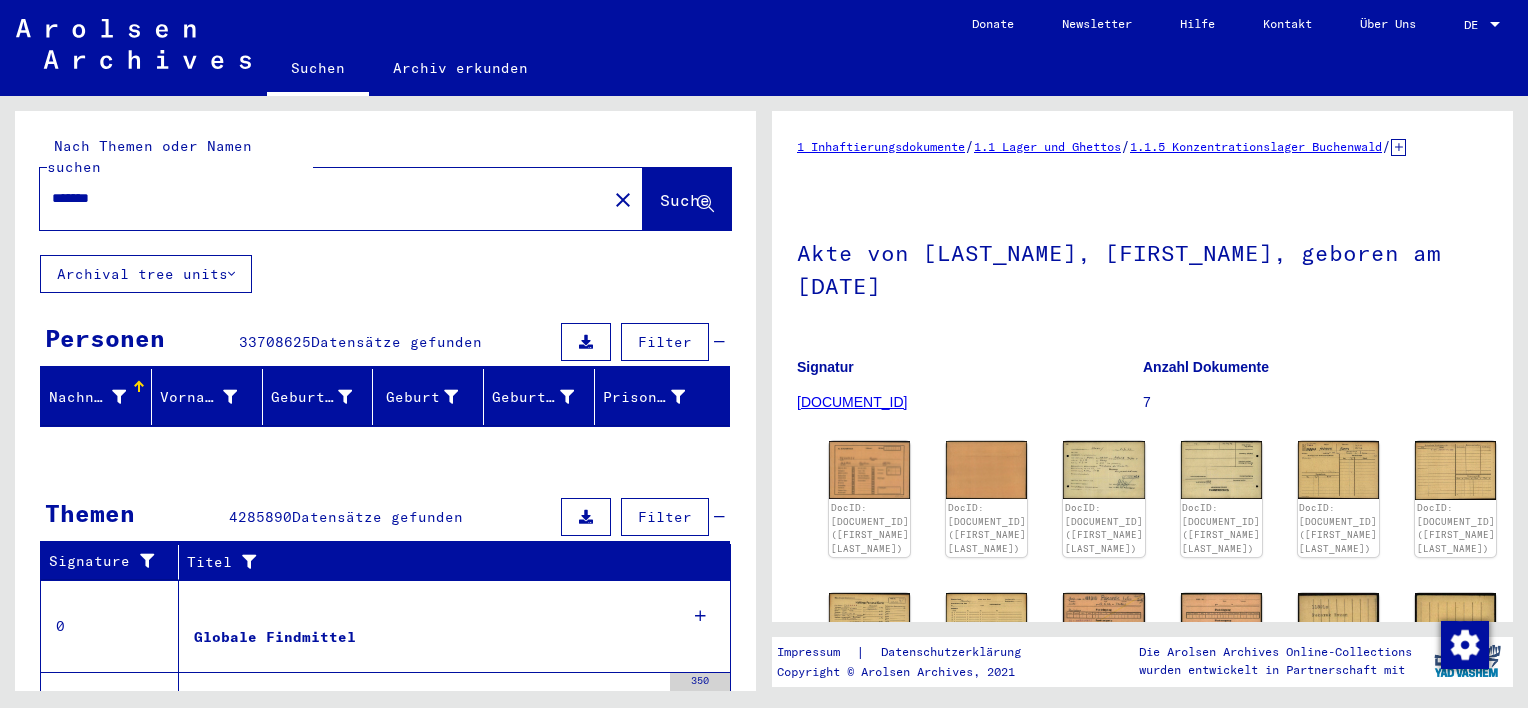scroll, scrollTop: 0, scrollLeft: 0, axis: both 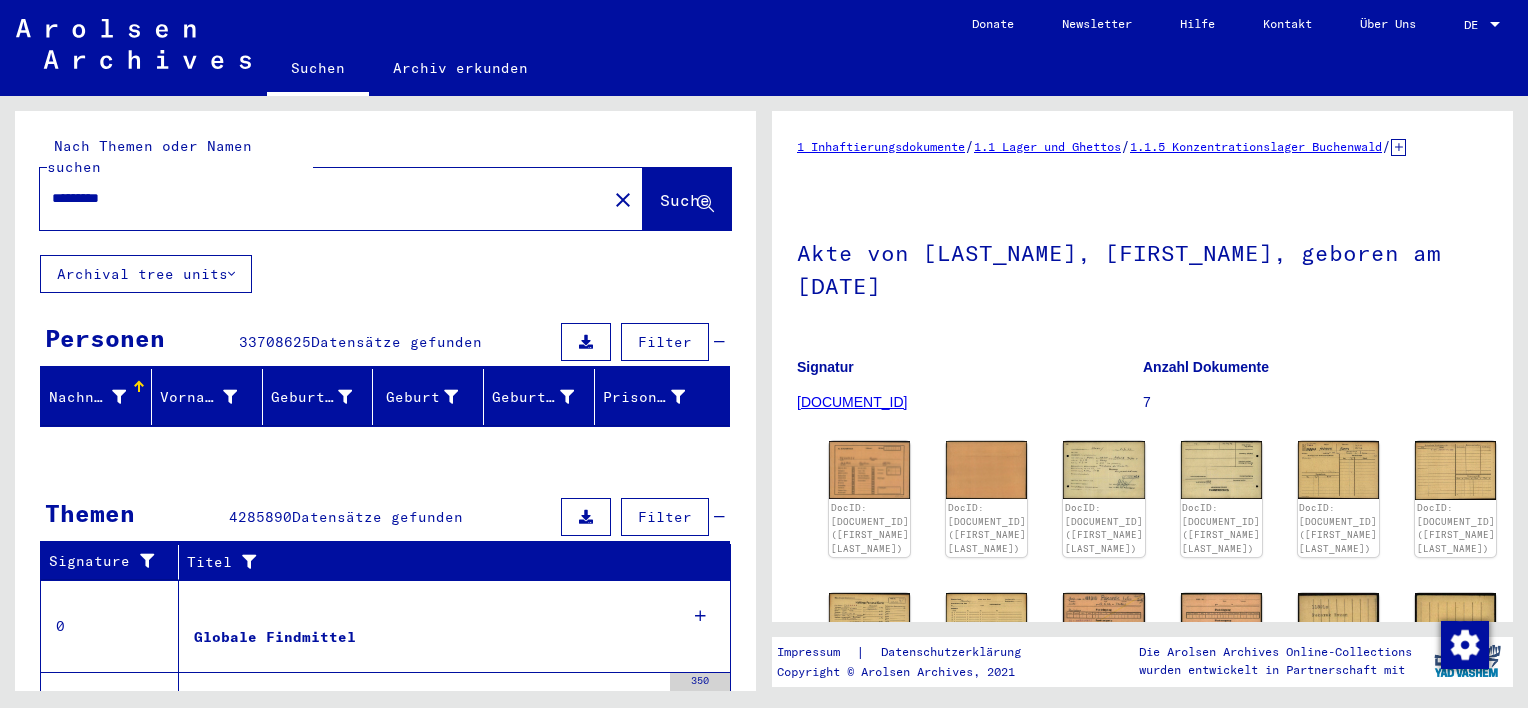 type on "*********" 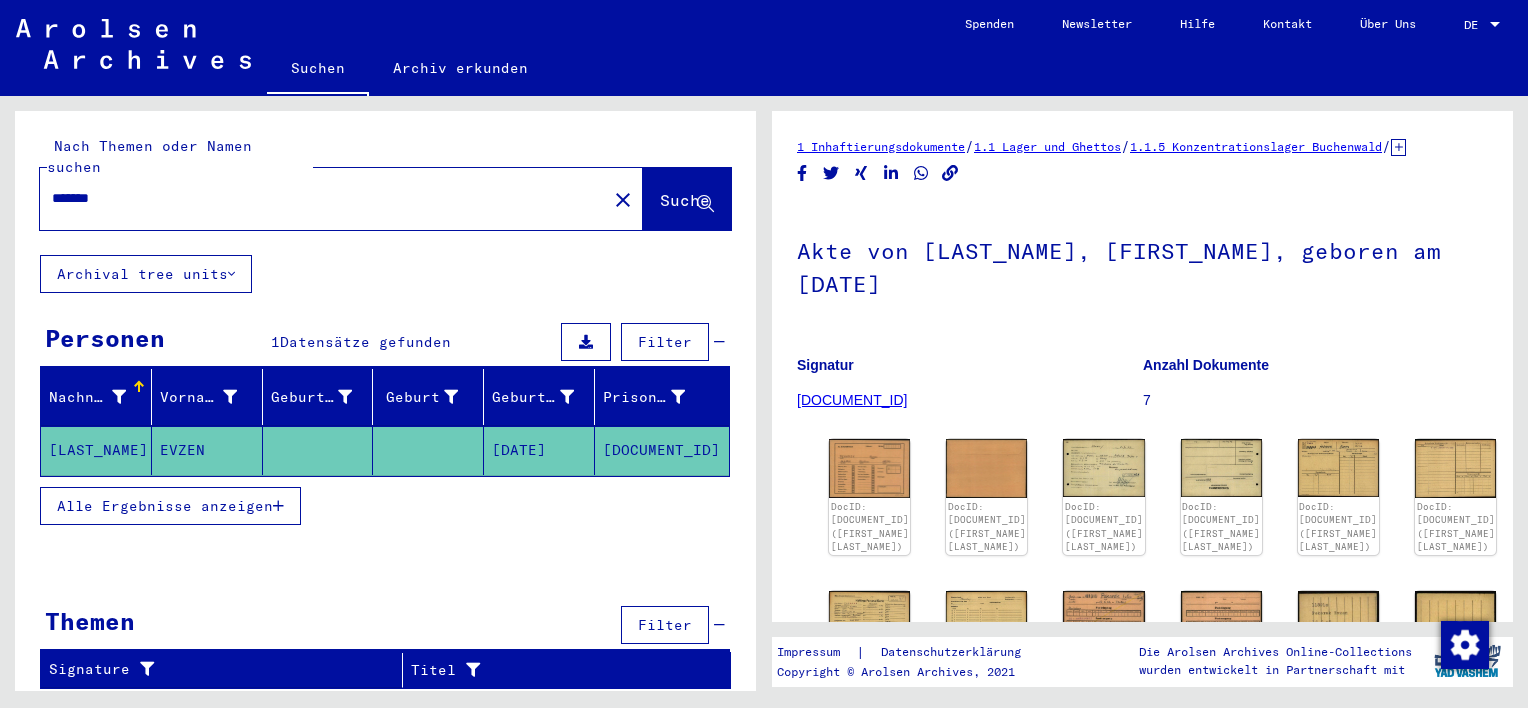 drag, startPoint x: 117, startPoint y: 177, endPoint x: 42, endPoint y: 167, distance: 75.66373 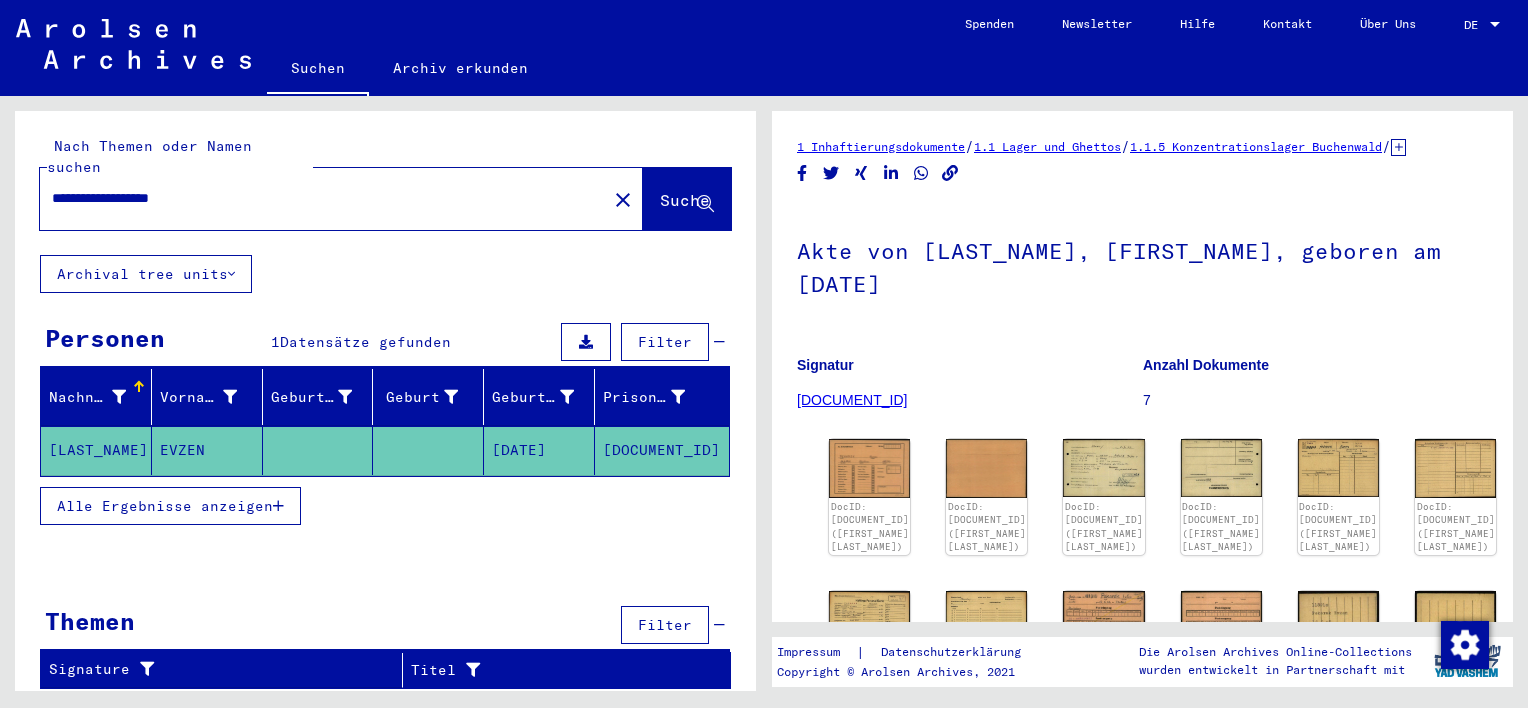 type on "**********" 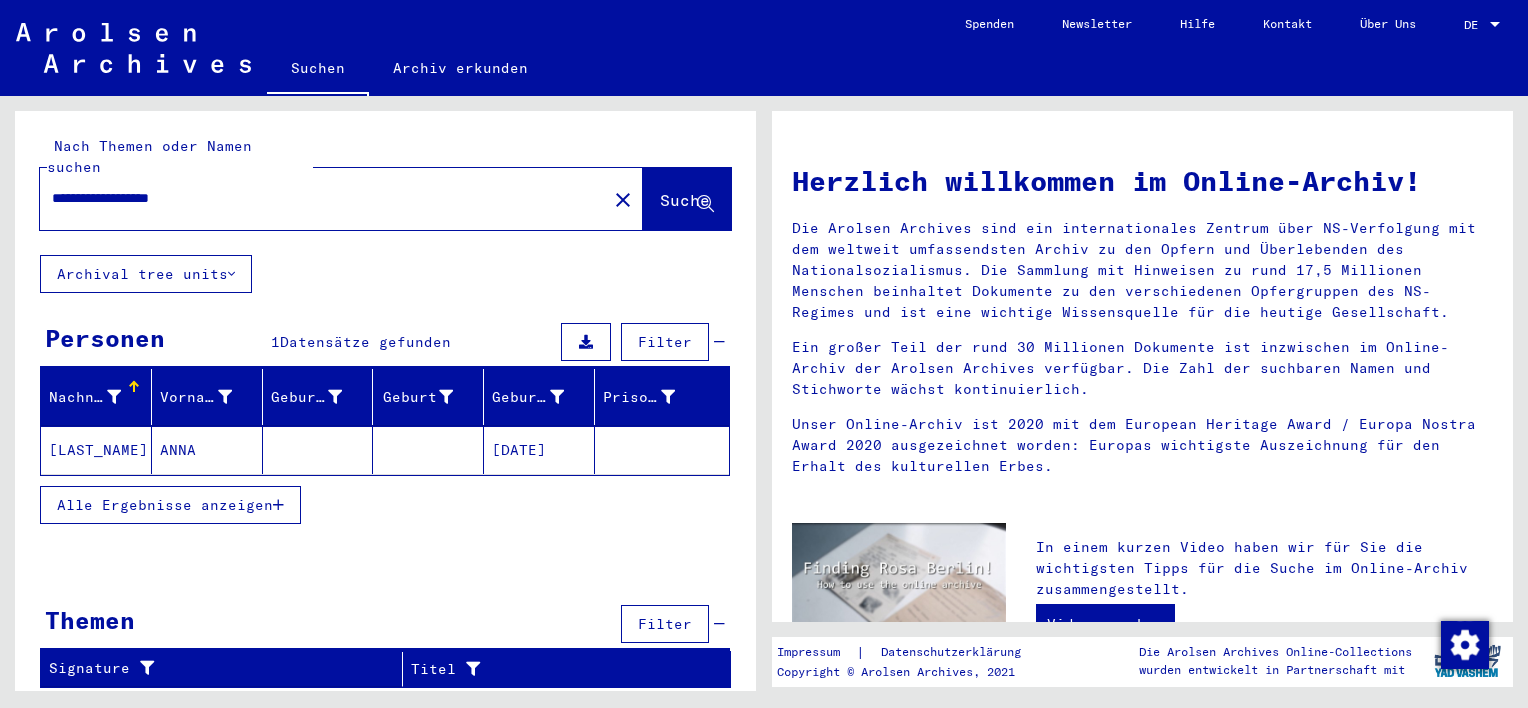 click on "[MM]/[DD]/[YY]" 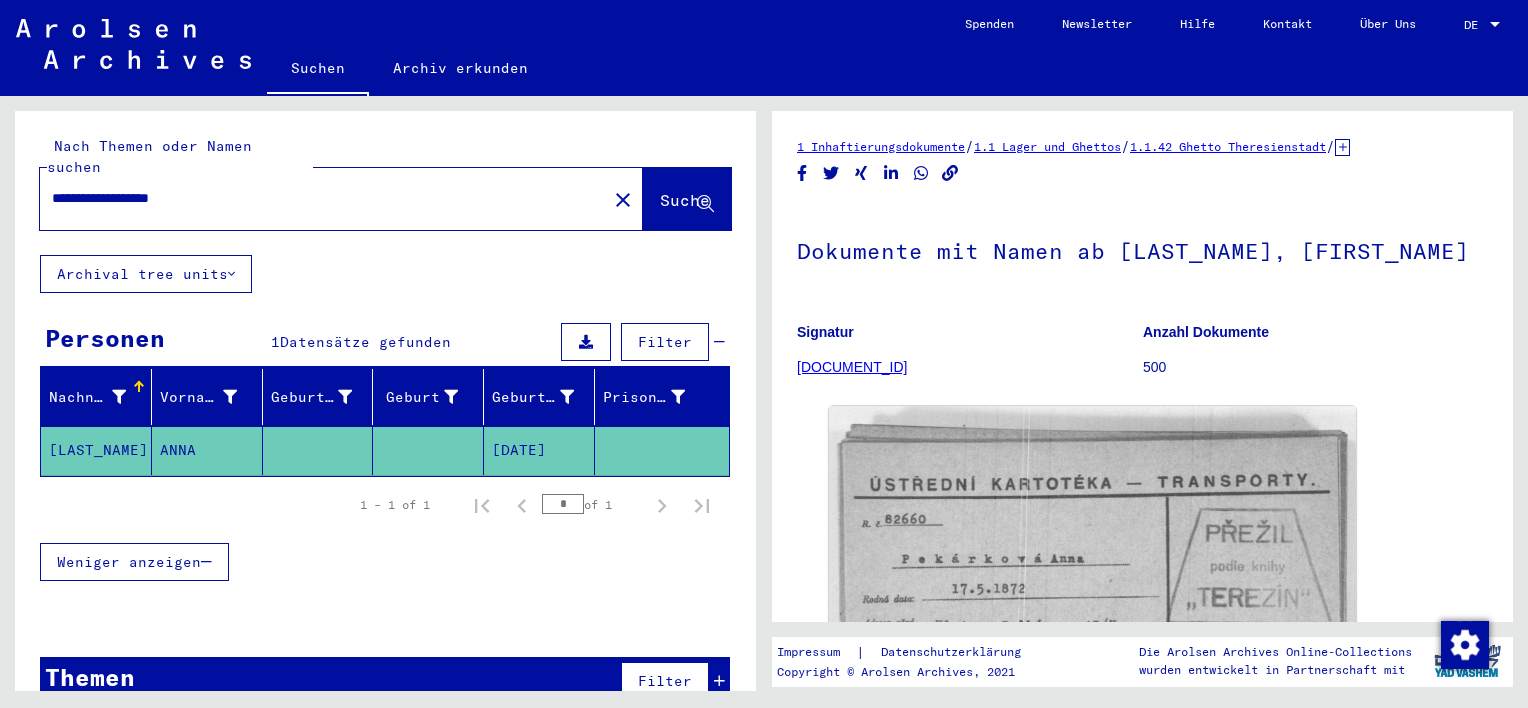 scroll, scrollTop: 0, scrollLeft: 0, axis: both 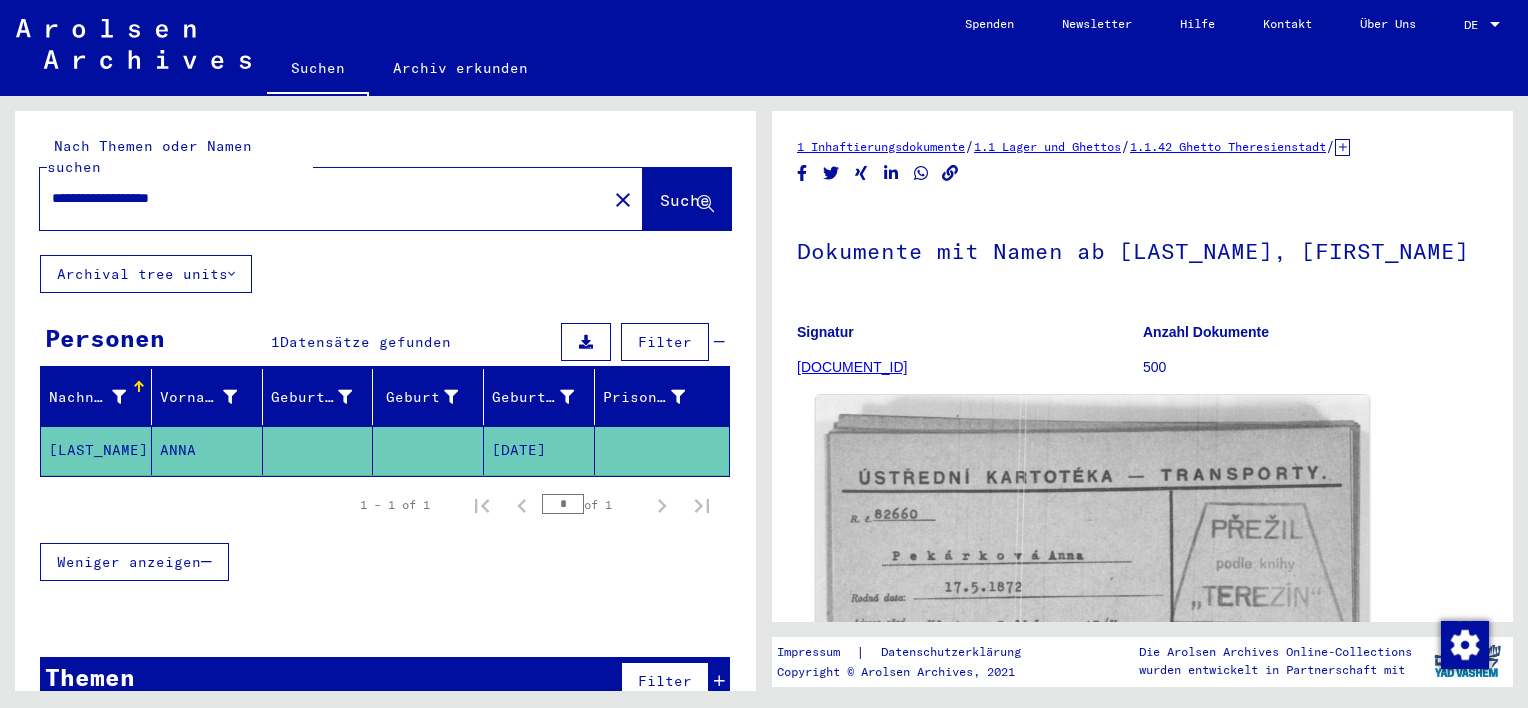 click 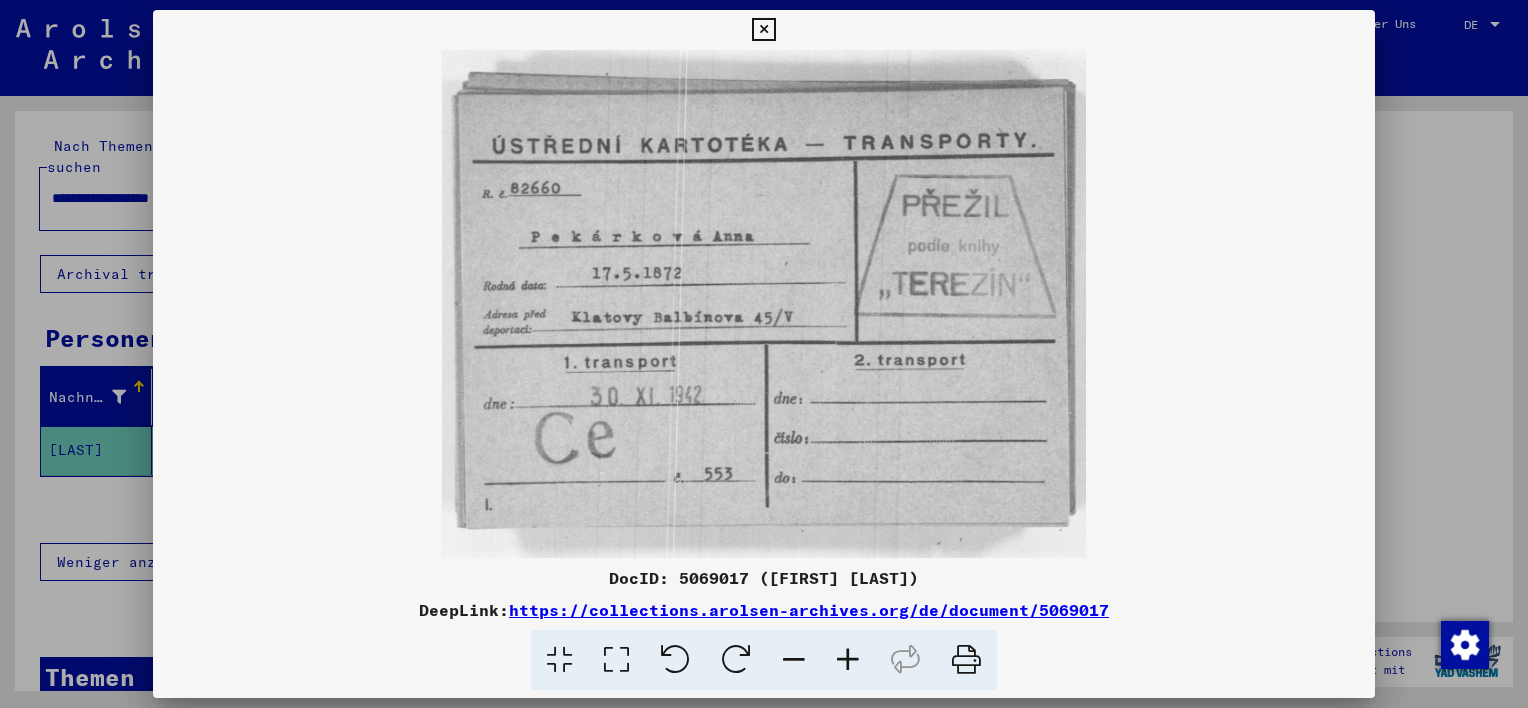 scroll, scrollTop: 0, scrollLeft: 0, axis: both 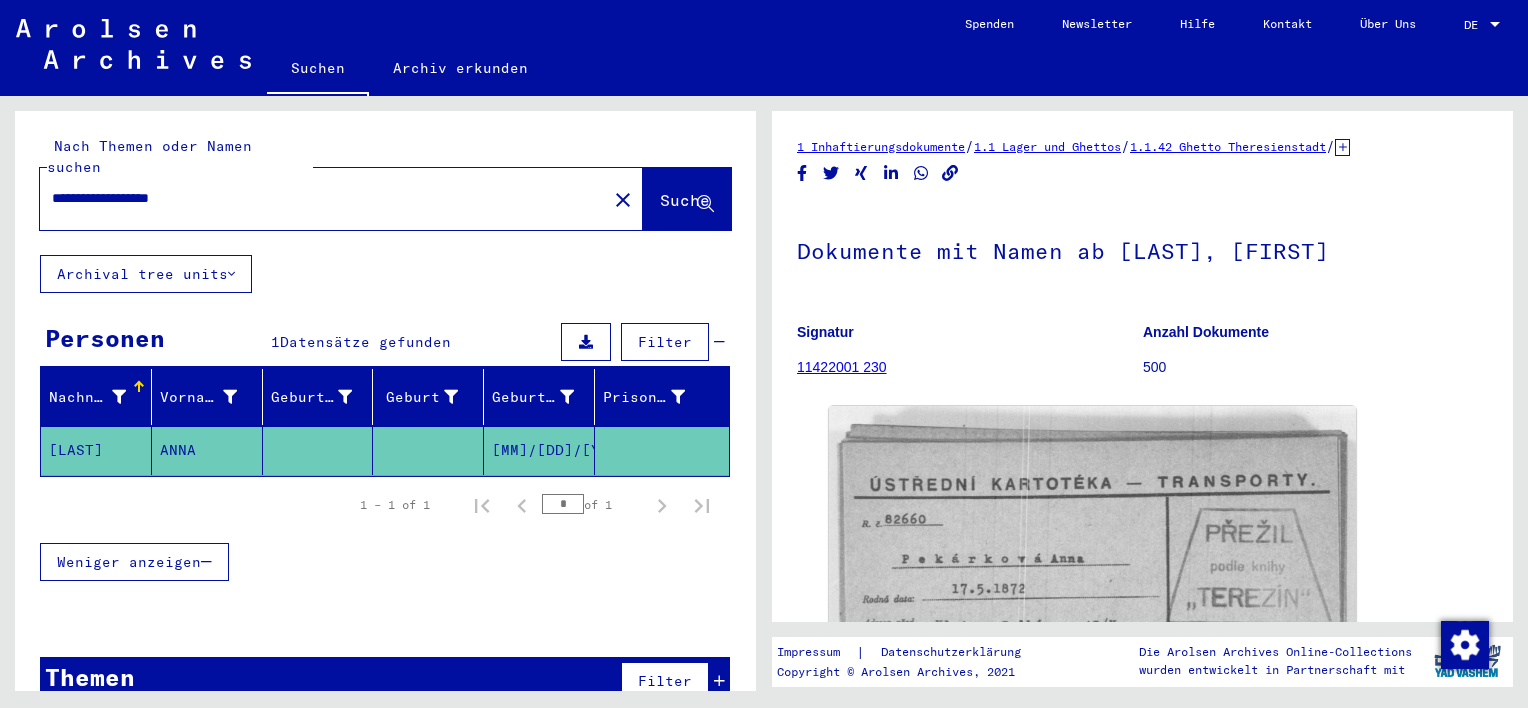 drag, startPoint x: 232, startPoint y: 172, endPoint x: 142, endPoint y: 172, distance: 90 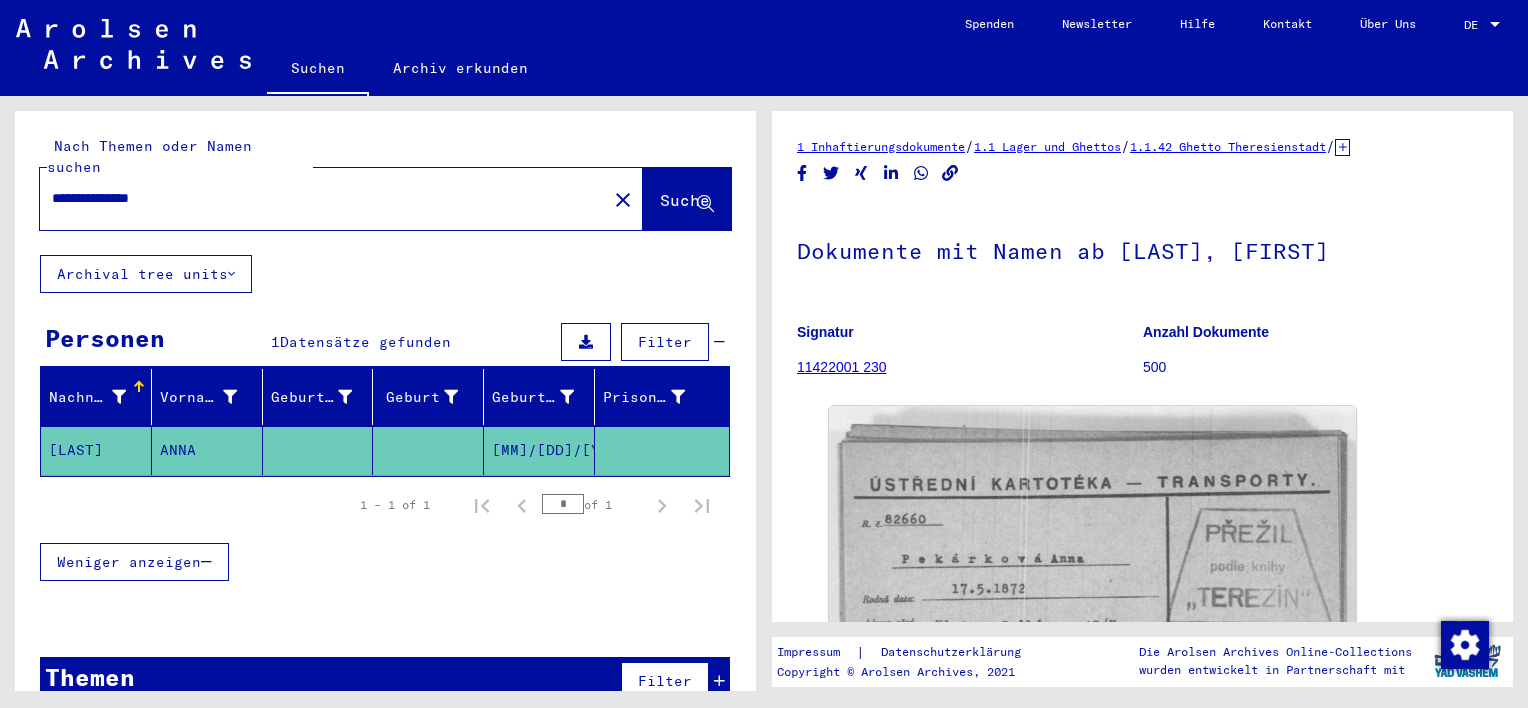 type on "**********" 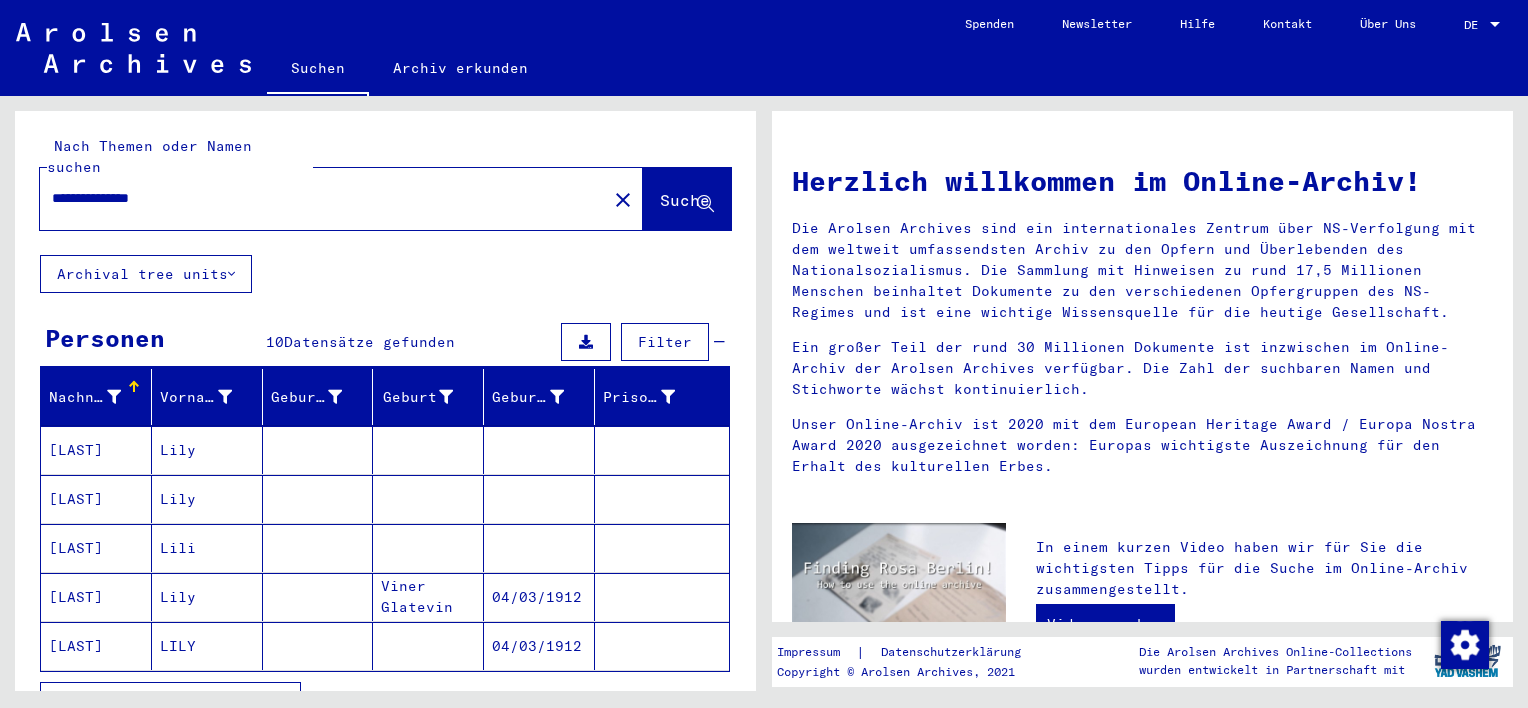 click on "Alle Ergebnisse anzeigen" at bounding box center (165, 701) 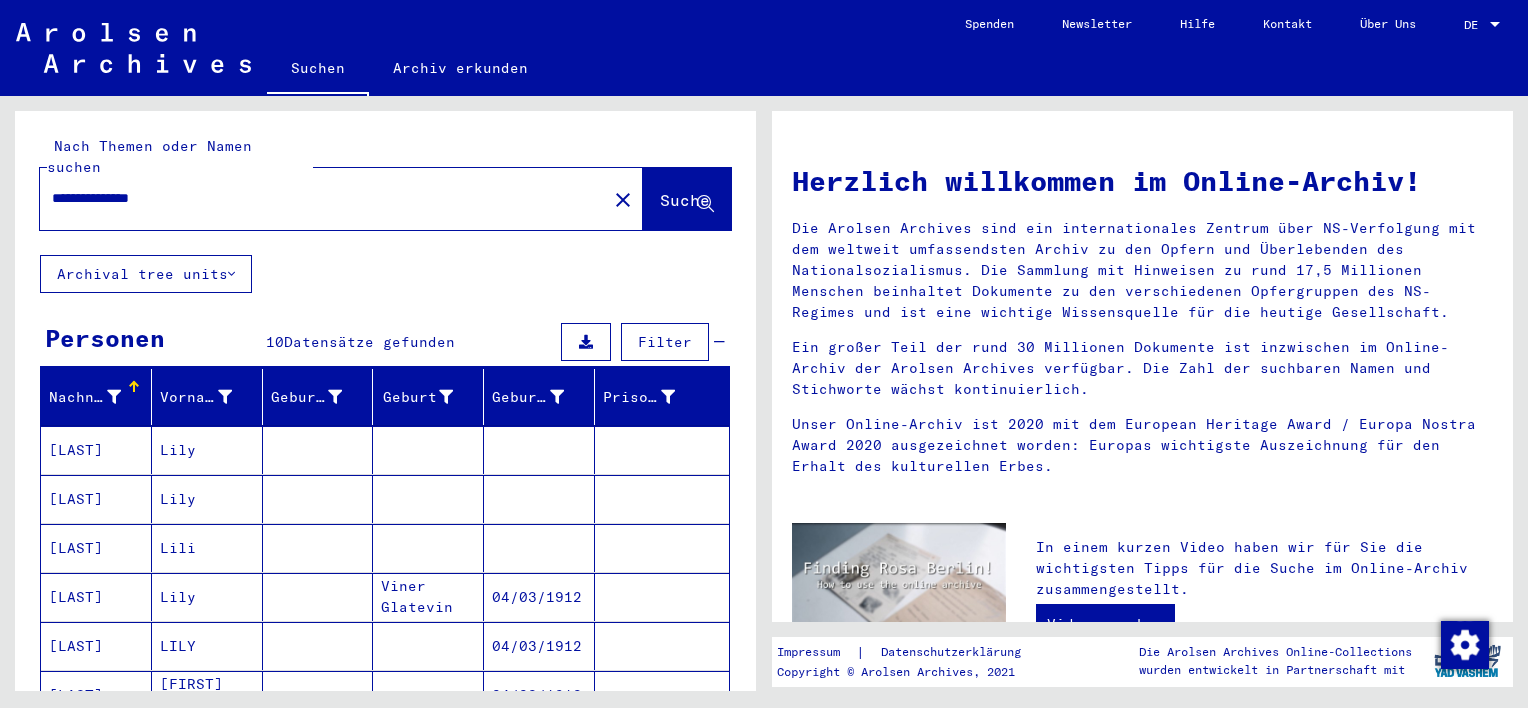 click at bounding box center (539, 499) 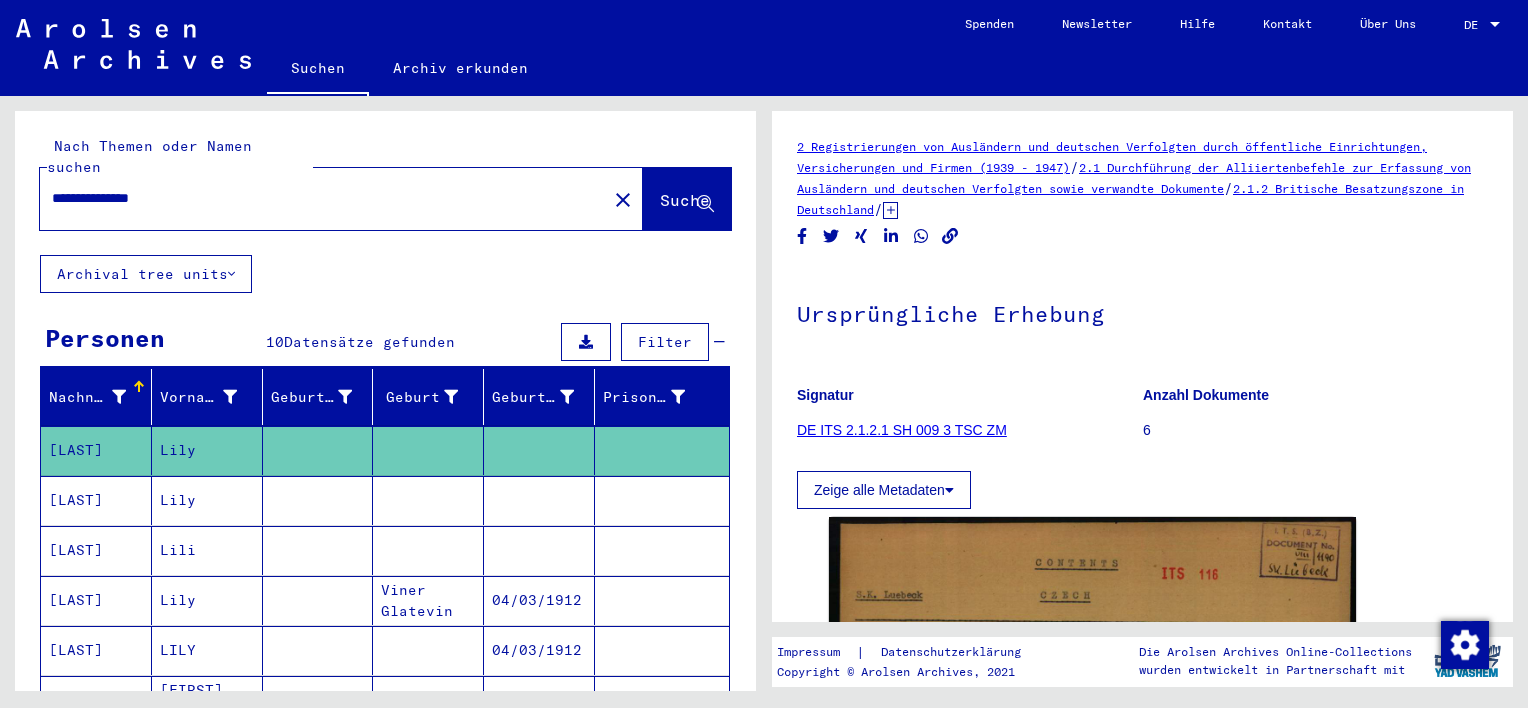 scroll, scrollTop: 0, scrollLeft: 0, axis: both 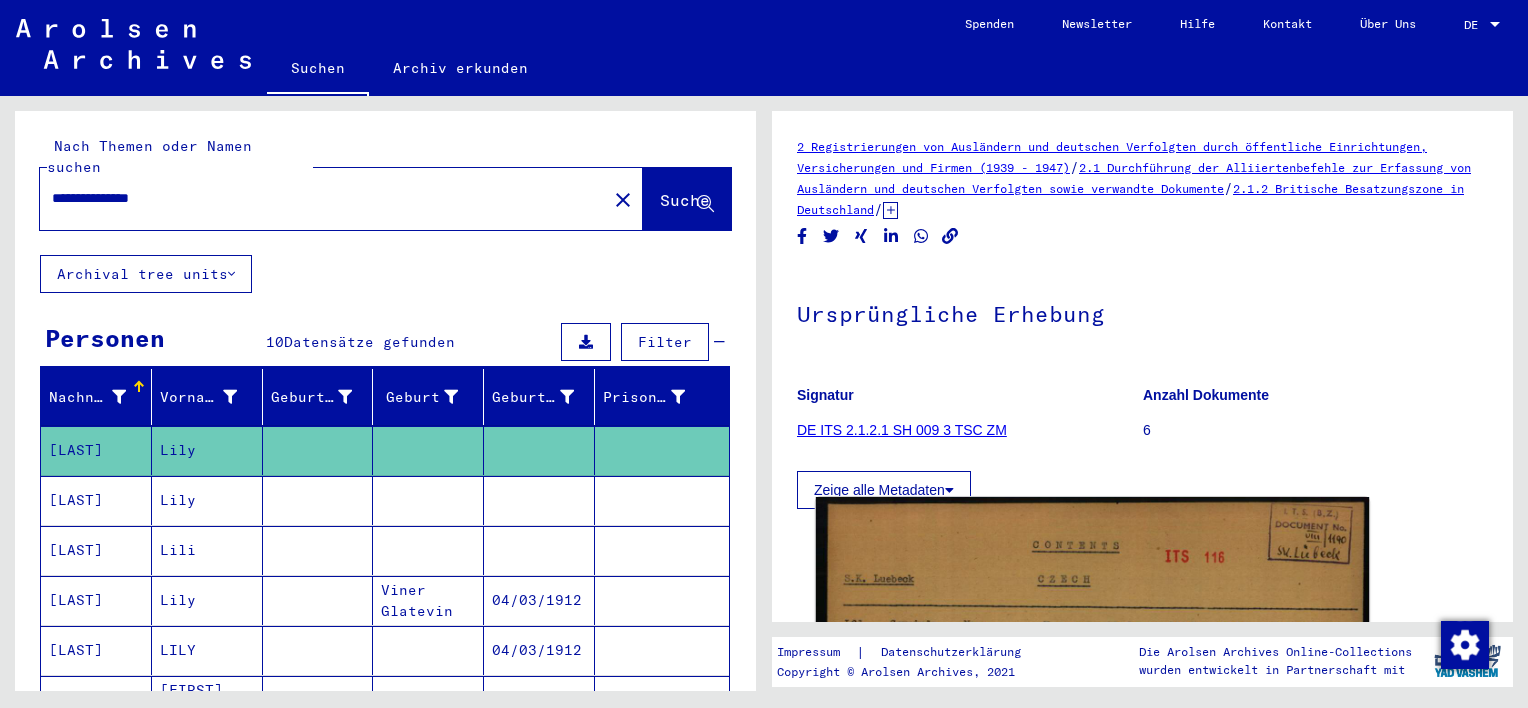 click 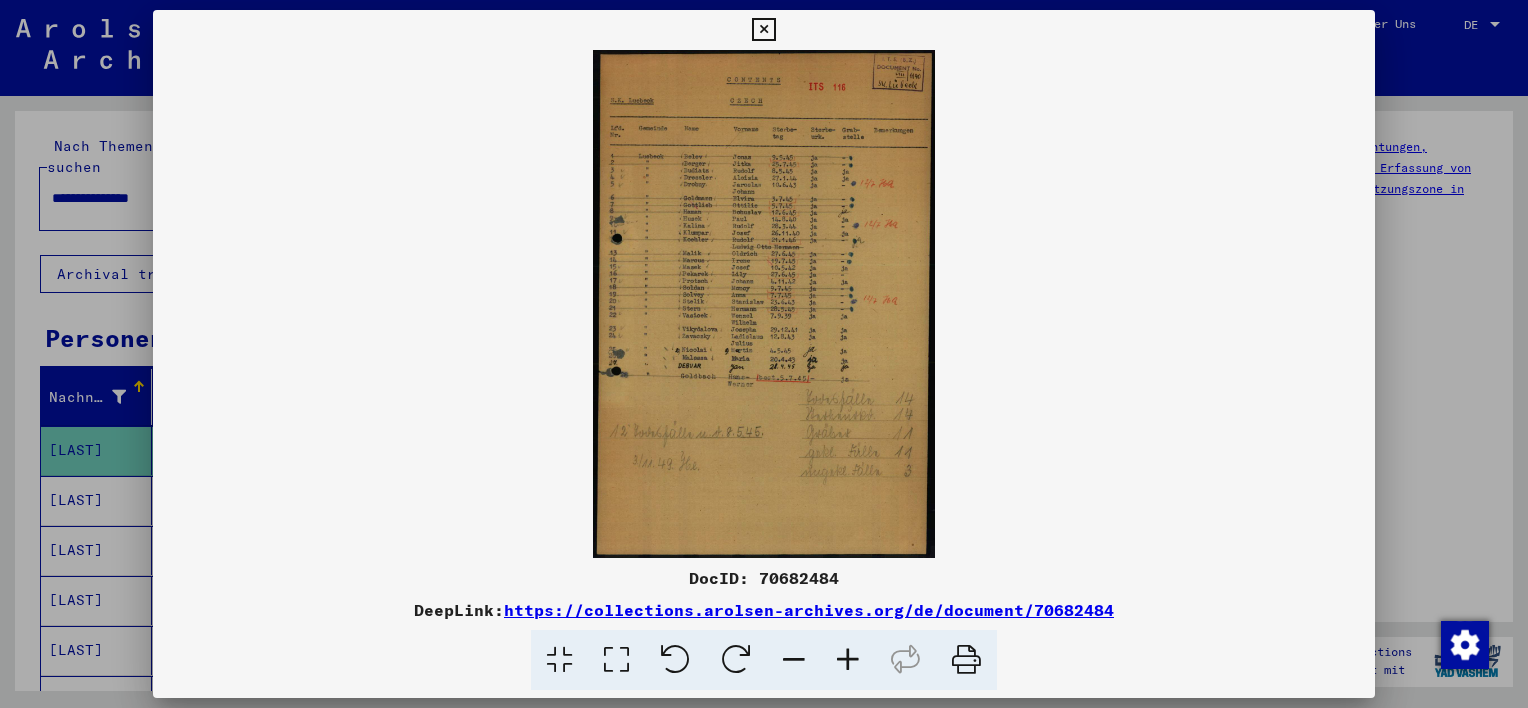 click at bounding box center [848, 660] 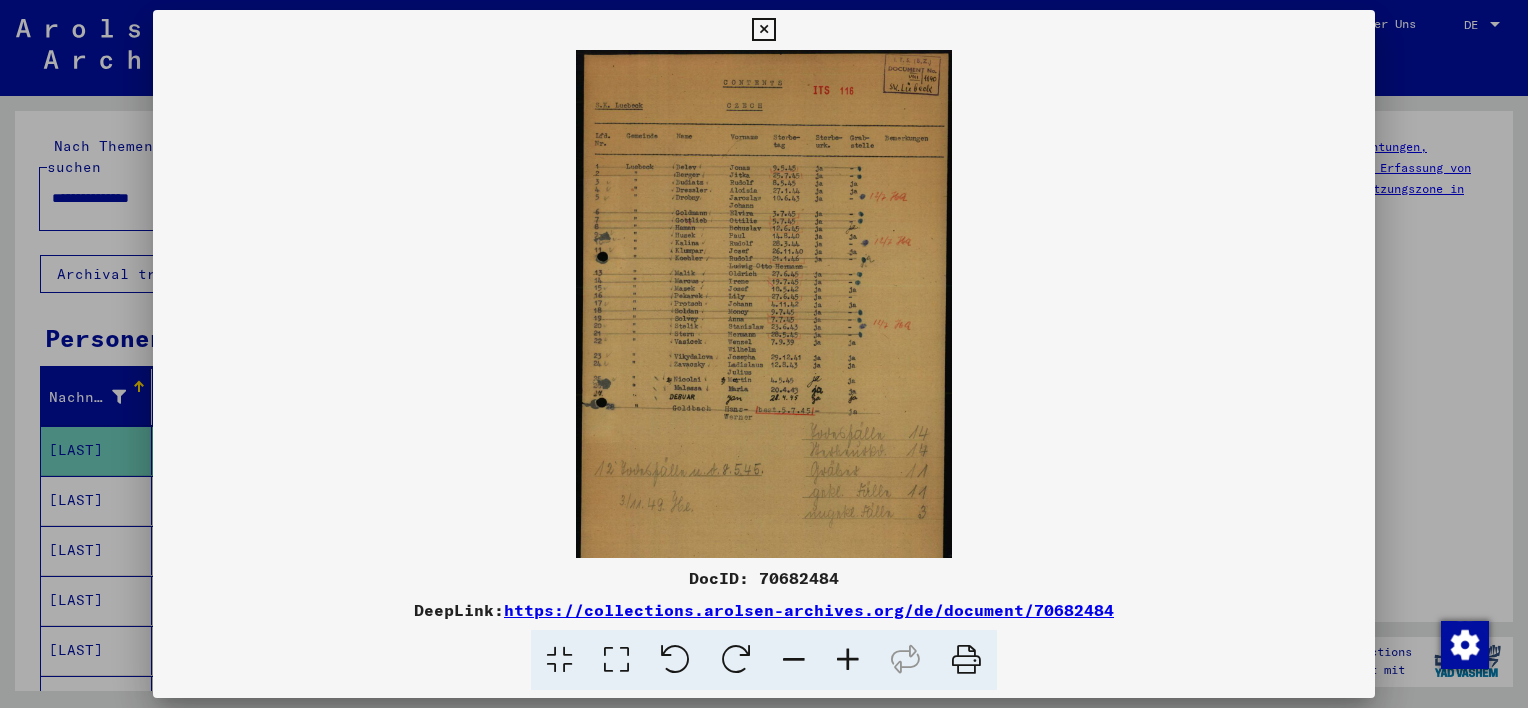 click at bounding box center [848, 660] 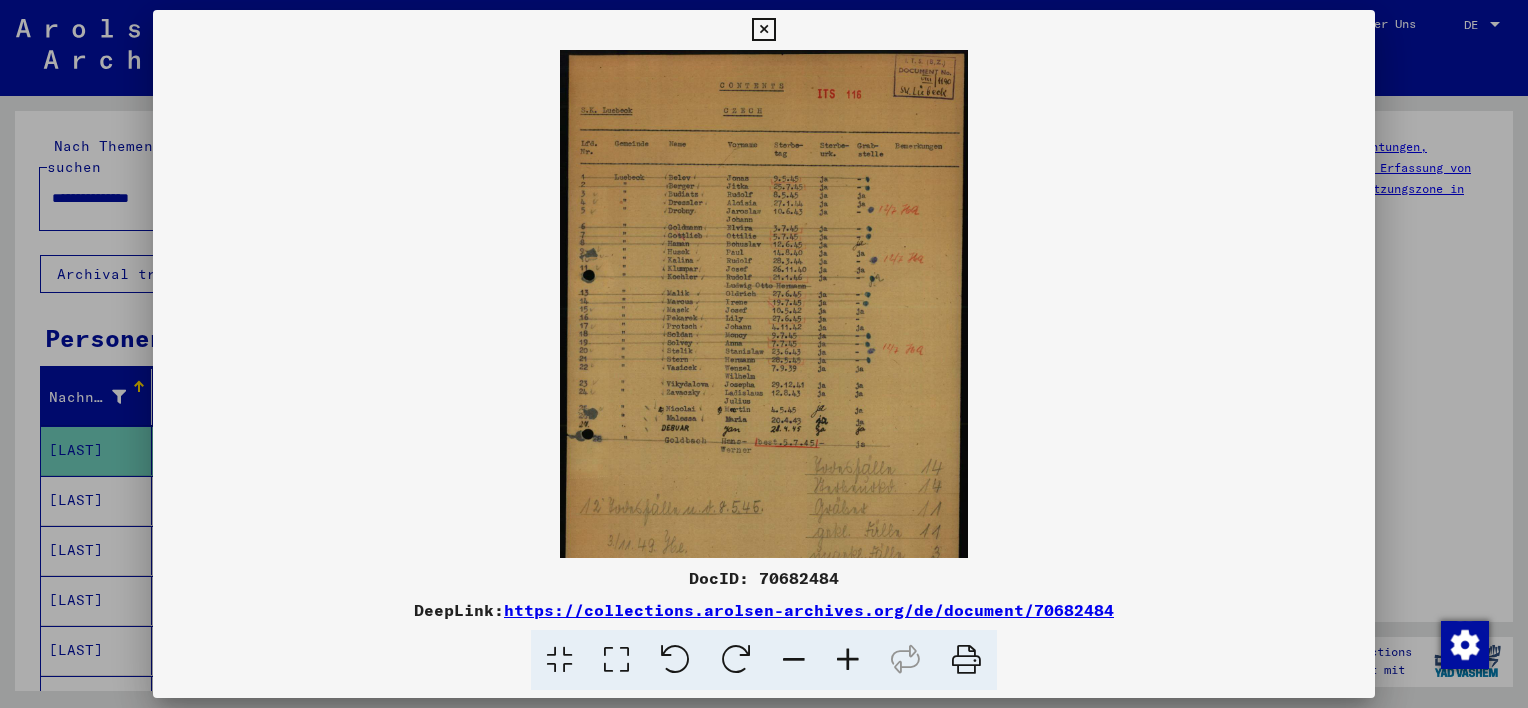 click at bounding box center (848, 660) 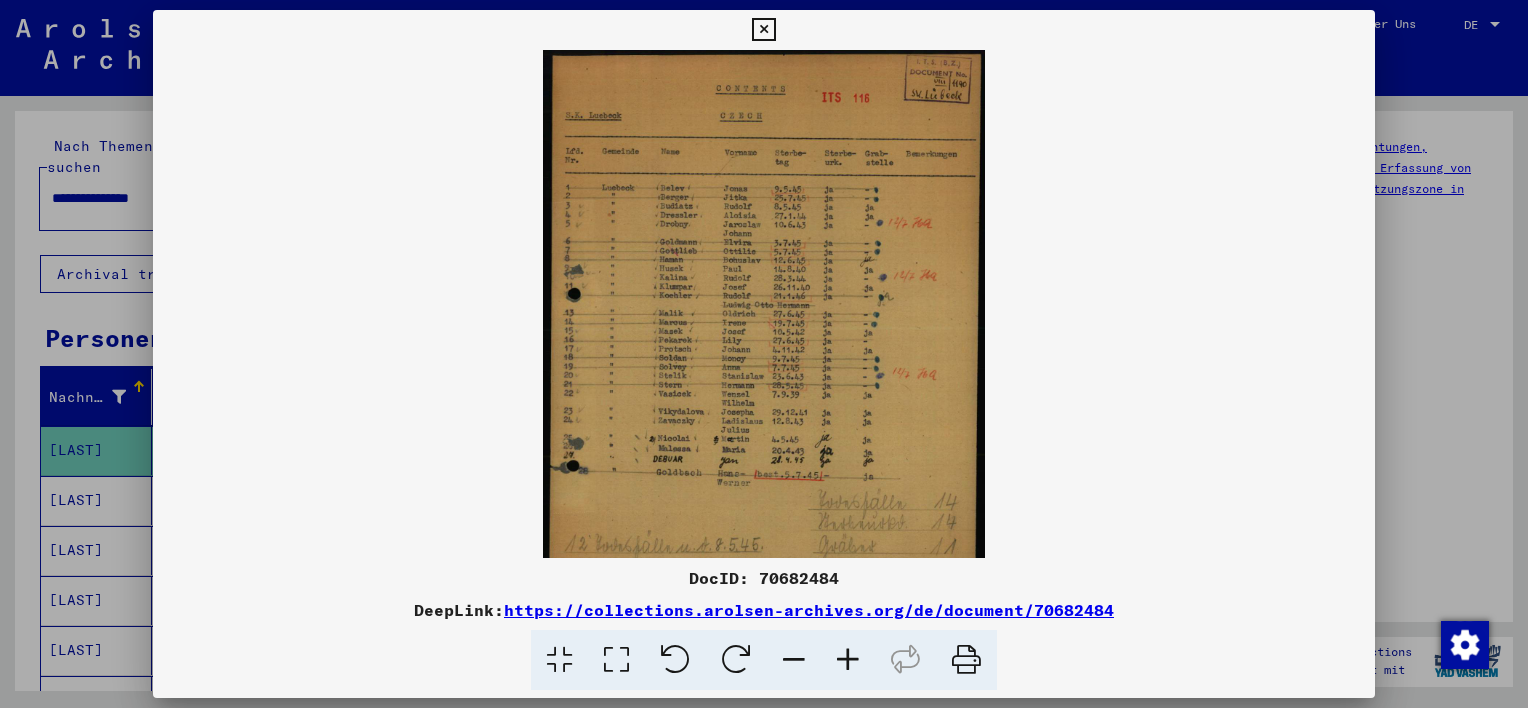 click at bounding box center (848, 660) 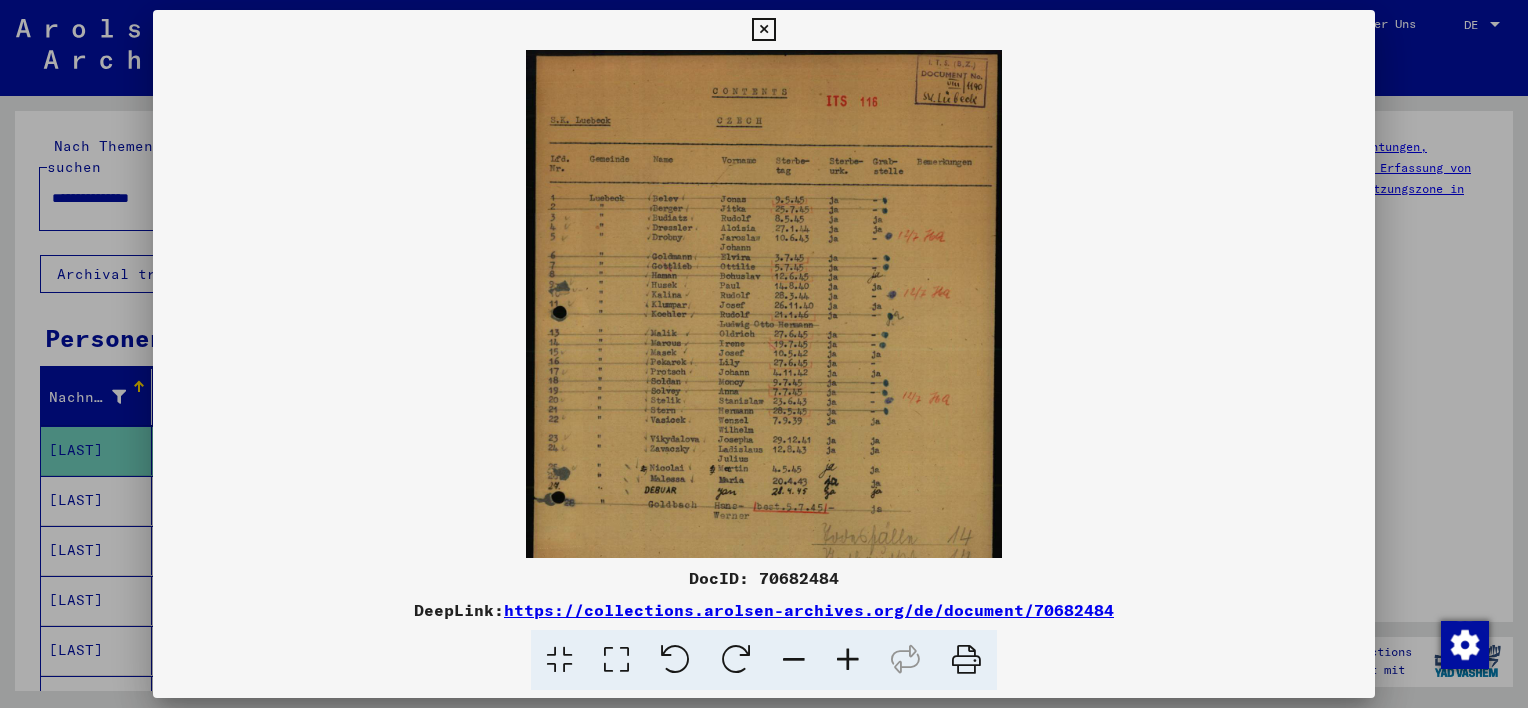 click at bounding box center [848, 660] 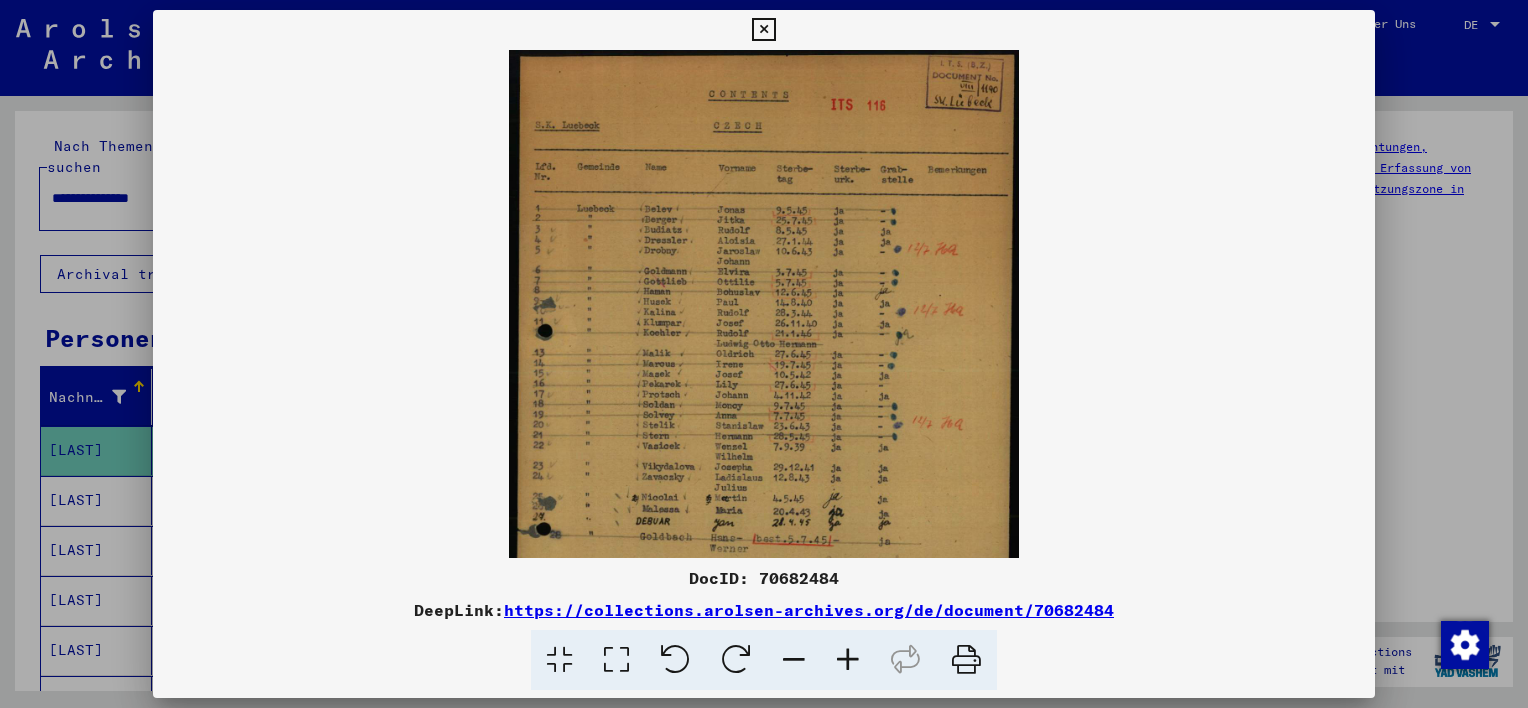 click at bounding box center (848, 660) 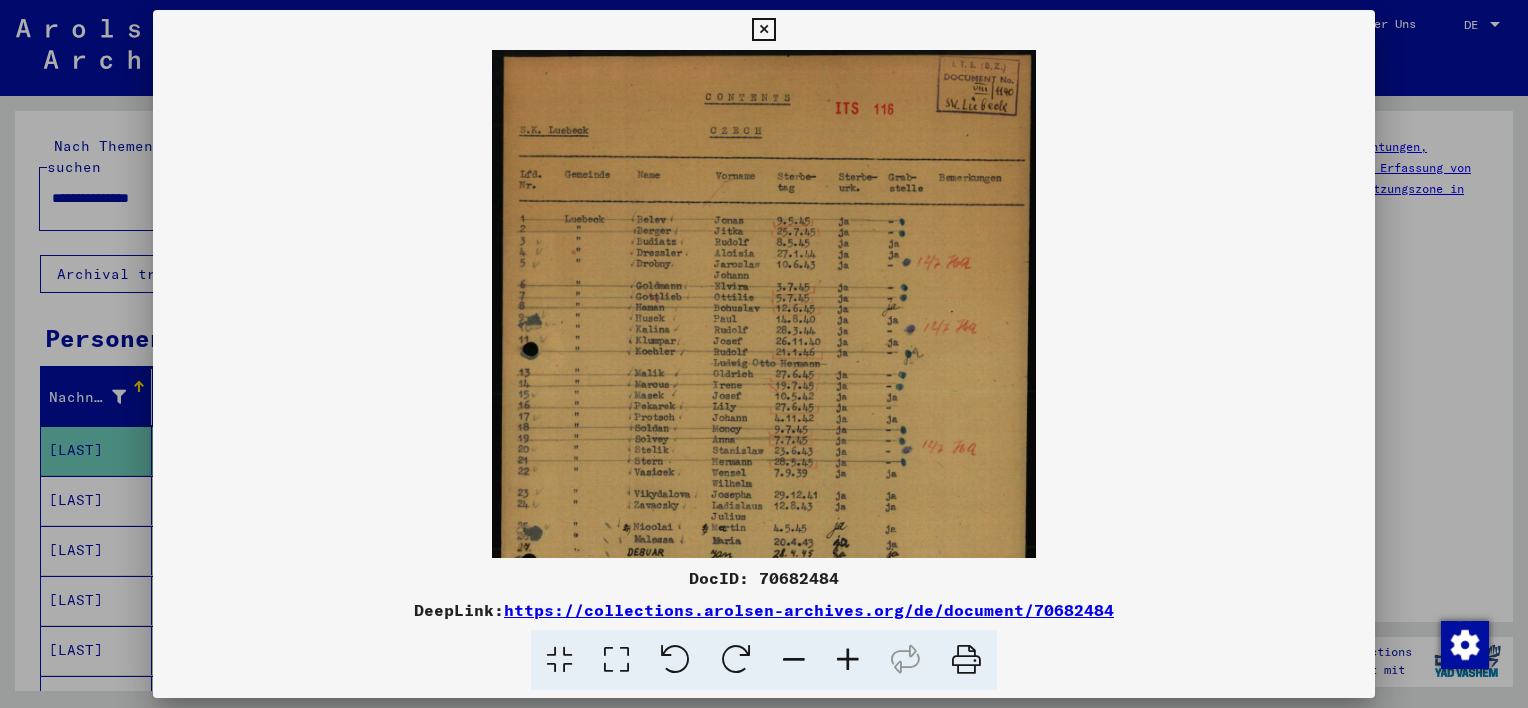 click at bounding box center (848, 660) 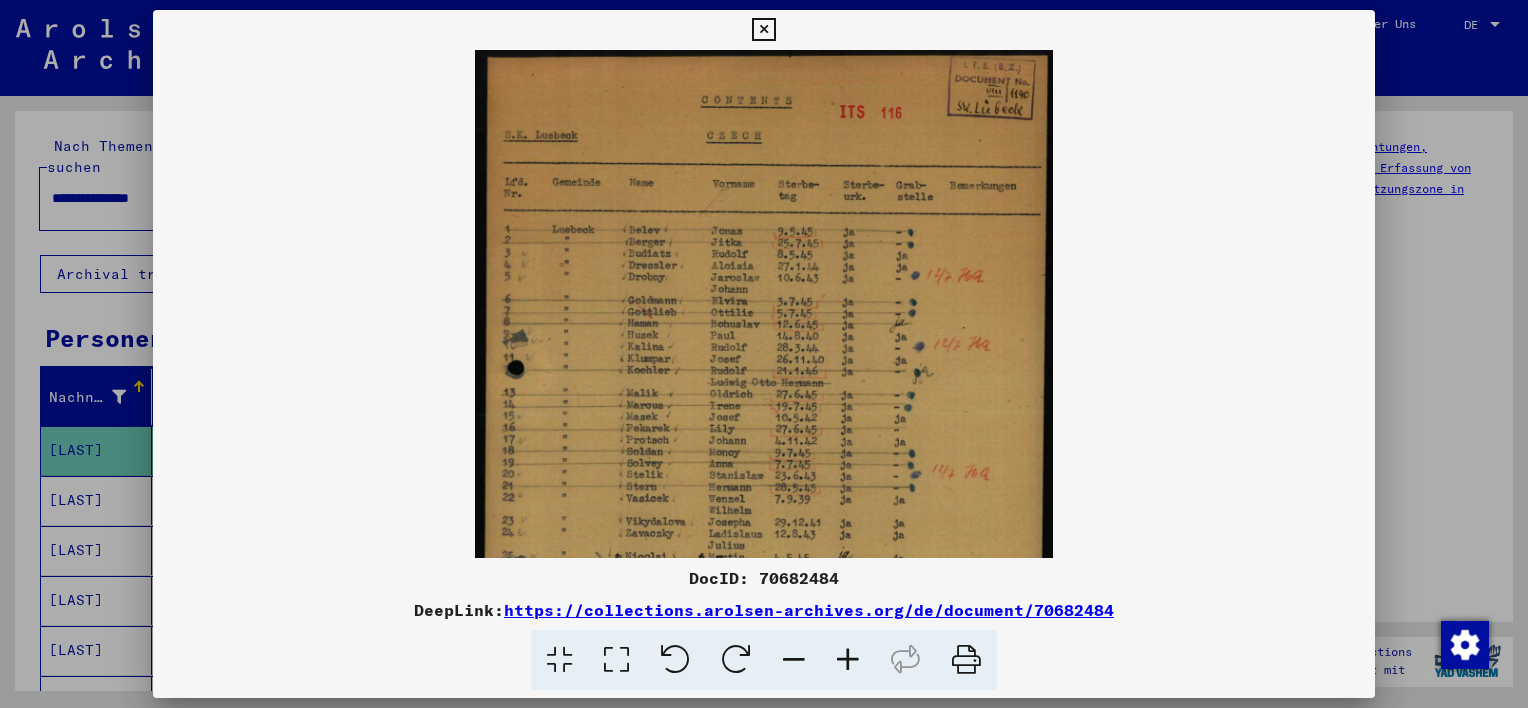 click at bounding box center (848, 660) 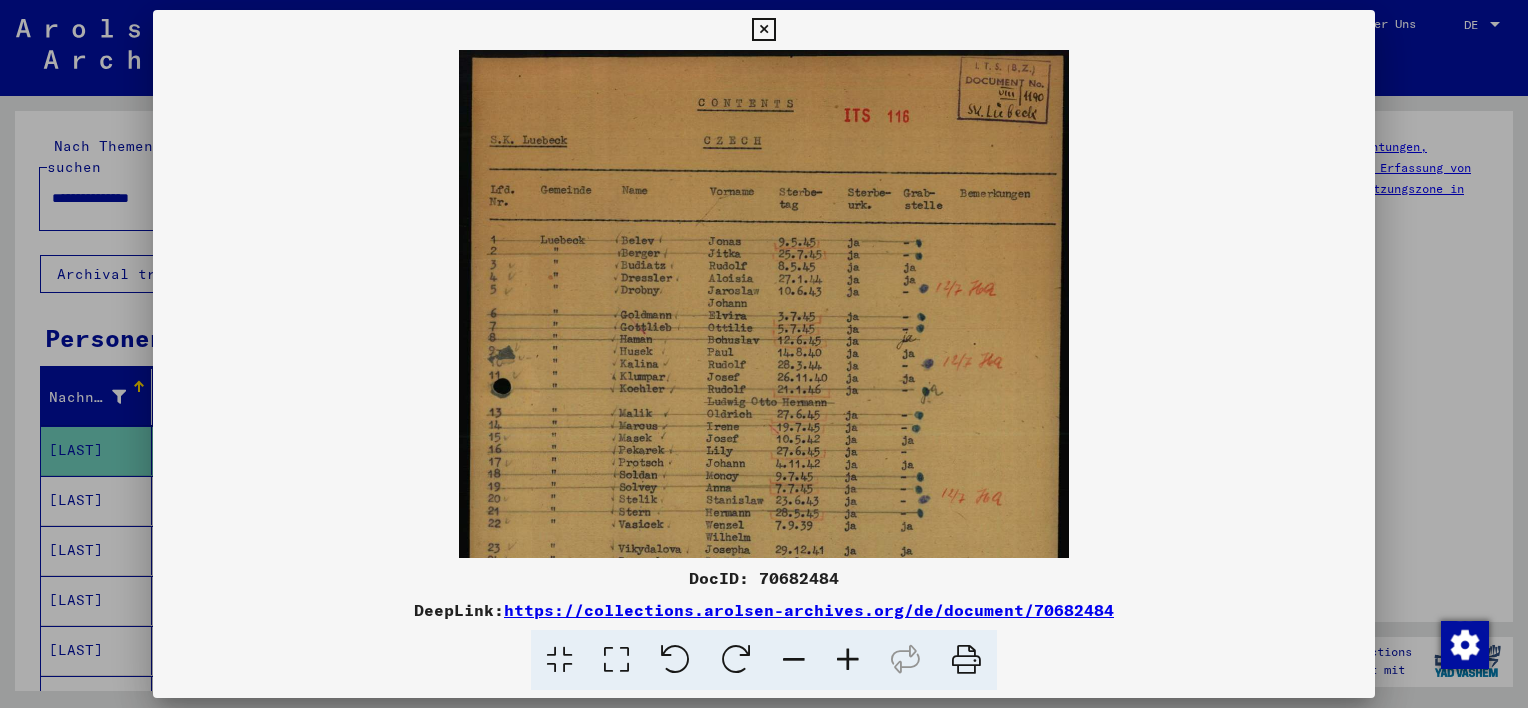 click at bounding box center [848, 660] 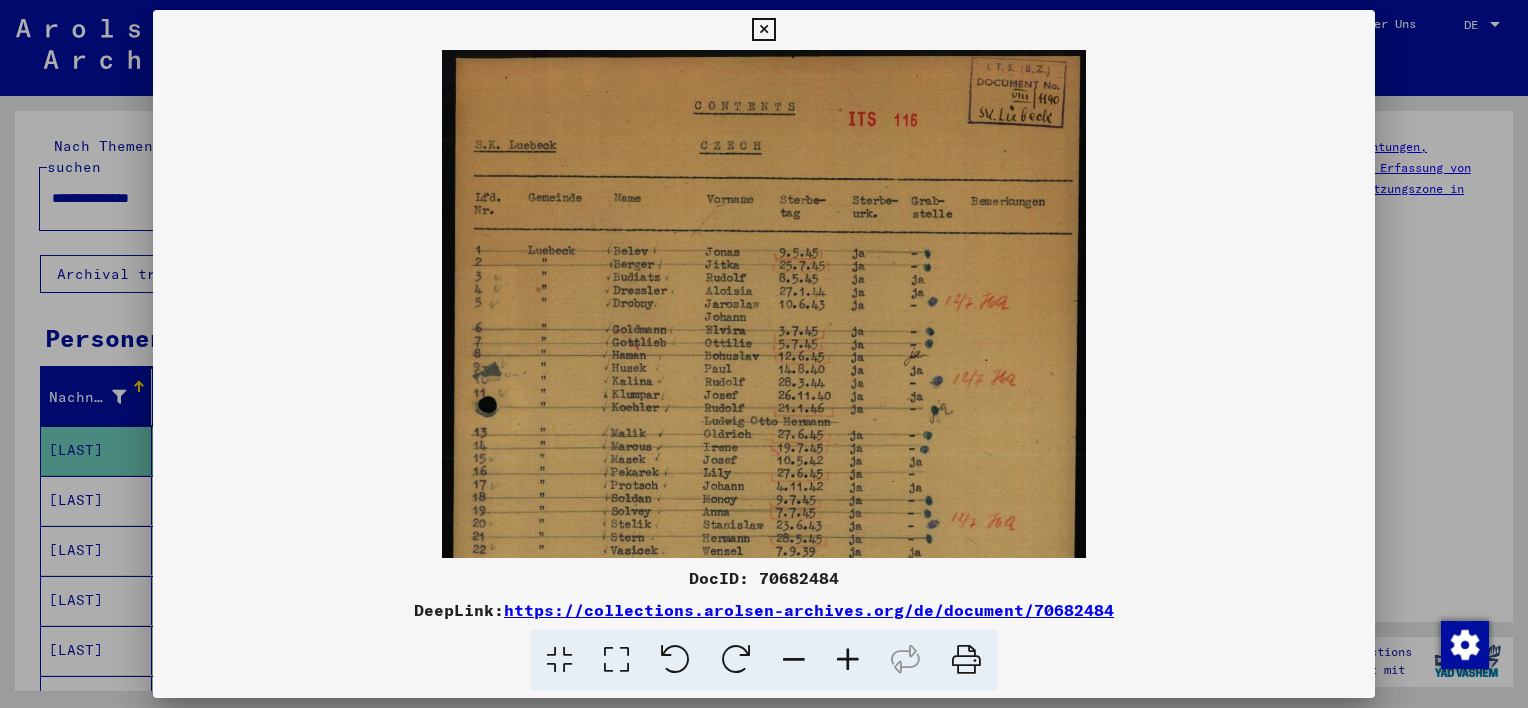click at bounding box center [848, 660] 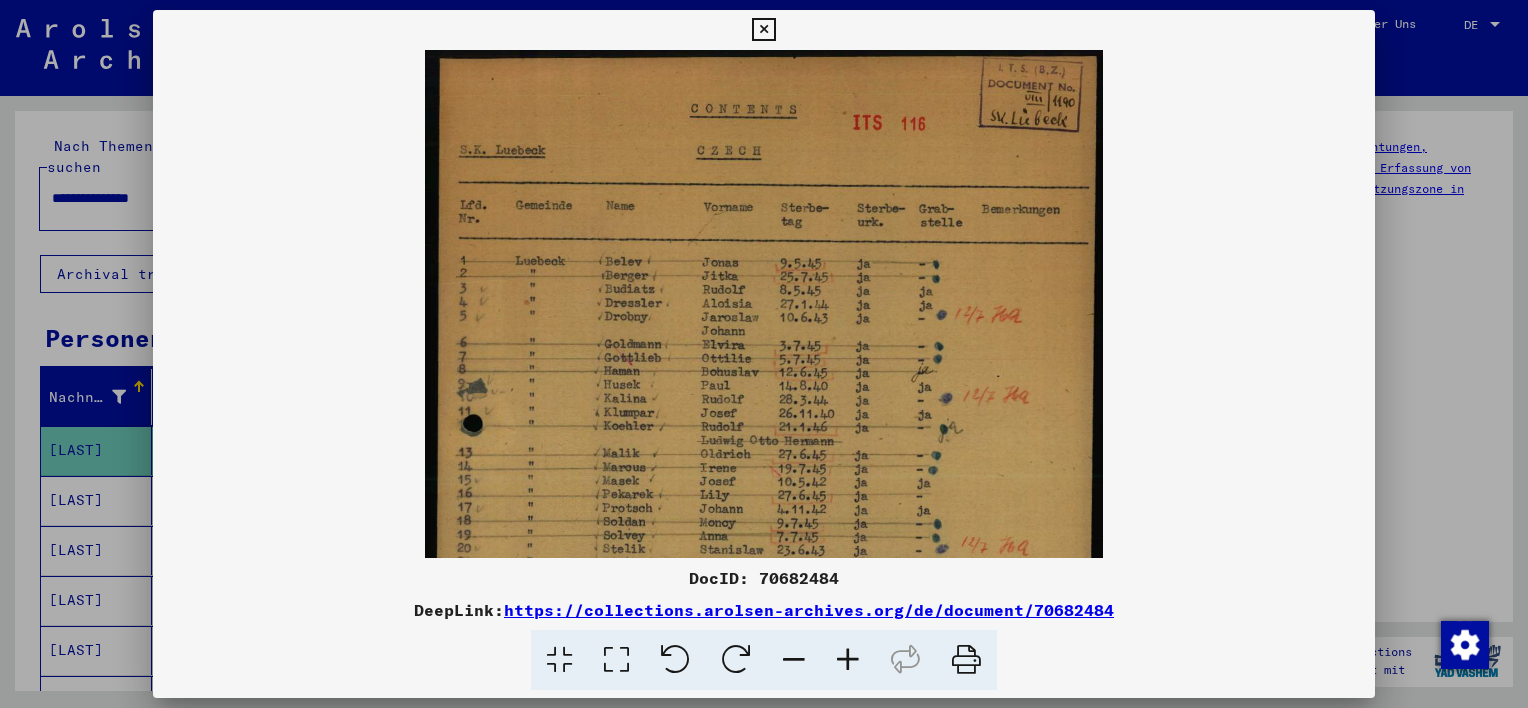 click at bounding box center (848, 660) 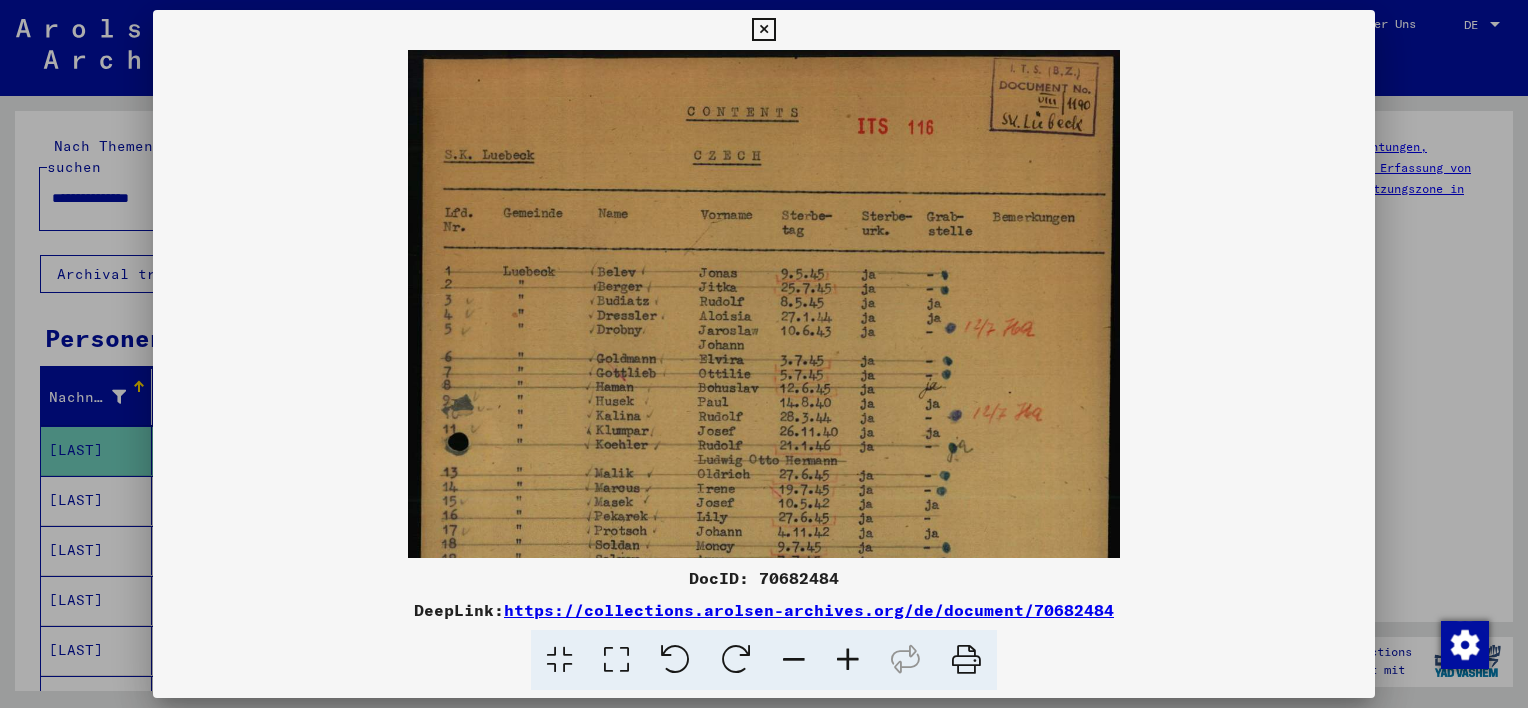 click at bounding box center [848, 660] 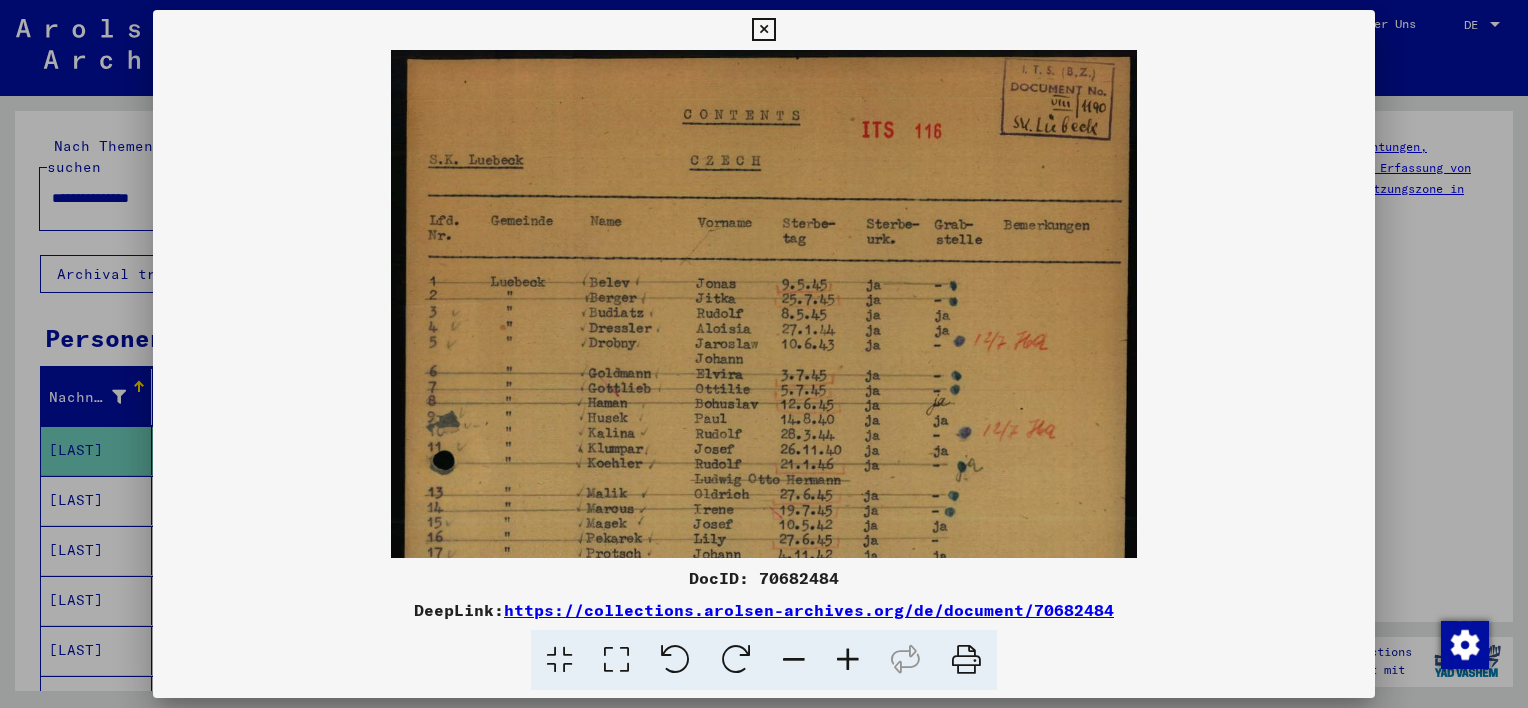 click at bounding box center (848, 660) 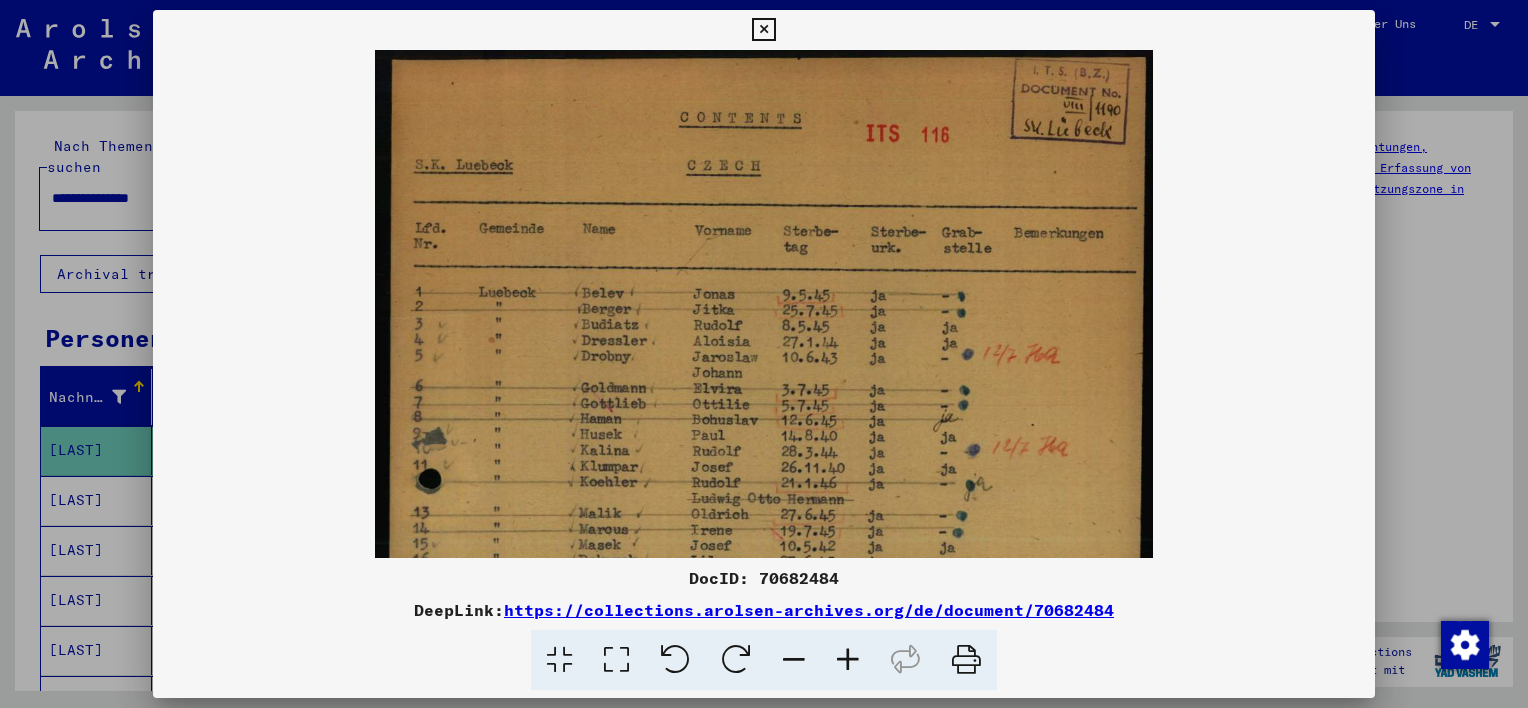 click at bounding box center [848, 660] 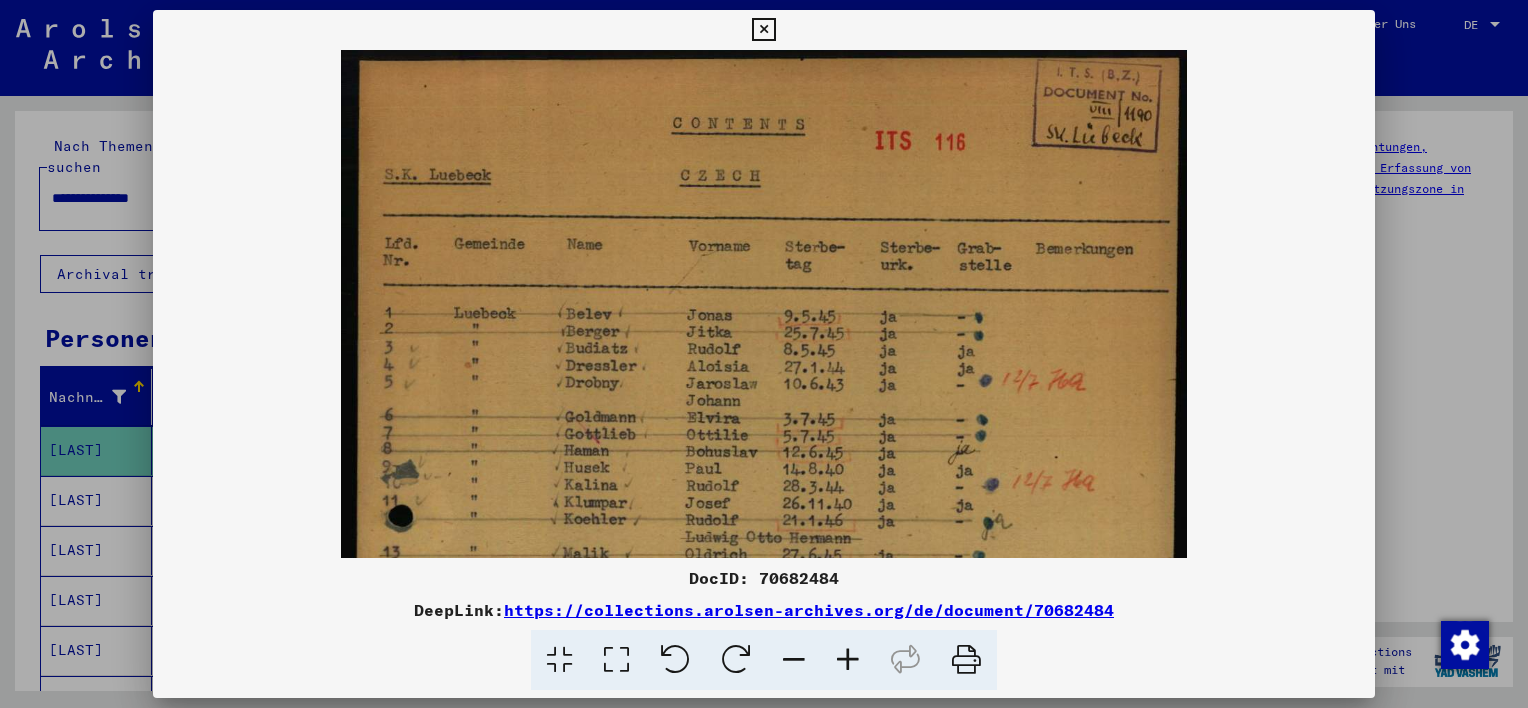 click at bounding box center [848, 660] 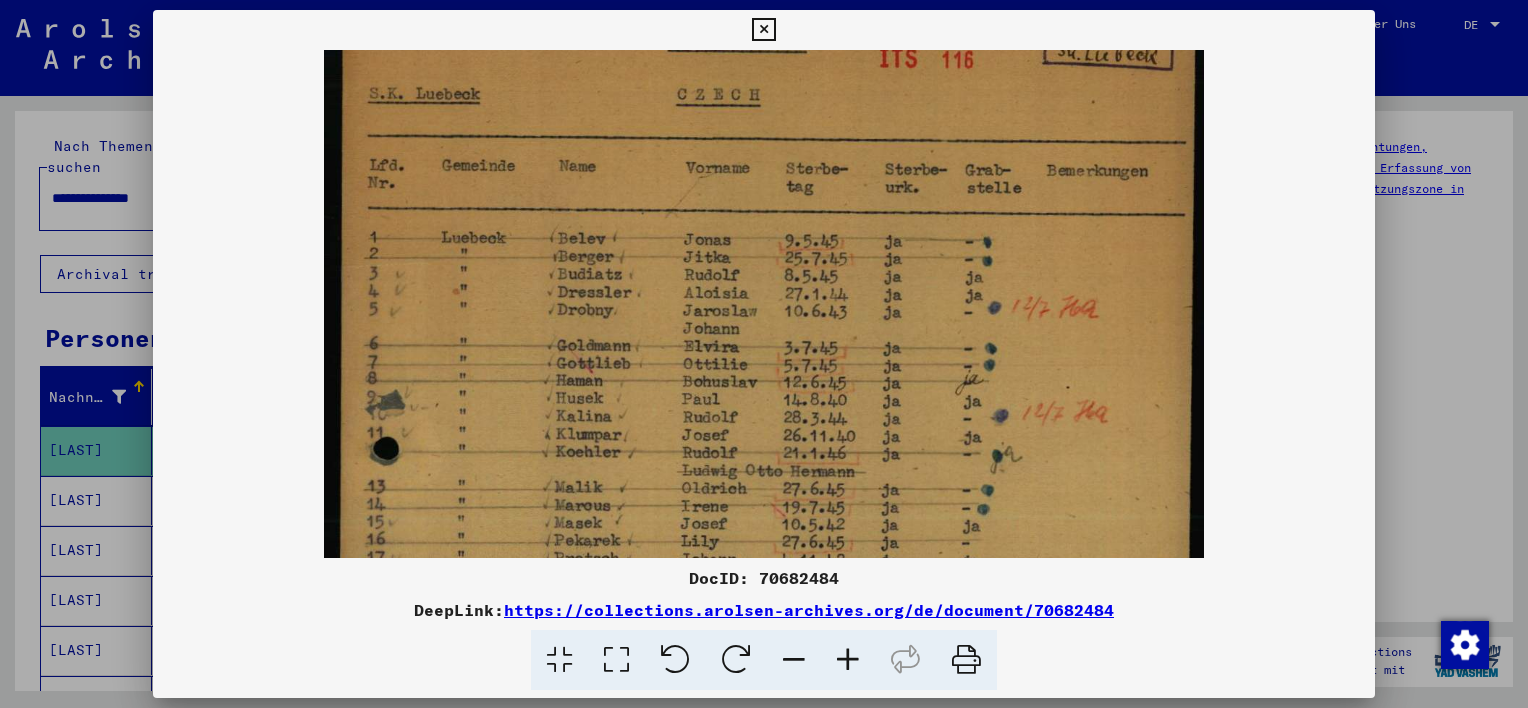 scroll, scrollTop: 88, scrollLeft: 0, axis: vertical 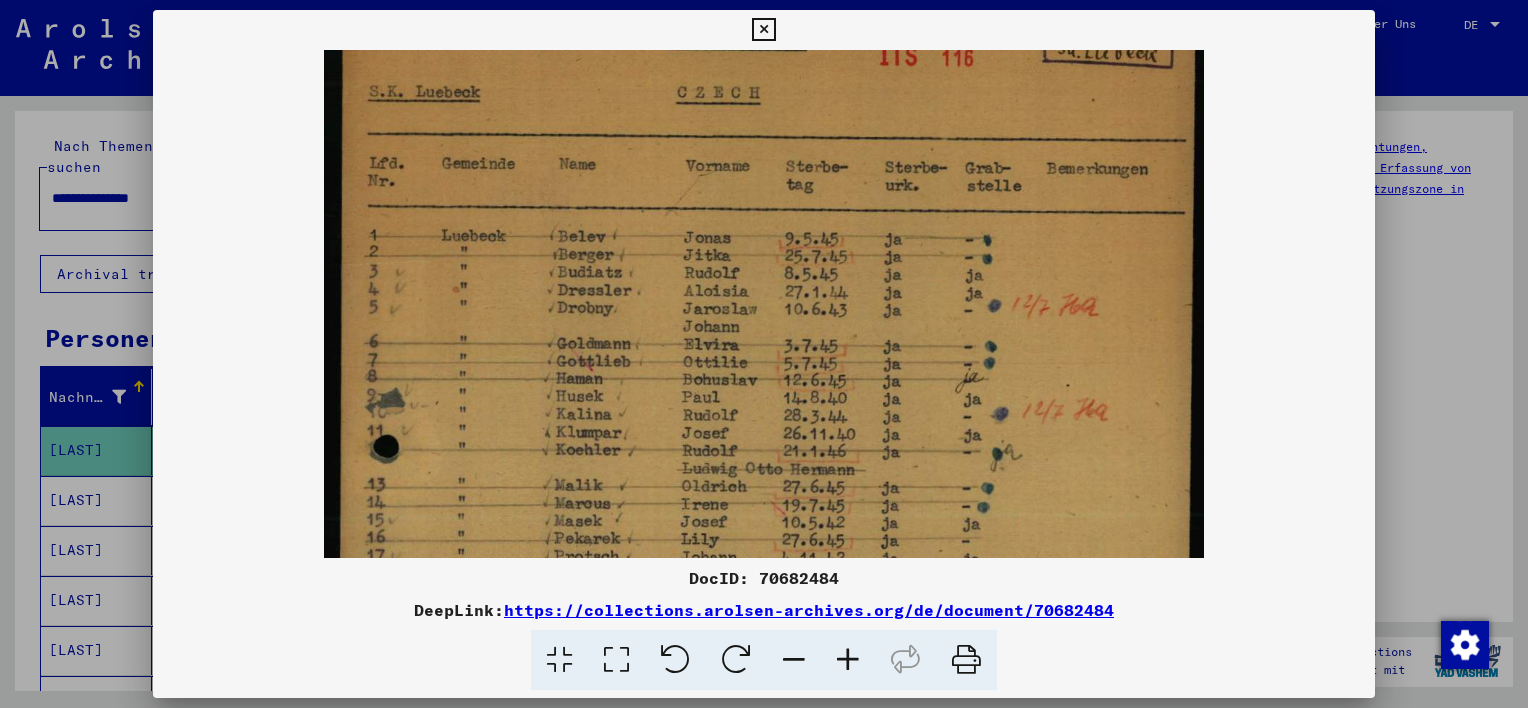 drag, startPoint x: 652, startPoint y: 436, endPoint x: 651, endPoint y: 350, distance: 86.00581 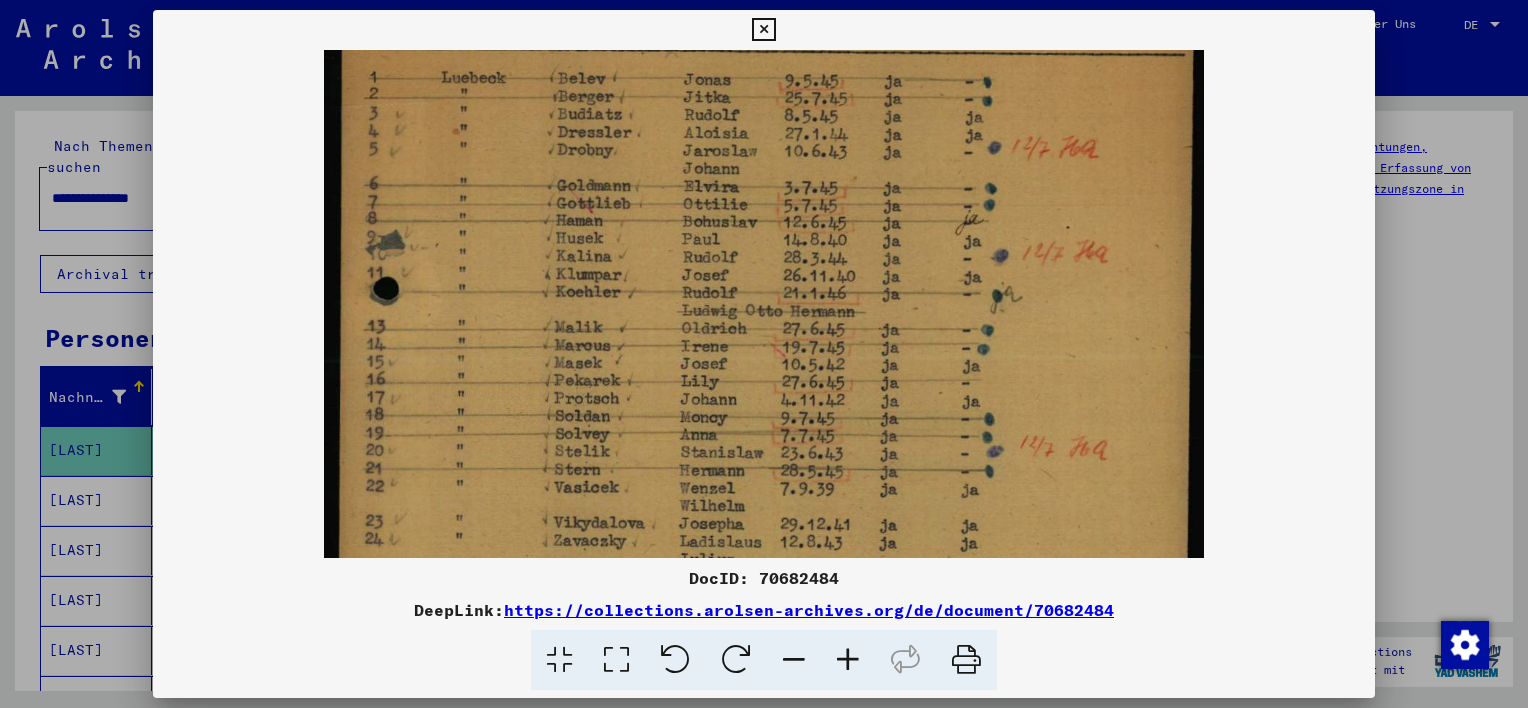 drag, startPoint x: 669, startPoint y: 374, endPoint x: 666, endPoint y: 216, distance: 158.02847 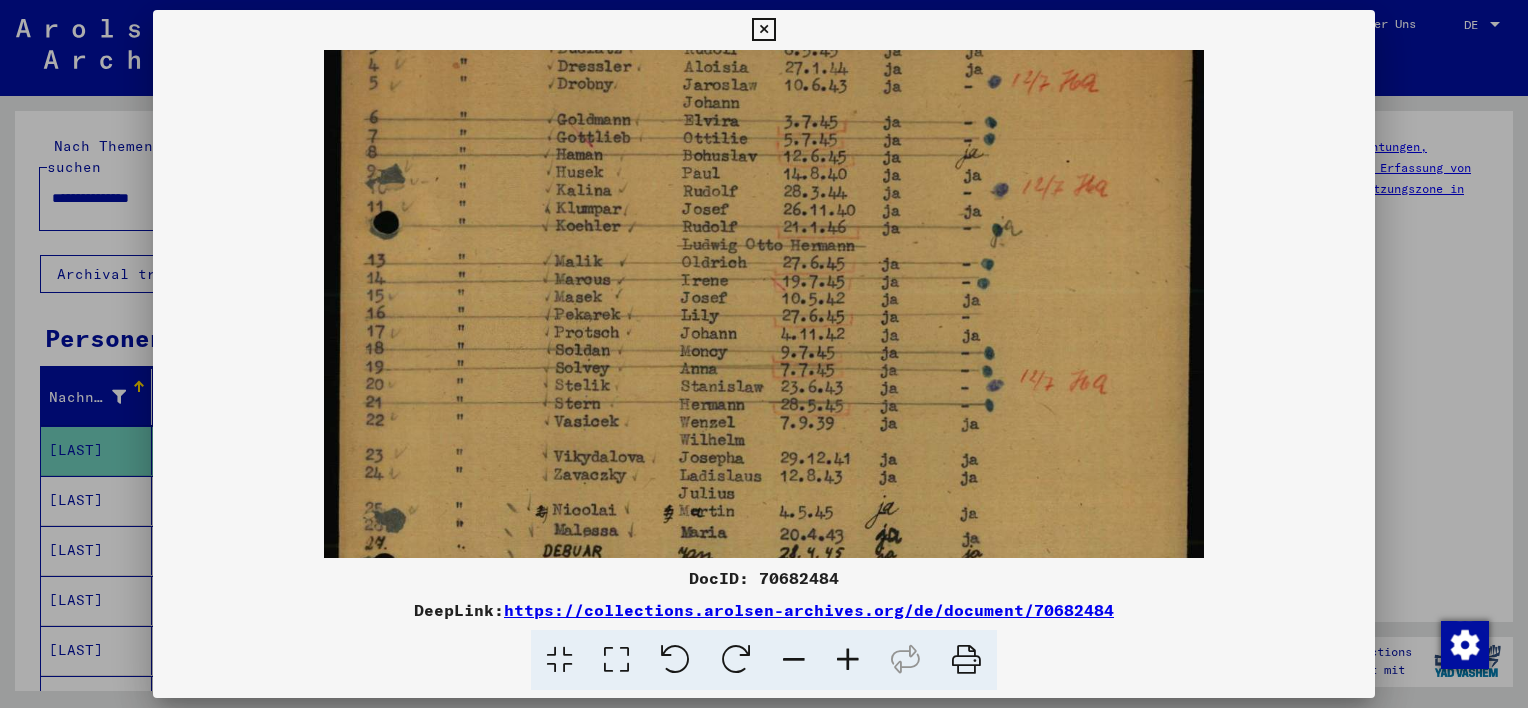 scroll, scrollTop: 350, scrollLeft: 0, axis: vertical 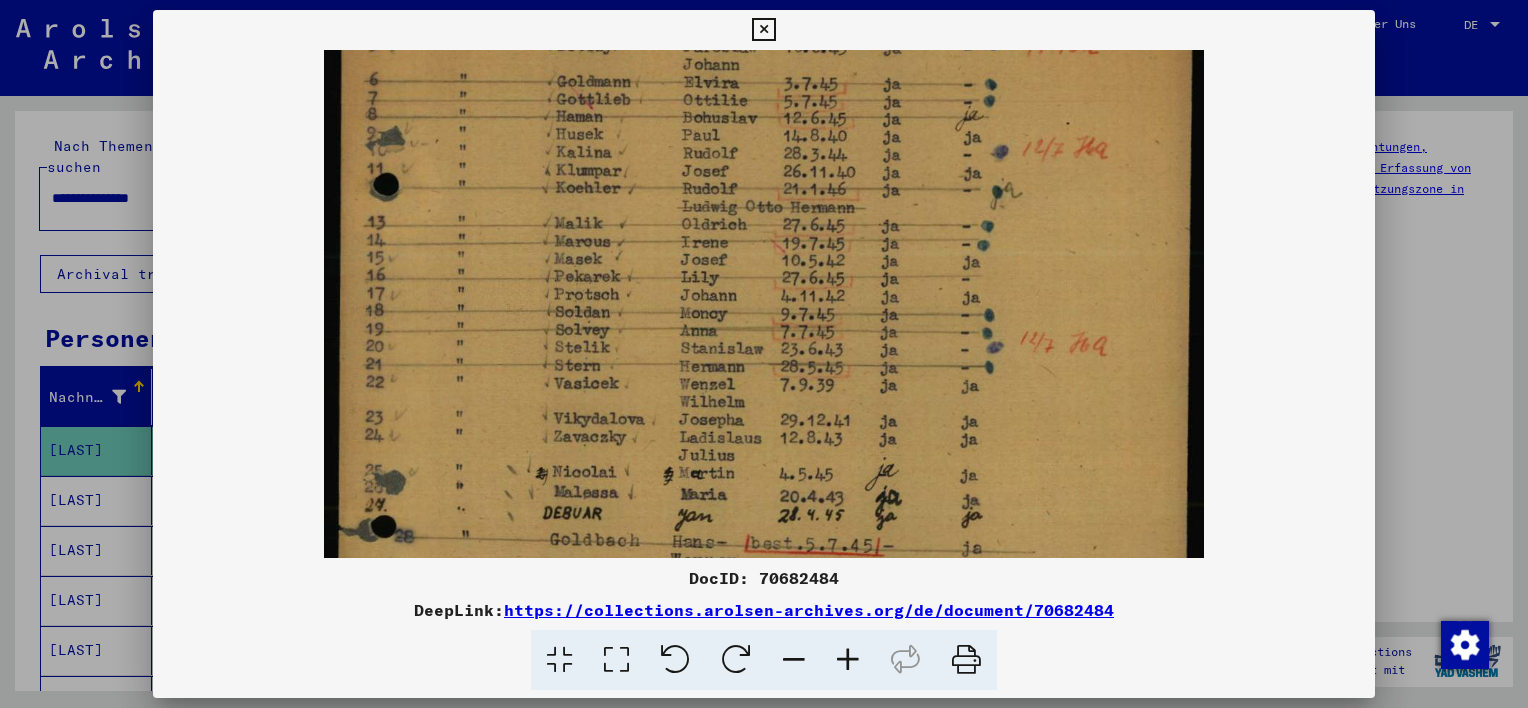 drag, startPoint x: 680, startPoint y: 336, endPoint x: 687, endPoint y: 233, distance: 103.23759 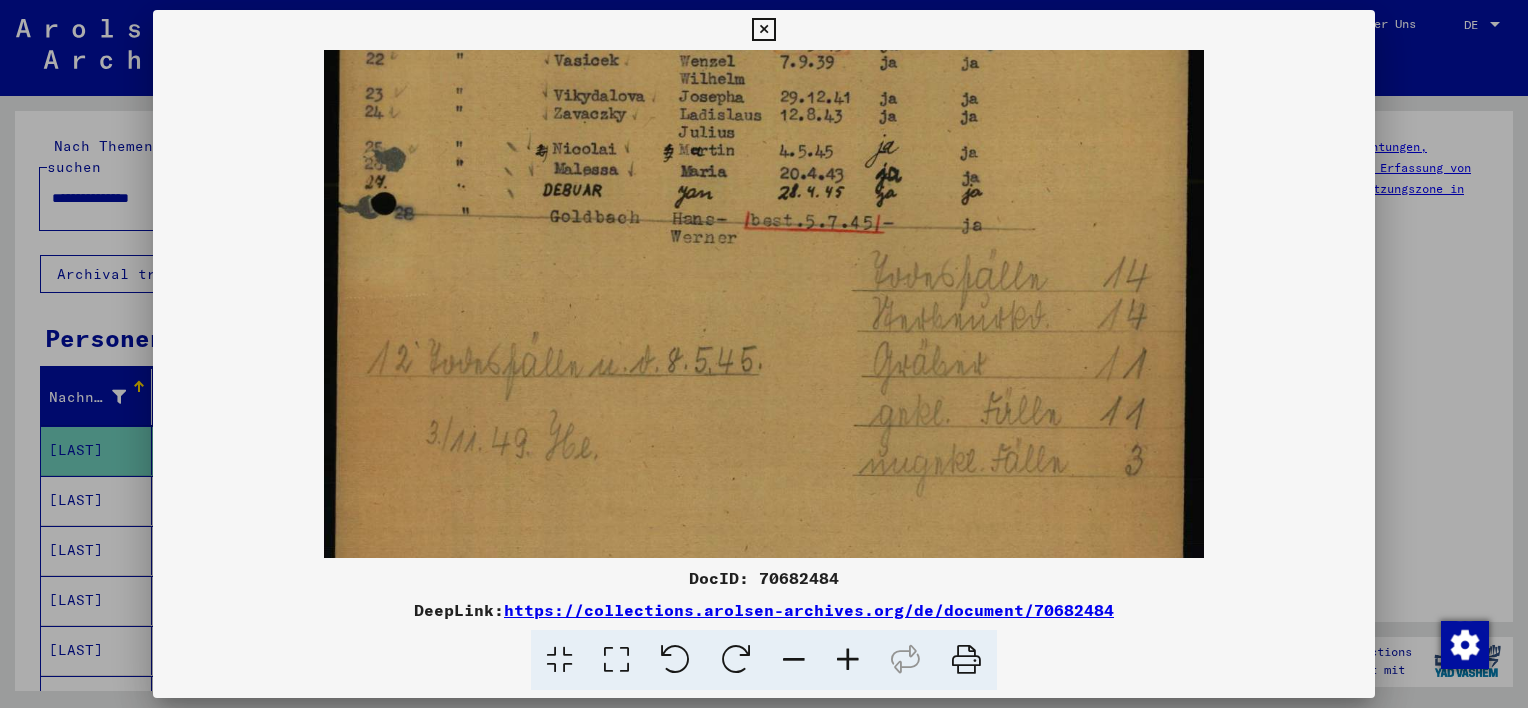 drag, startPoint x: 620, startPoint y: 390, endPoint x: 630, endPoint y: 69, distance: 321.15573 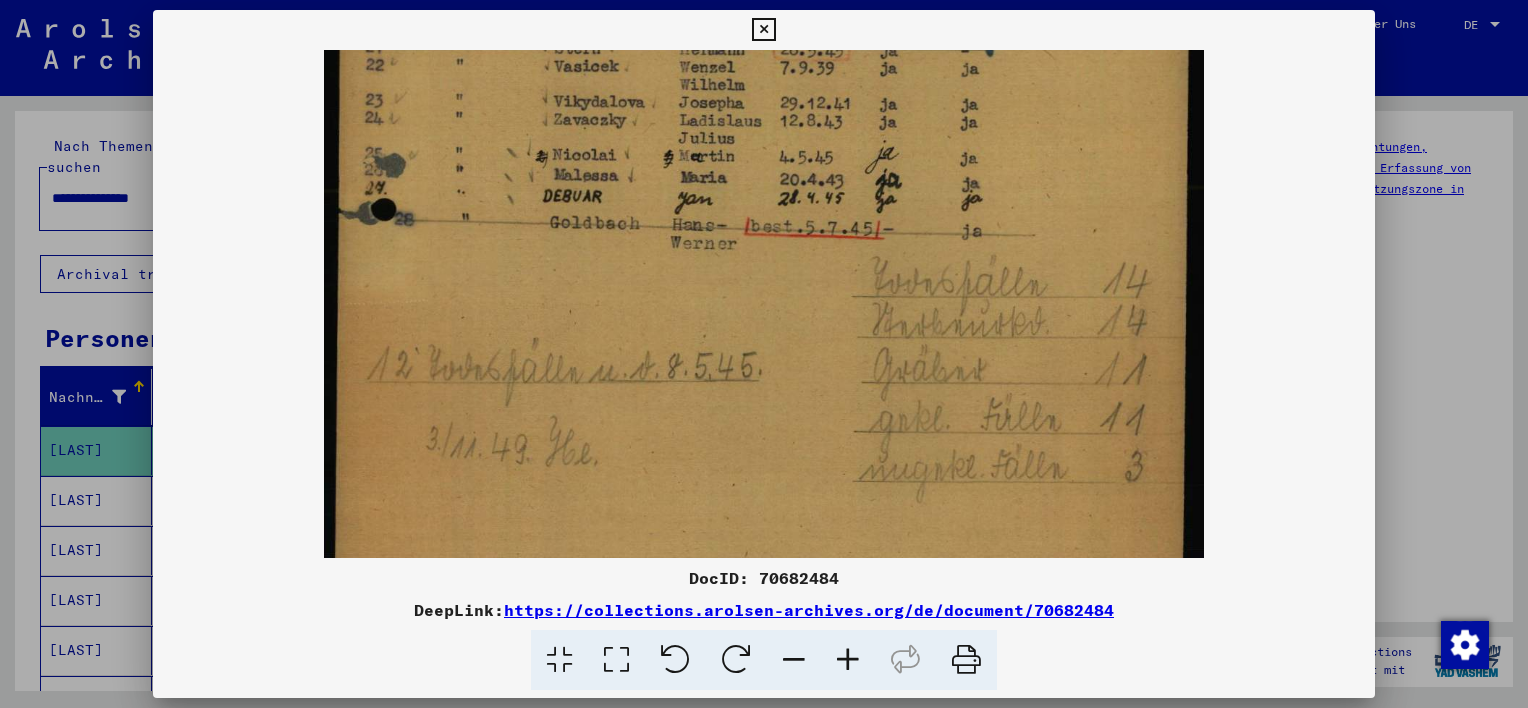 scroll, scrollTop: 604, scrollLeft: 0, axis: vertical 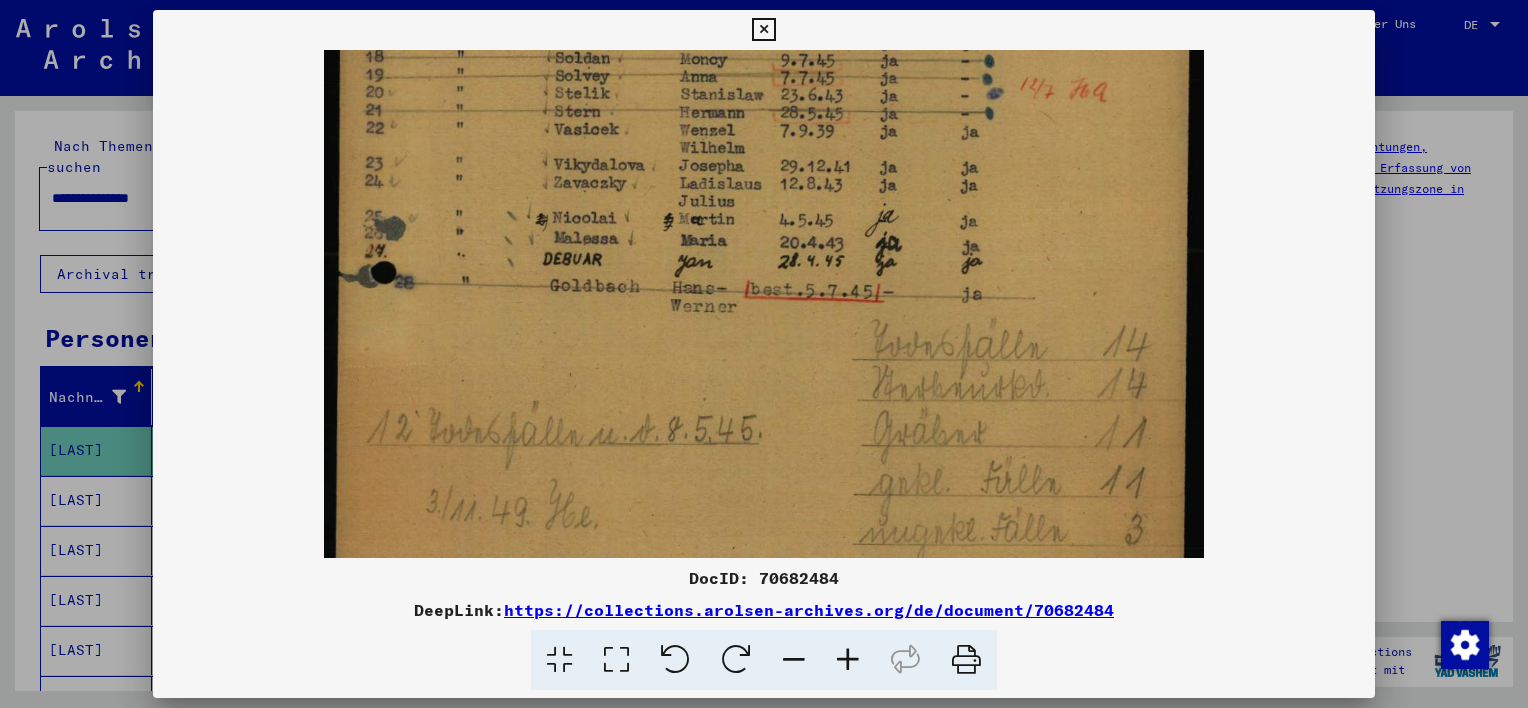 drag, startPoint x: 642, startPoint y: 311, endPoint x: 699, endPoint y: 328, distance: 59.48109 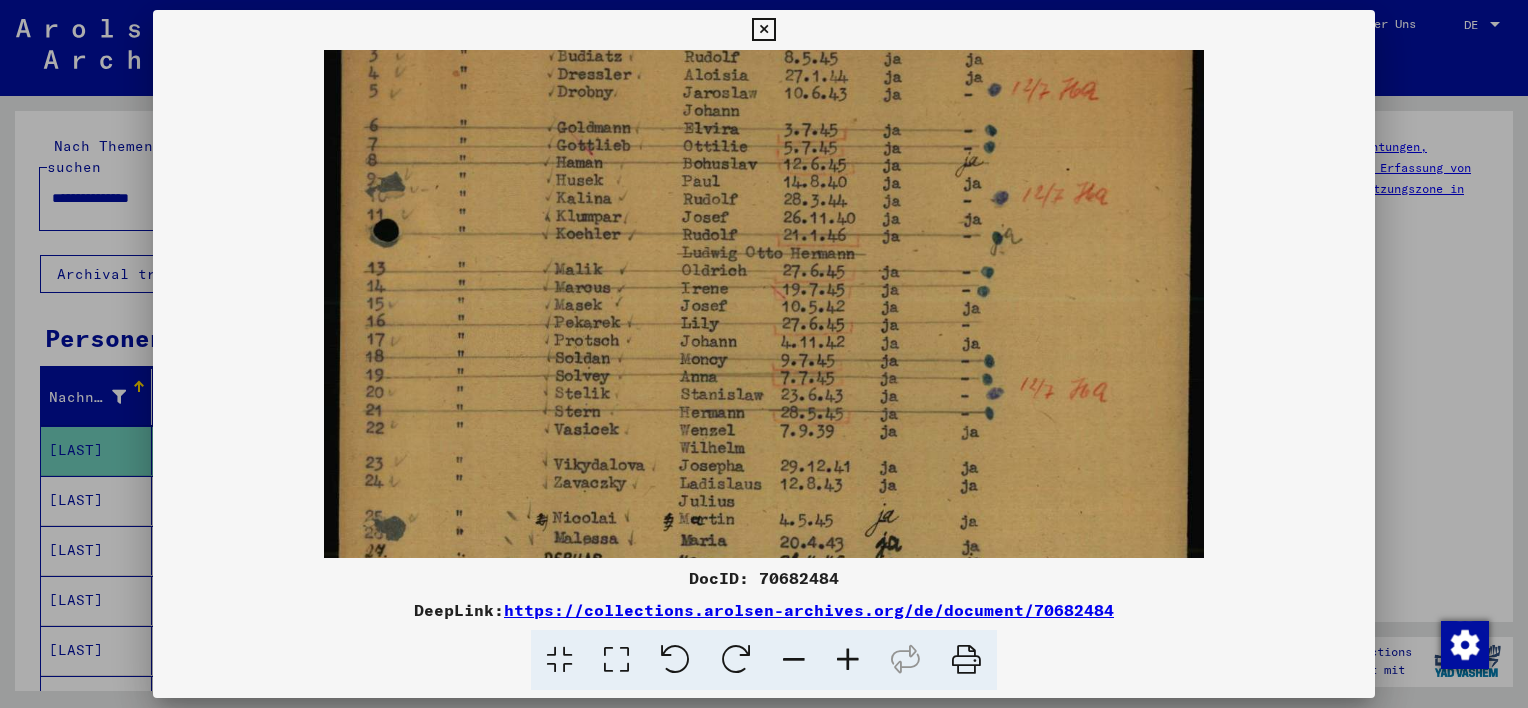 scroll, scrollTop: 303, scrollLeft: 0, axis: vertical 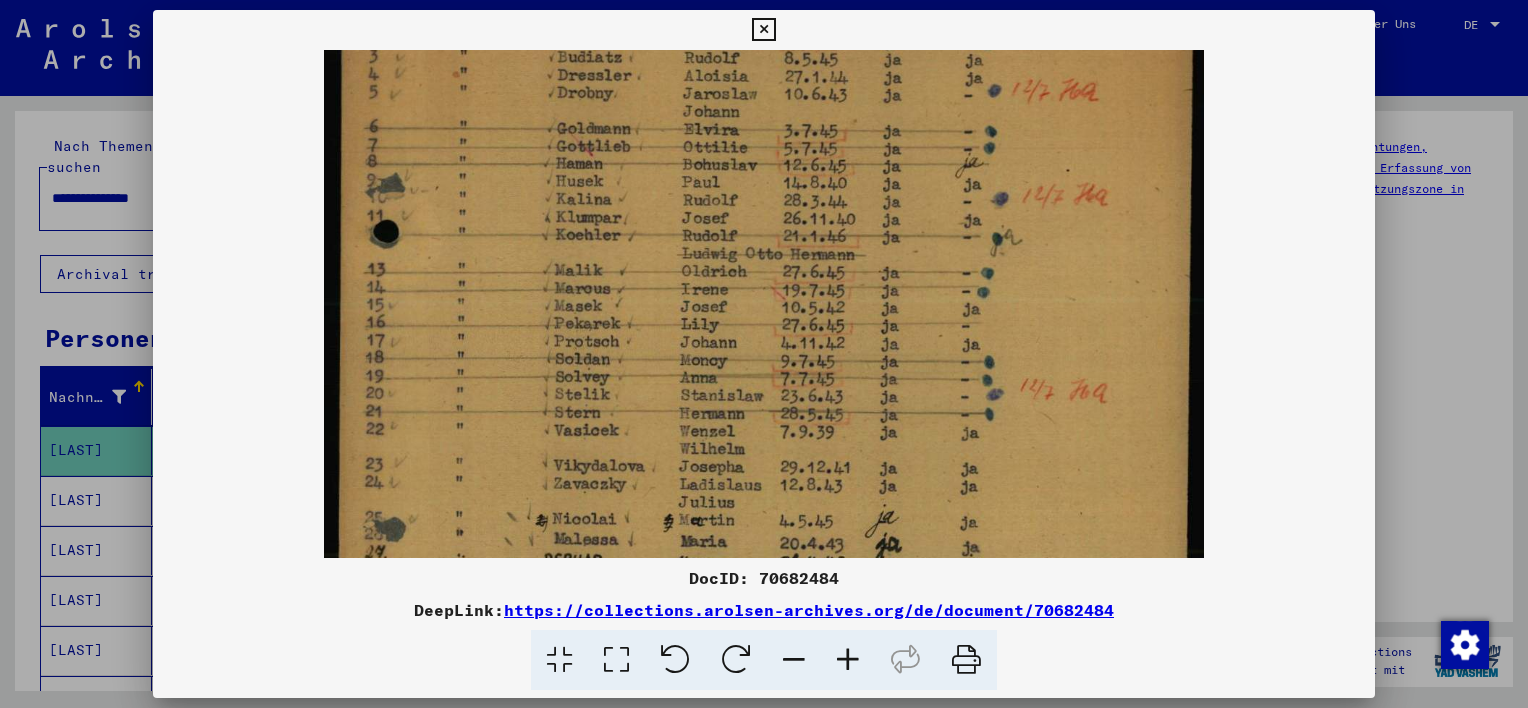 drag, startPoint x: 890, startPoint y: 156, endPoint x: 1020, endPoint y: 491, distance: 359.33966 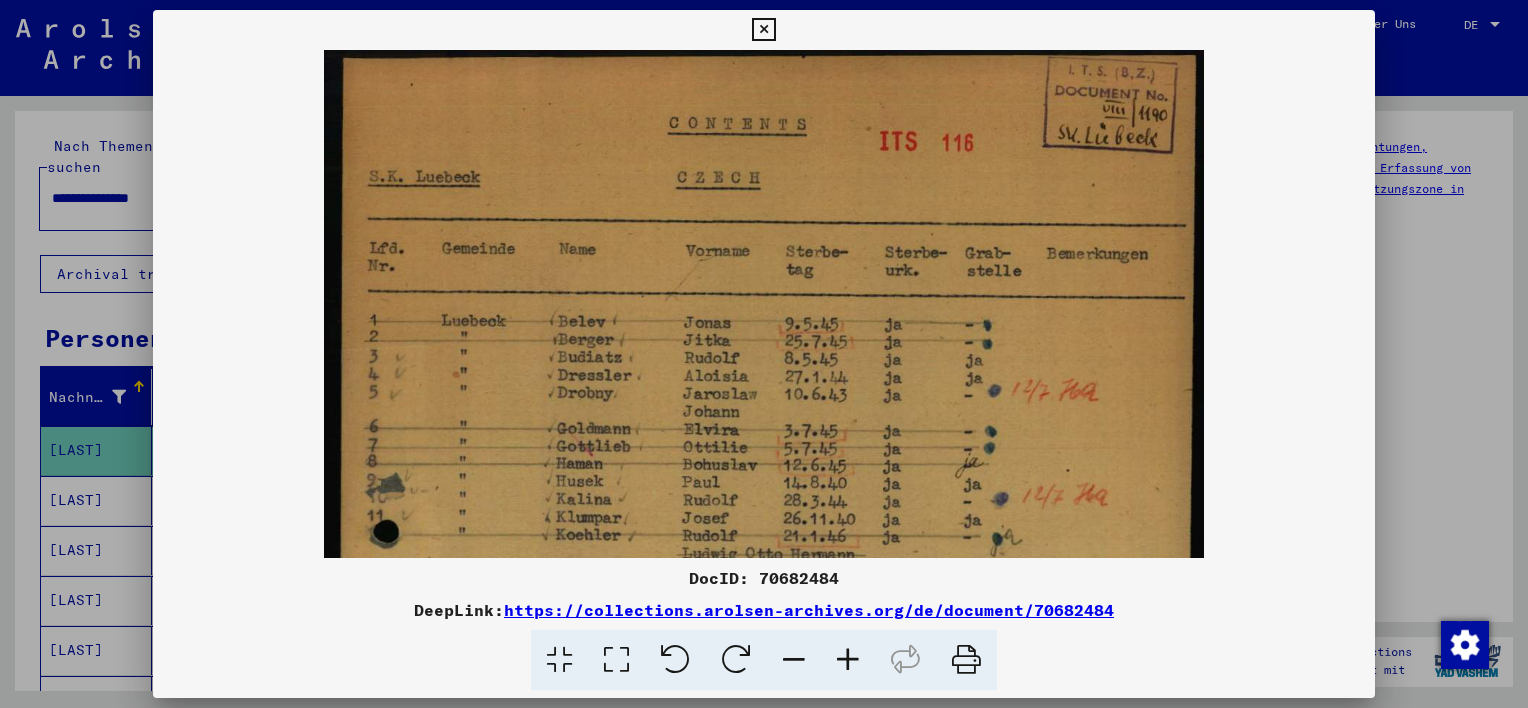 scroll, scrollTop: 13, scrollLeft: 0, axis: vertical 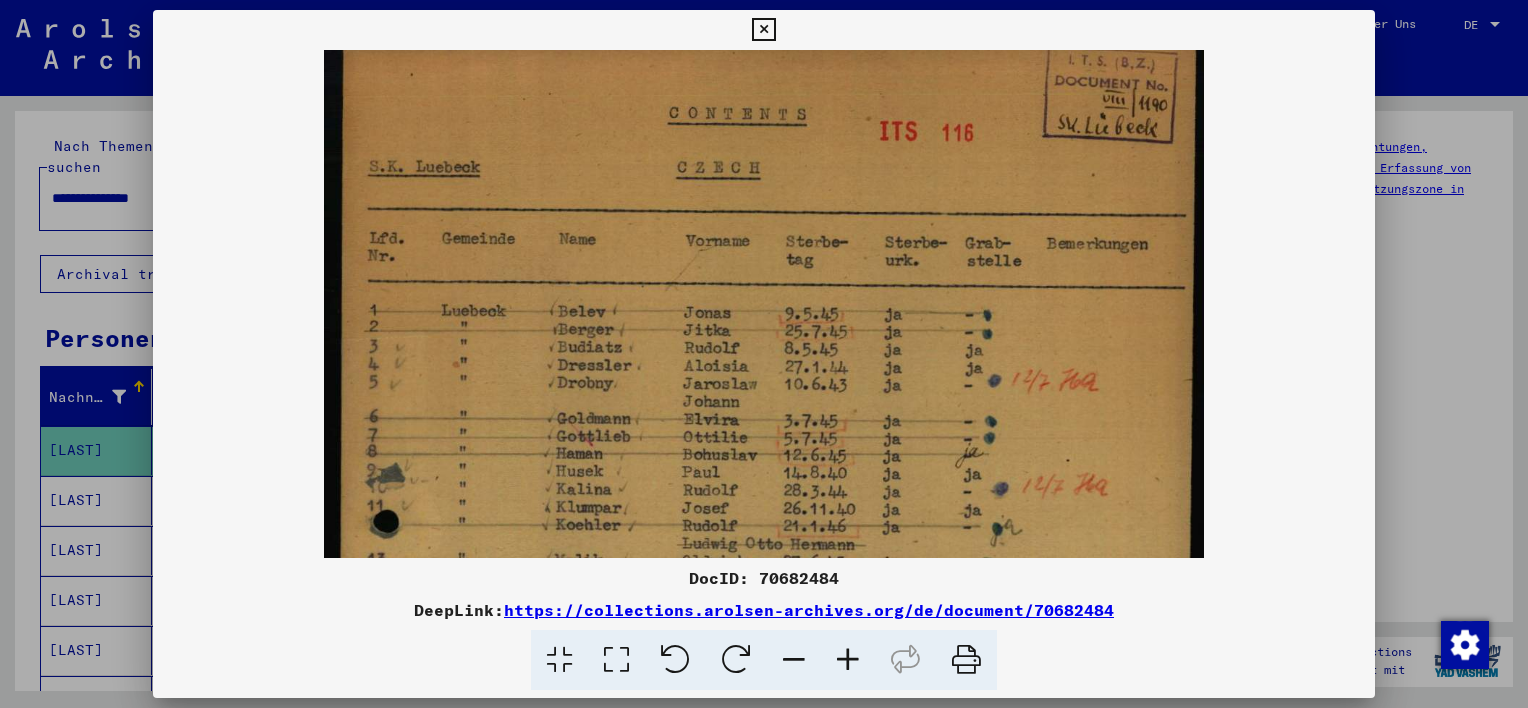 drag, startPoint x: 812, startPoint y: 127, endPoint x: 853, endPoint y: 430, distance: 305.76135 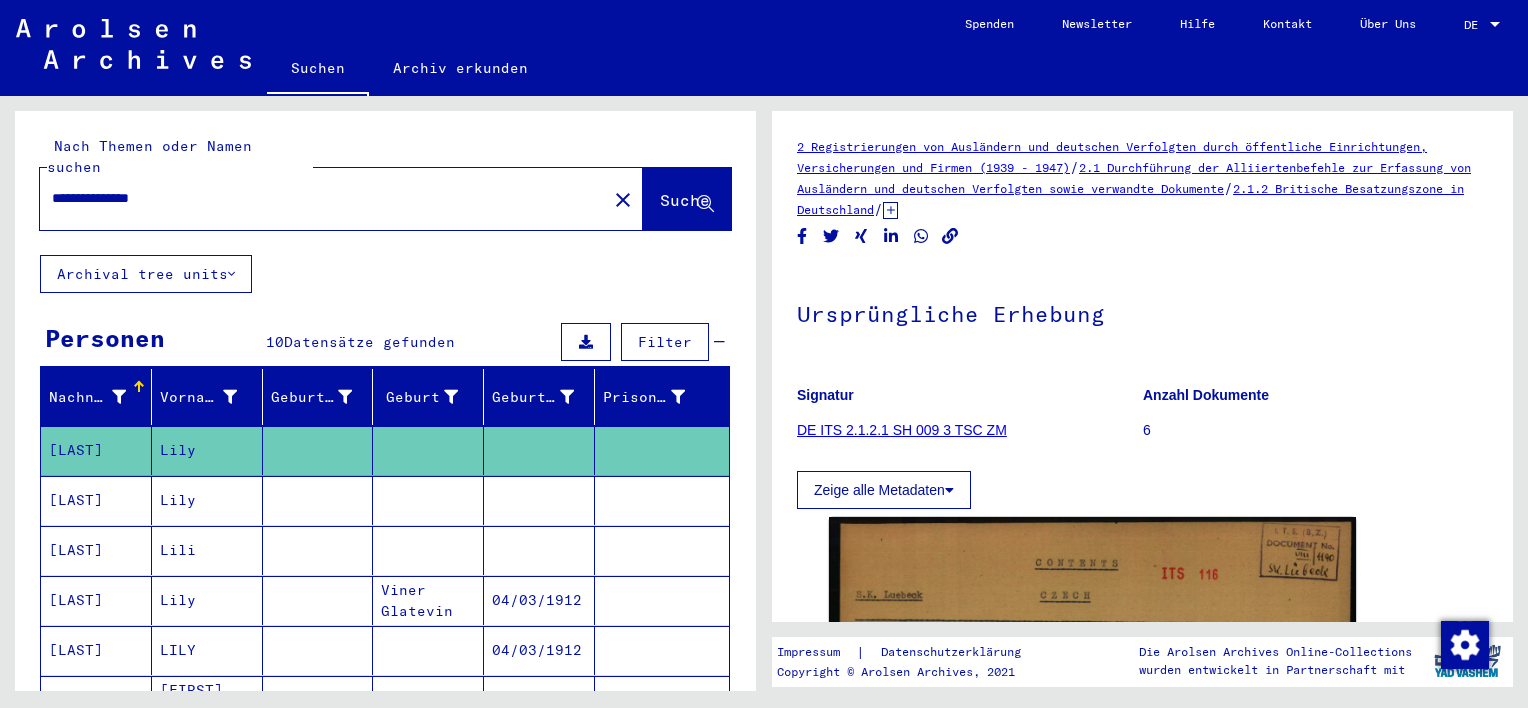 click at bounding box center [539, 550] 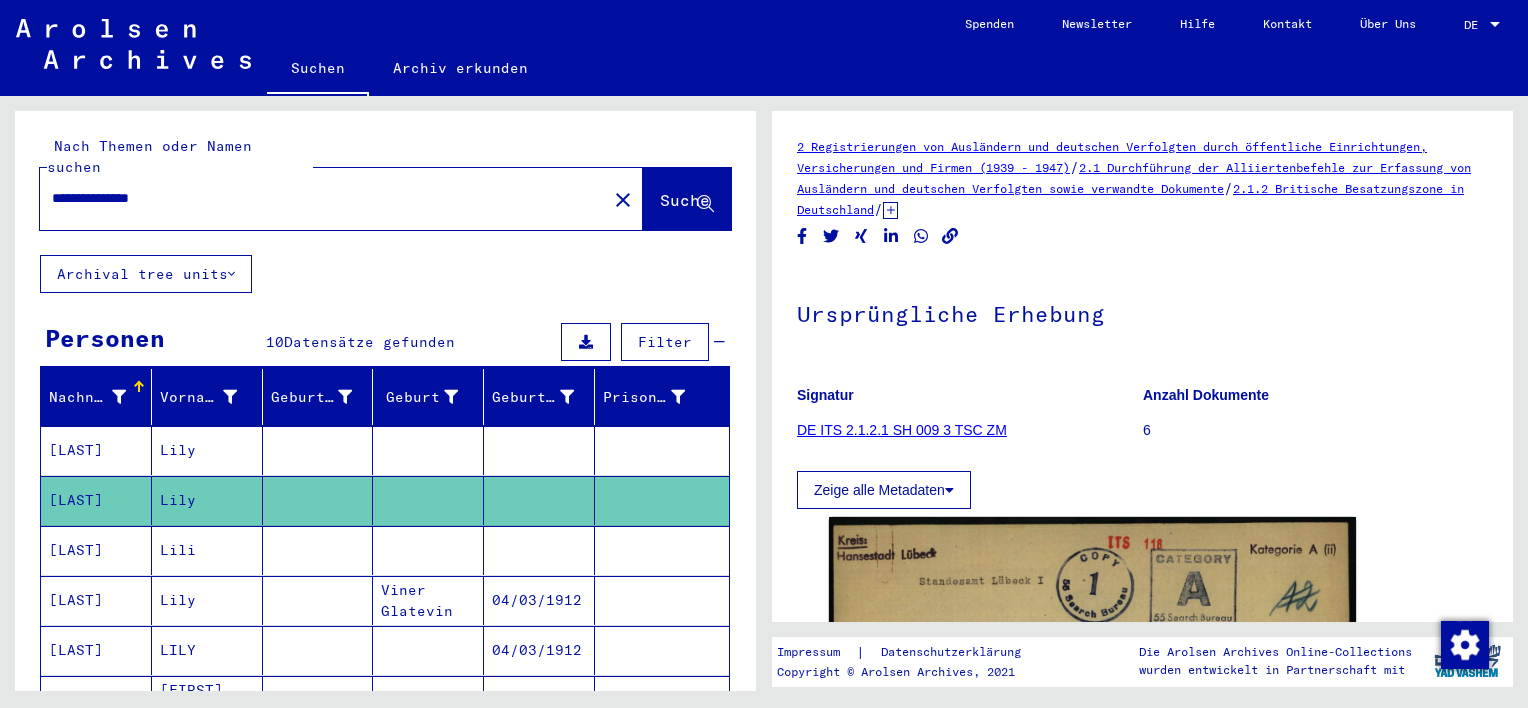 scroll, scrollTop: 0, scrollLeft: 0, axis: both 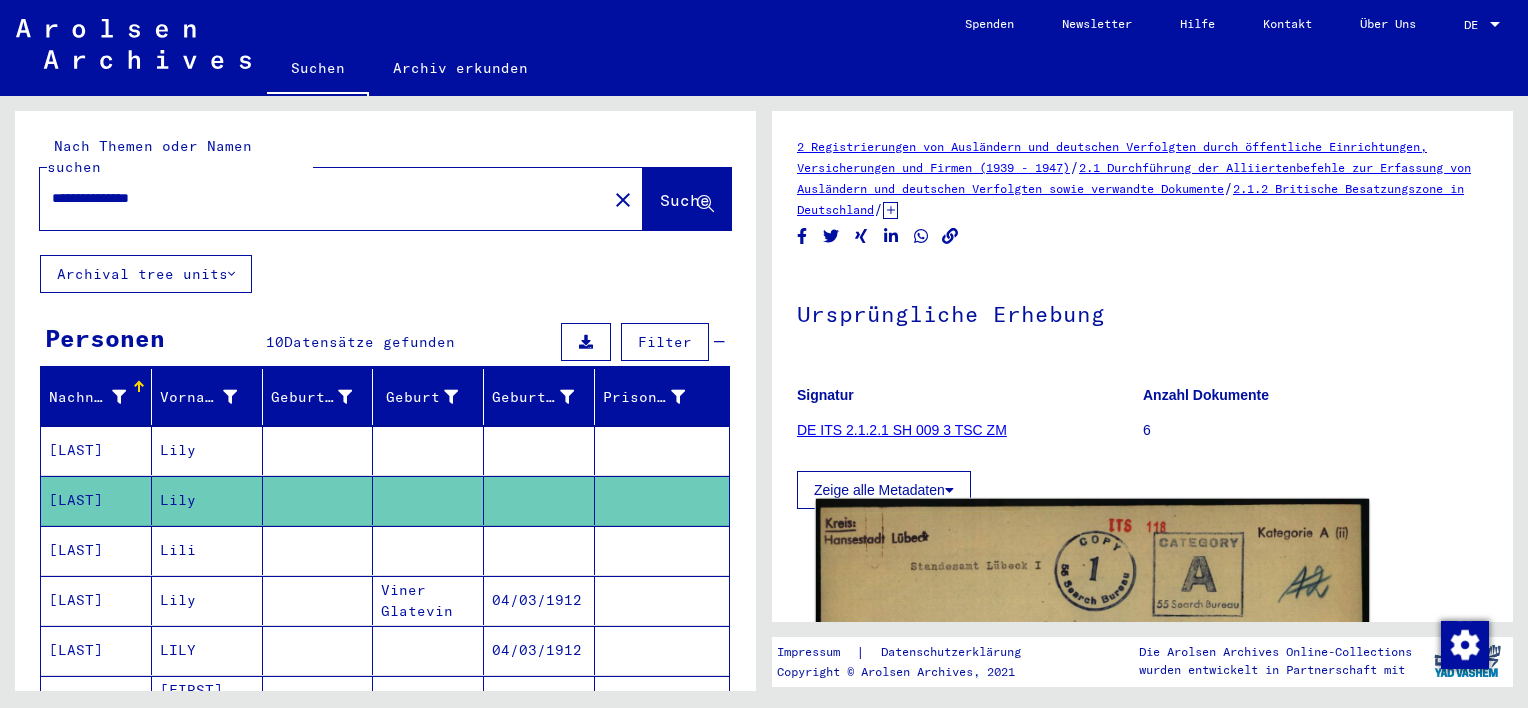 click 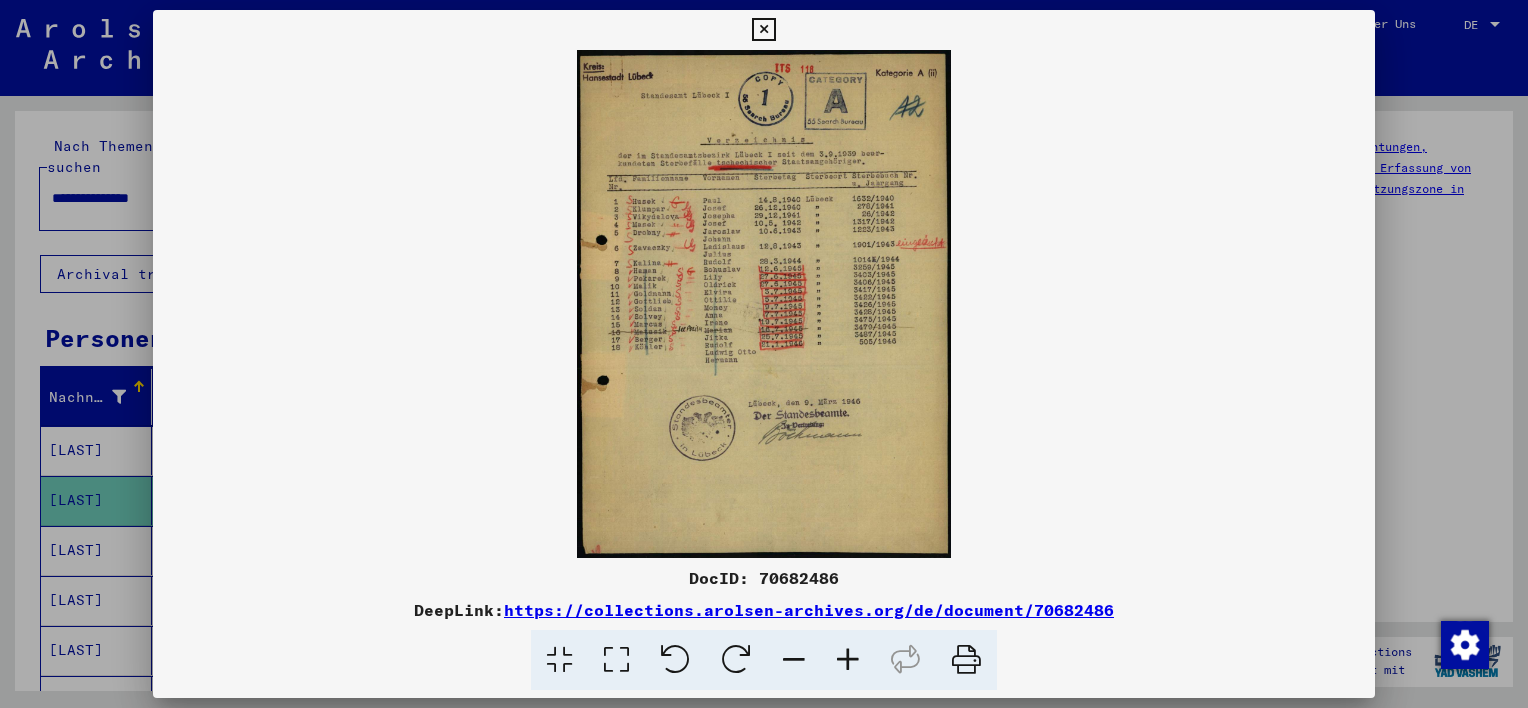 click at bounding box center [848, 660] 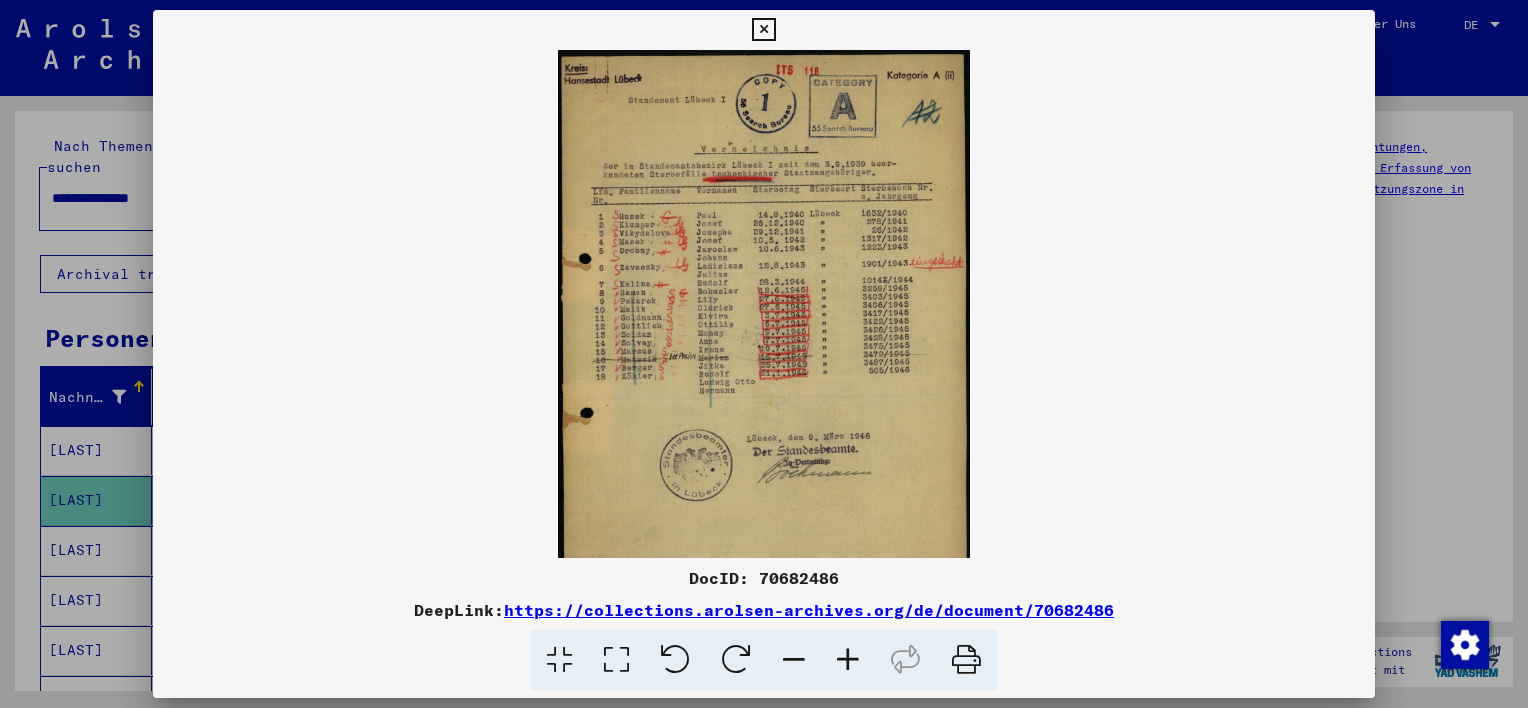click at bounding box center [848, 660] 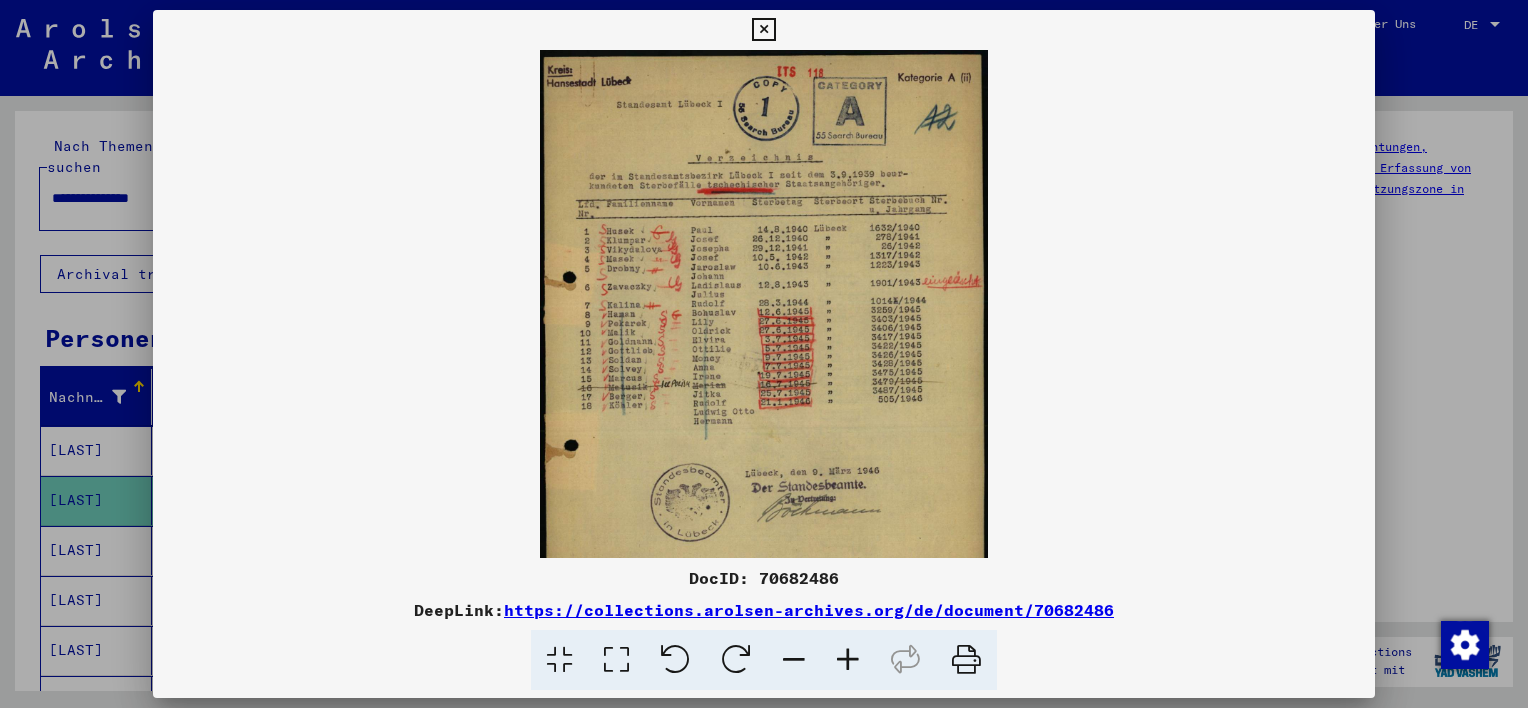 click at bounding box center [848, 660] 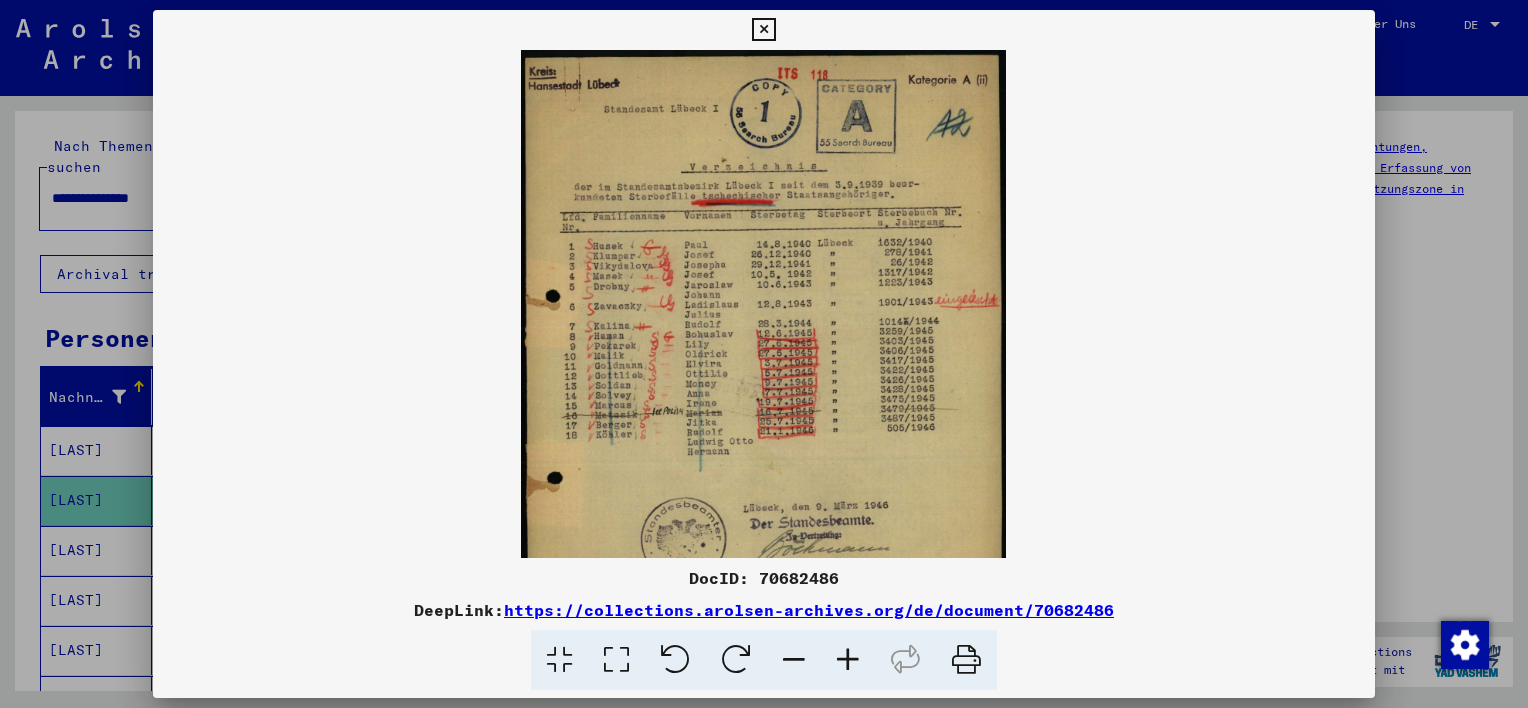 click at bounding box center (848, 660) 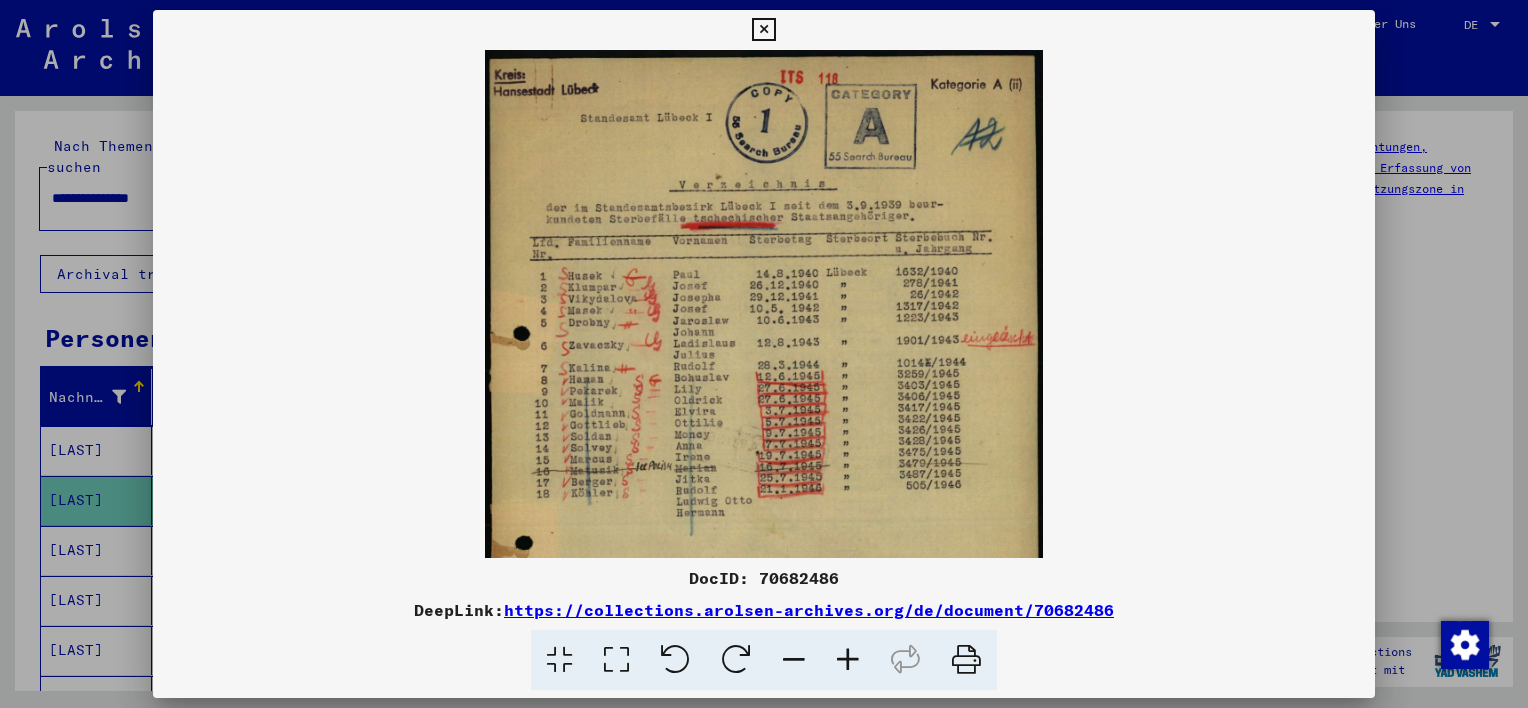 click at bounding box center [848, 660] 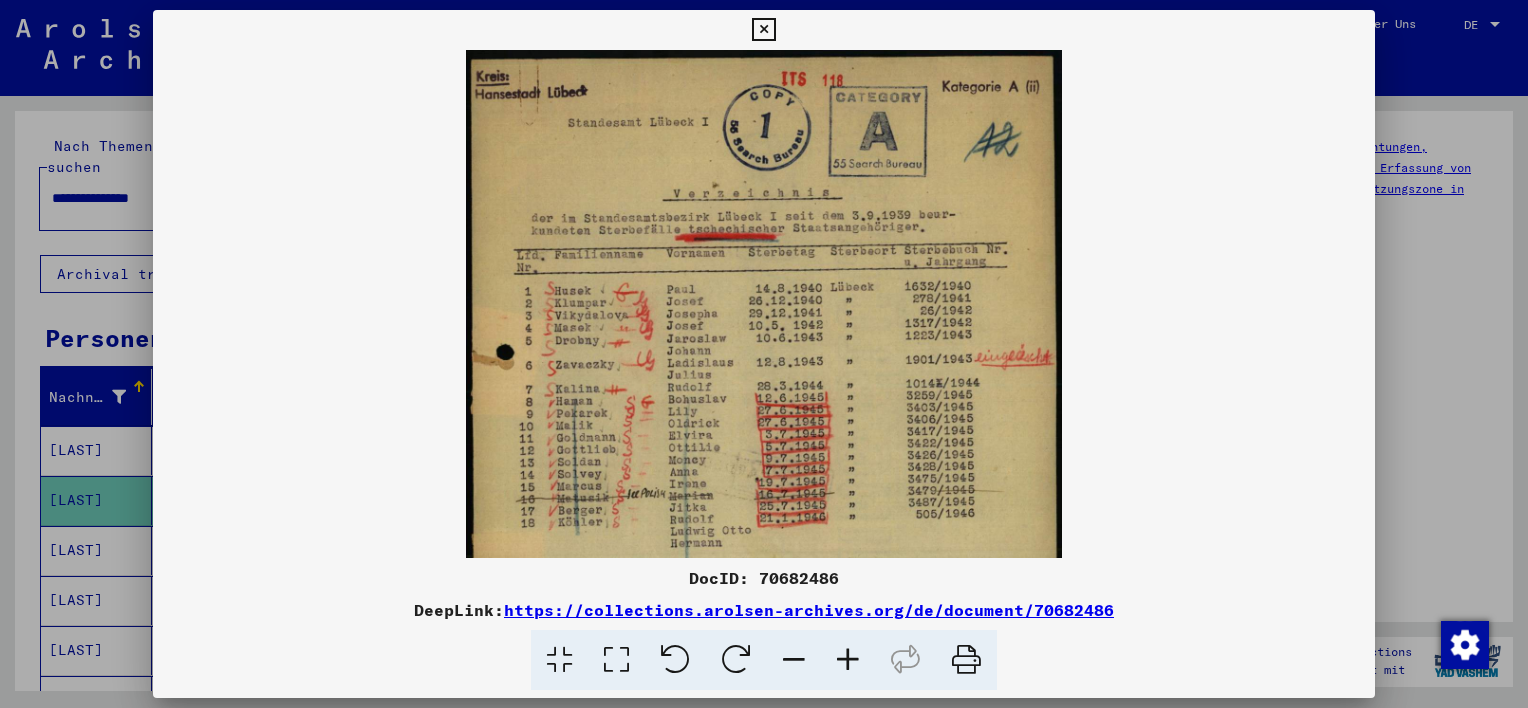 click at bounding box center [848, 660] 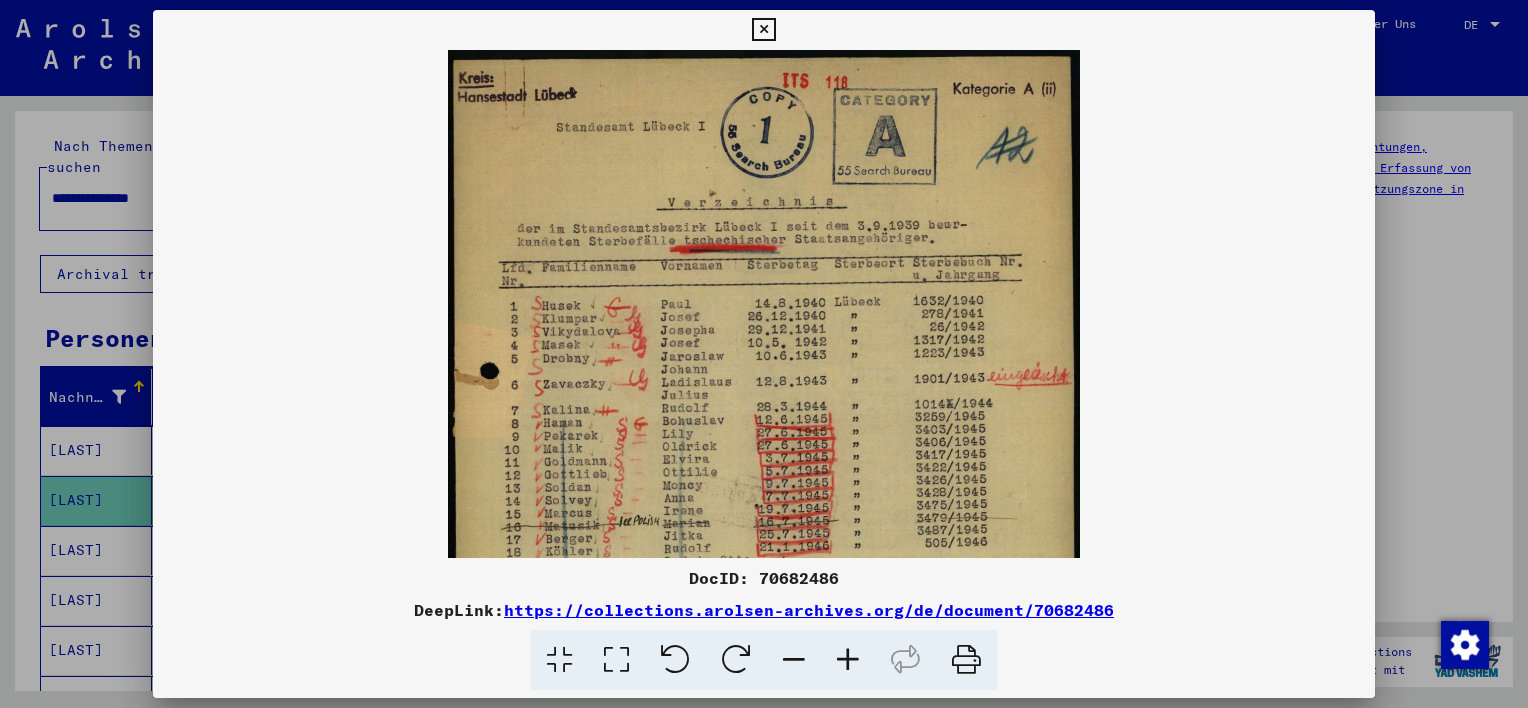 click at bounding box center [848, 660] 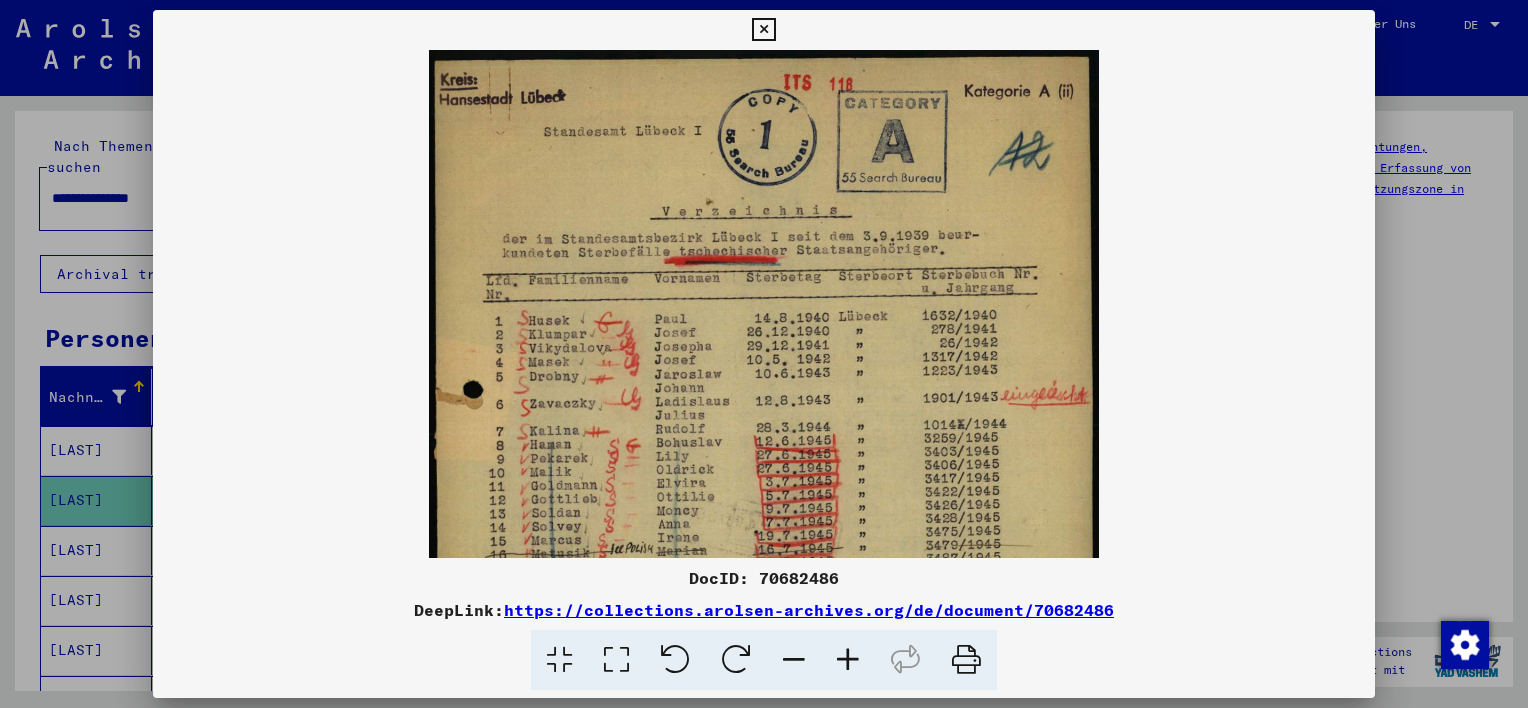 click at bounding box center [848, 660] 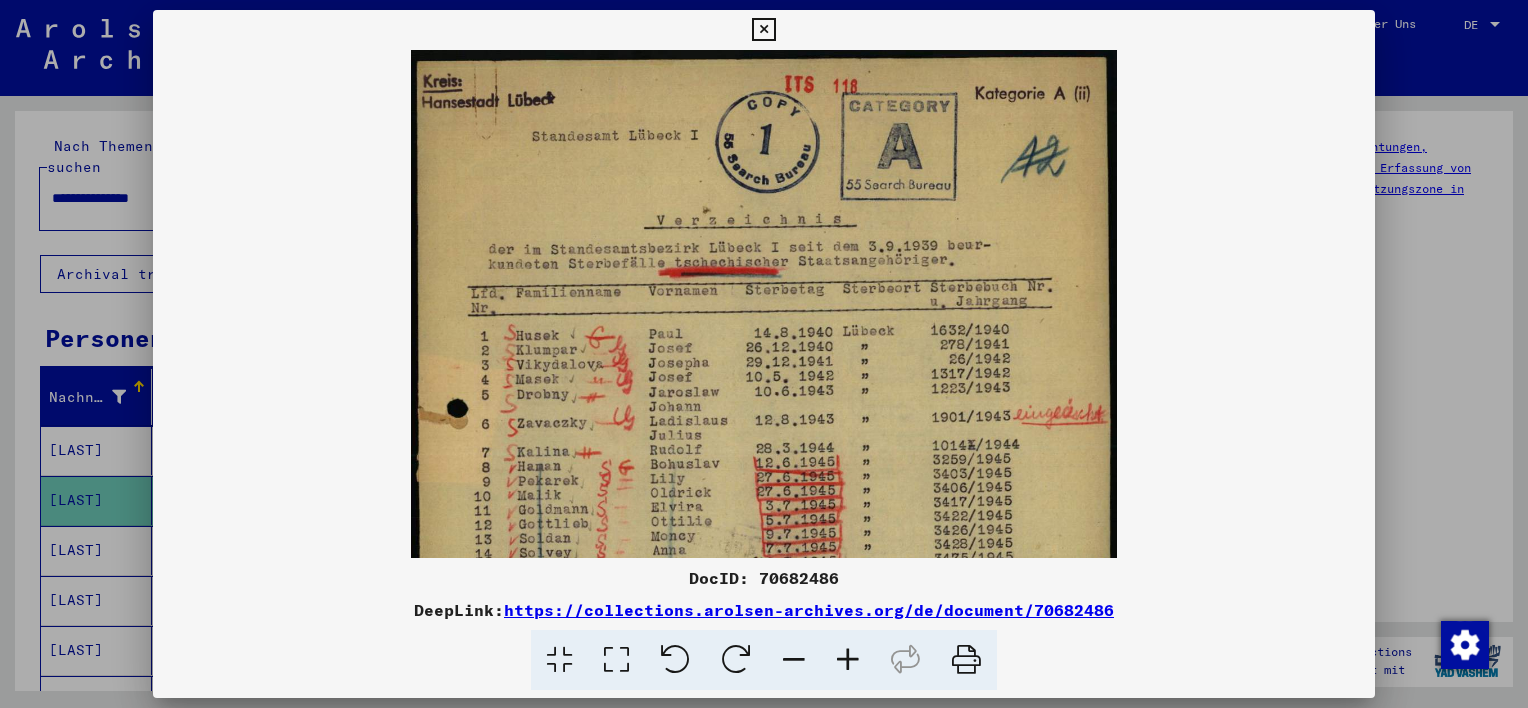 click at bounding box center [848, 660] 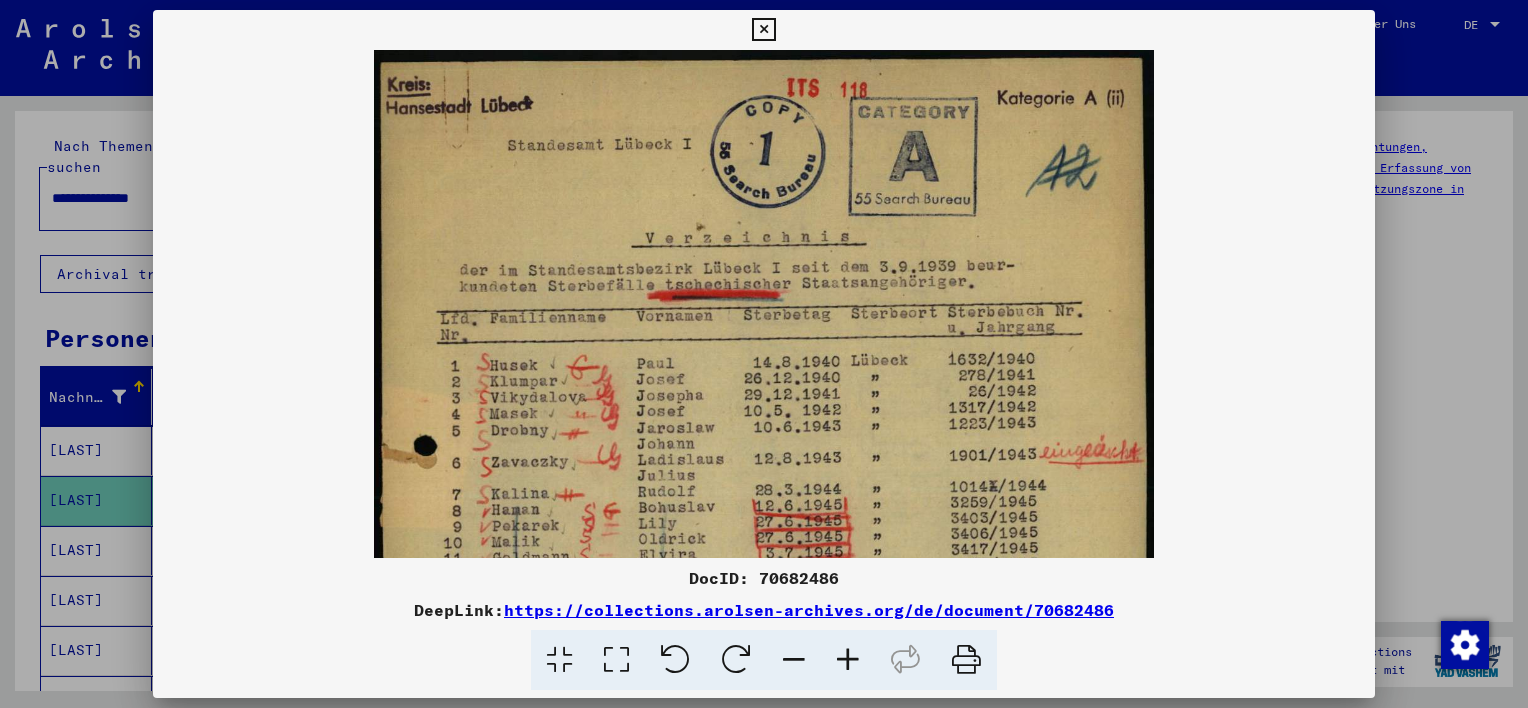 click at bounding box center [848, 660] 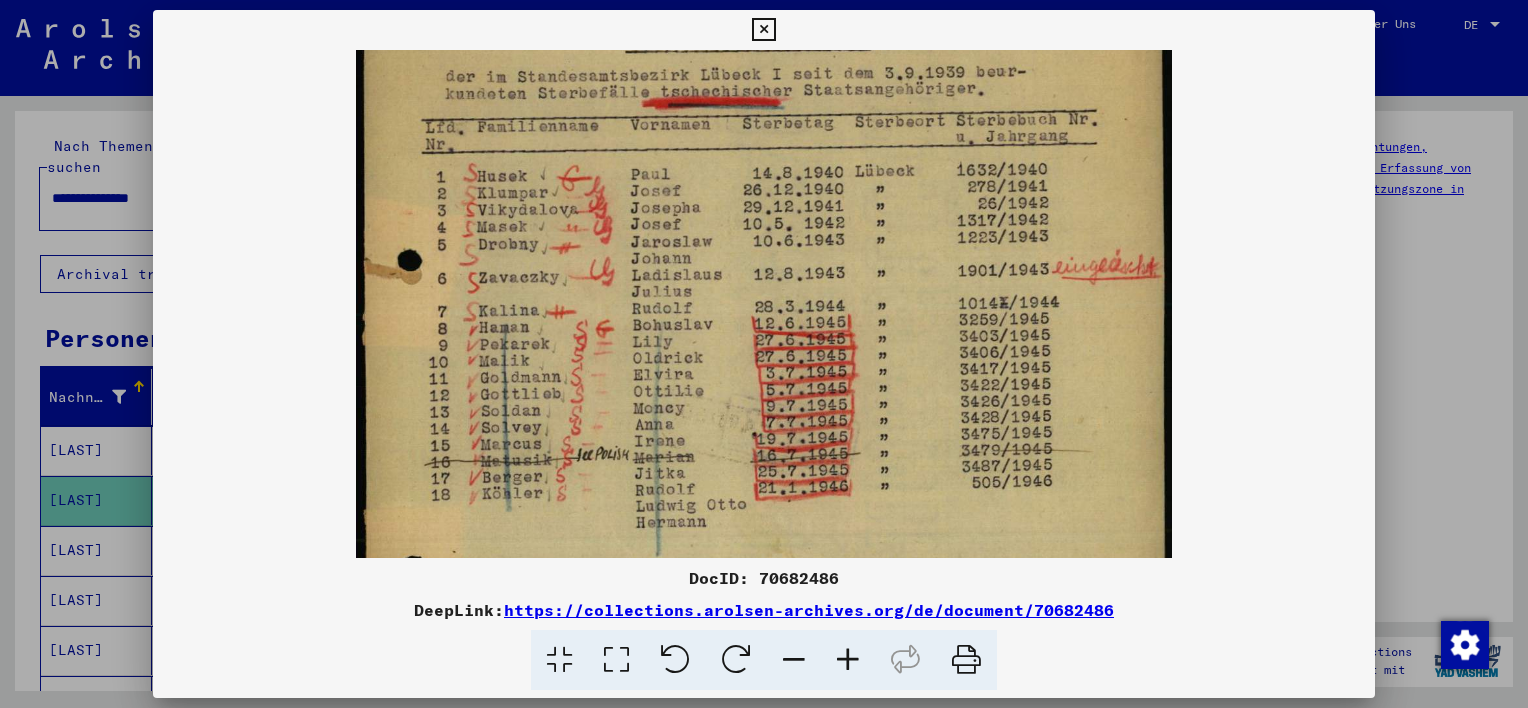 scroll, scrollTop: 205, scrollLeft: 0, axis: vertical 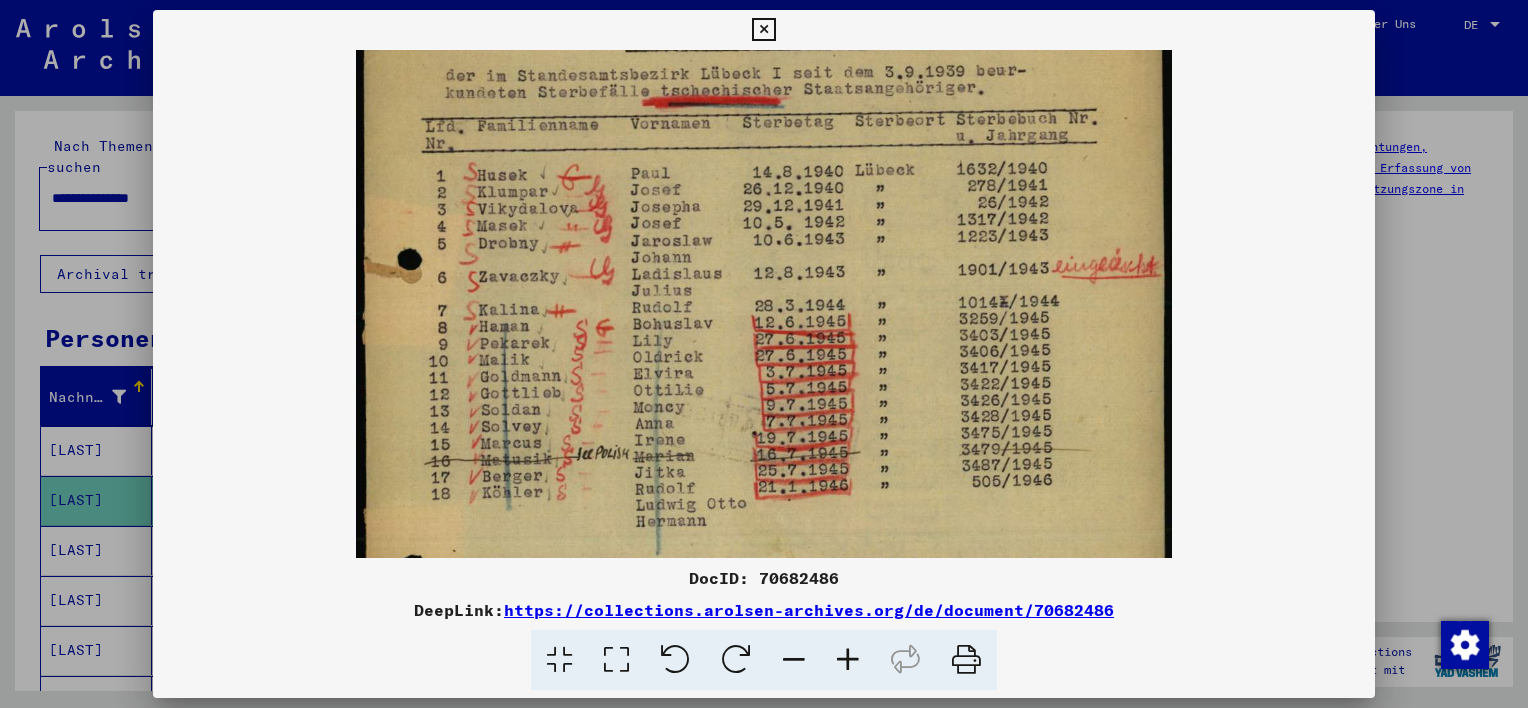 drag, startPoint x: 815, startPoint y: 444, endPoint x: 820, endPoint y: 240, distance: 204.06126 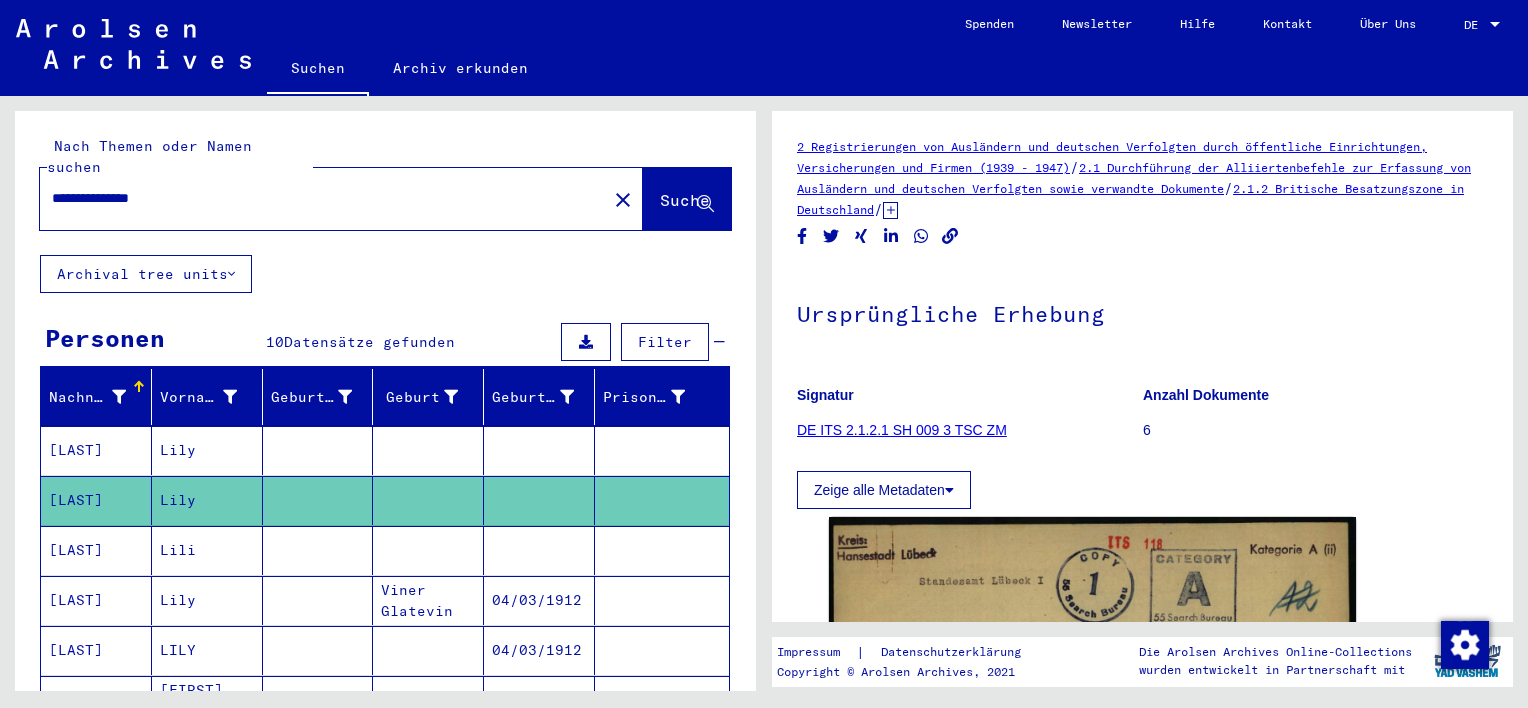 click at bounding box center (539, 600) 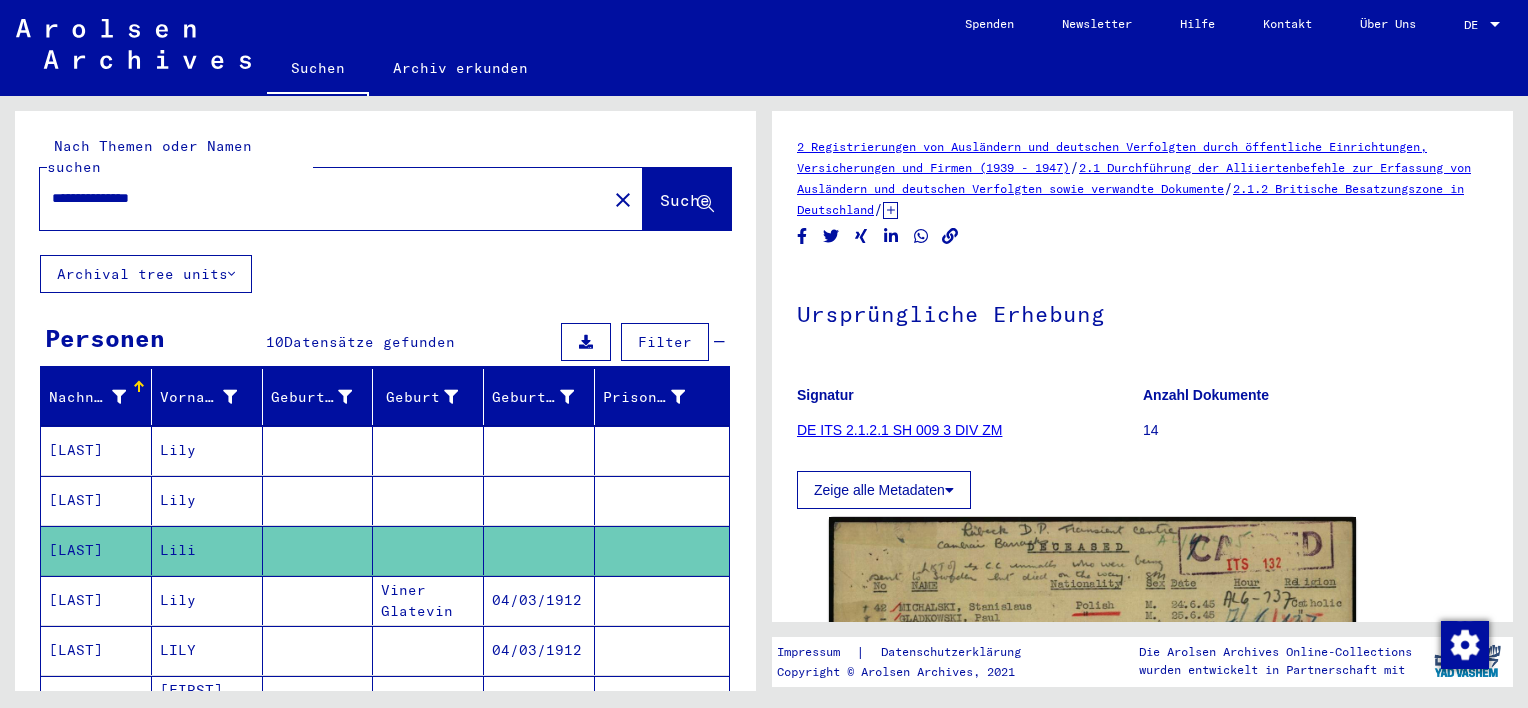 scroll, scrollTop: 0, scrollLeft: 0, axis: both 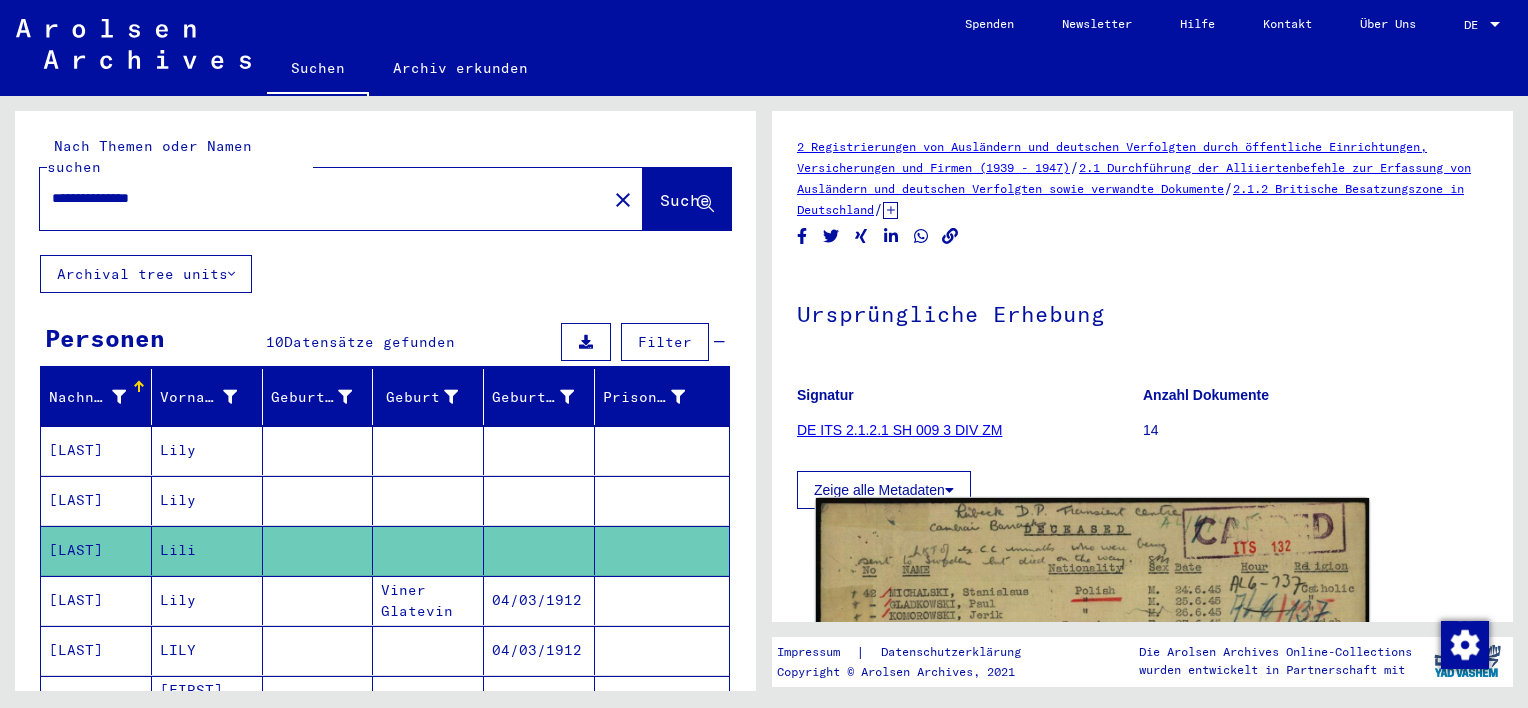 click 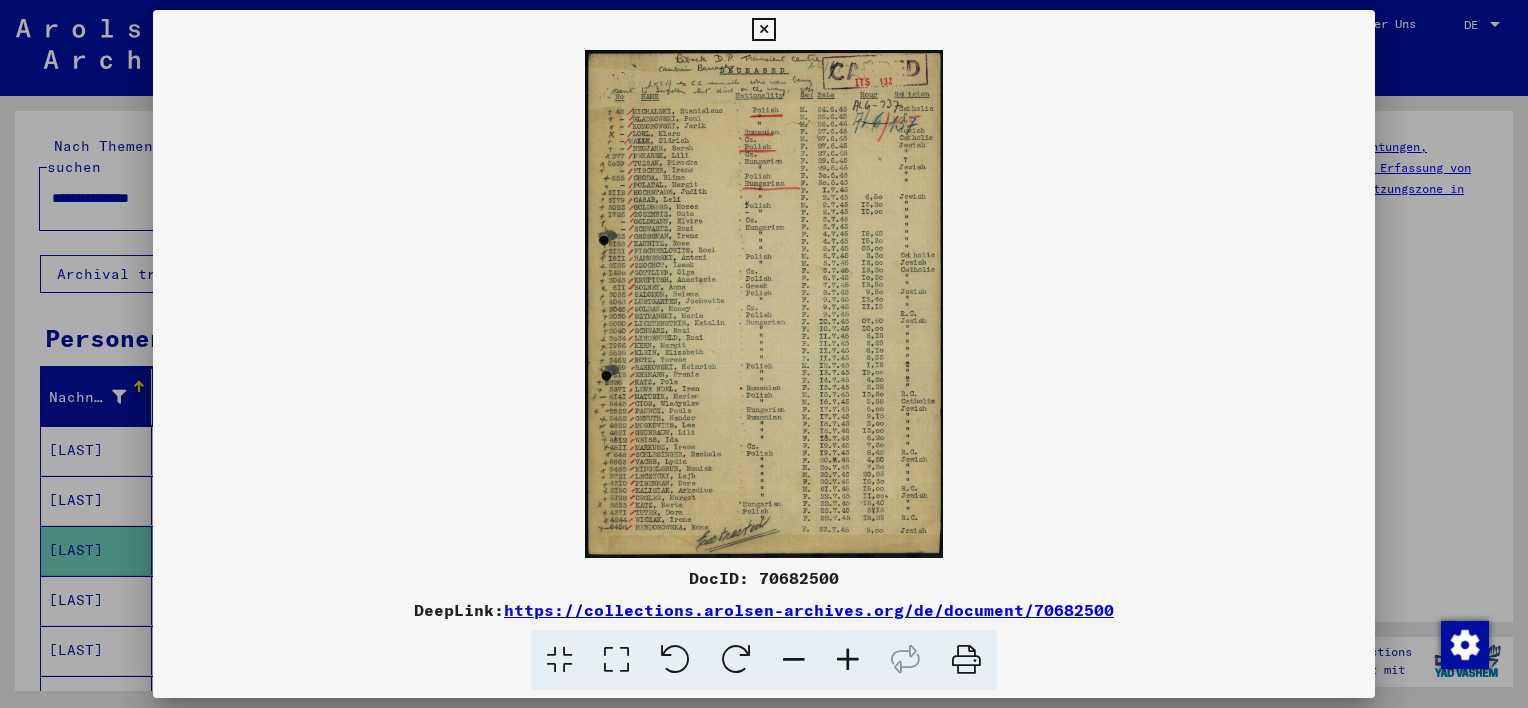 click at bounding box center [848, 660] 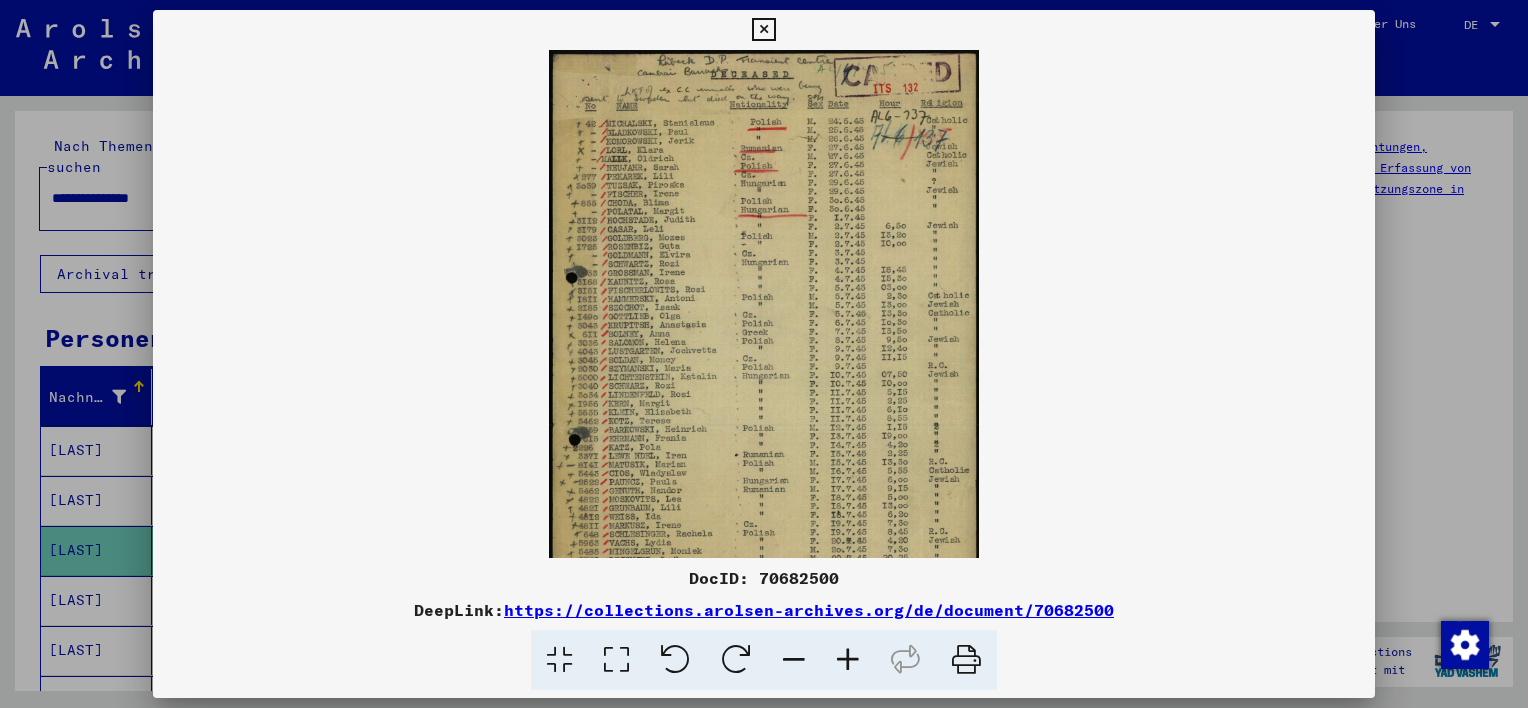 click at bounding box center [848, 660] 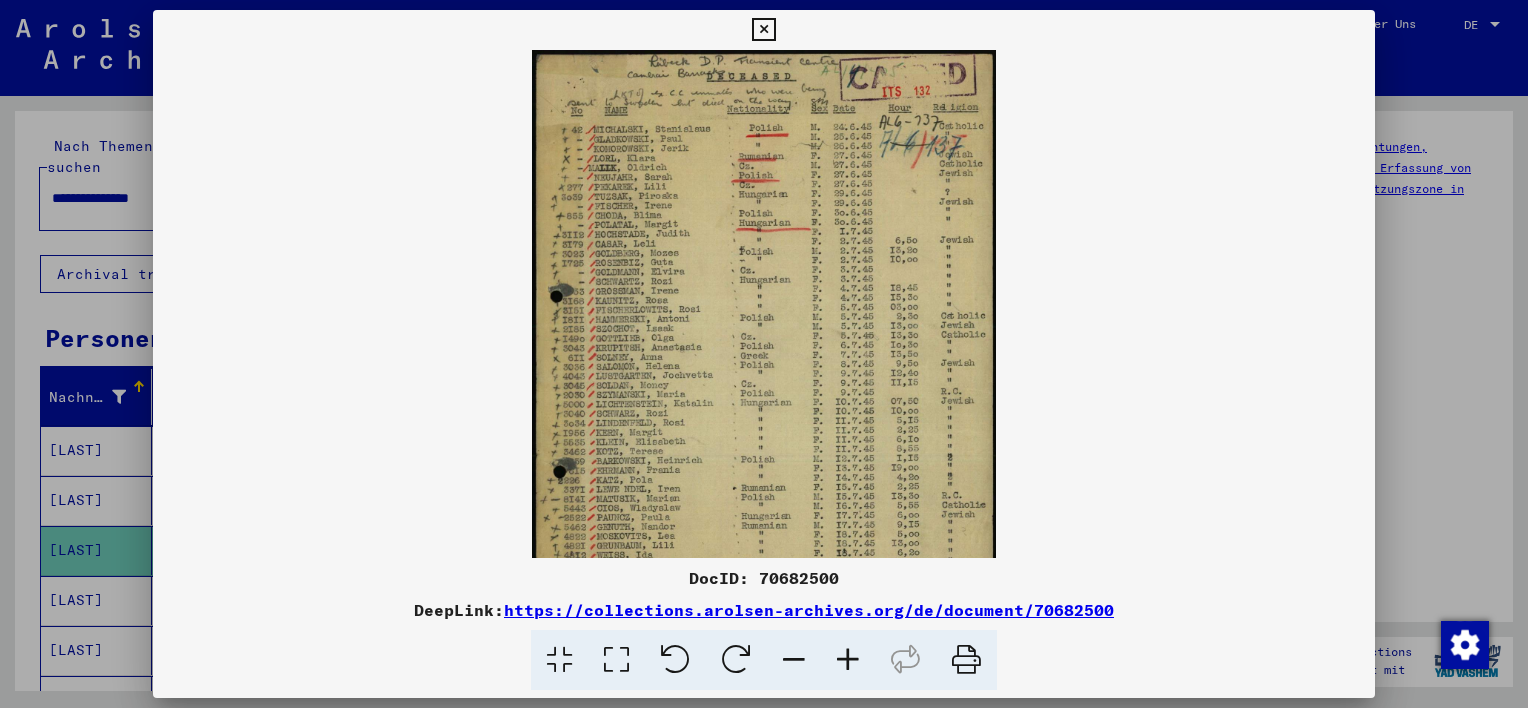click at bounding box center (848, 660) 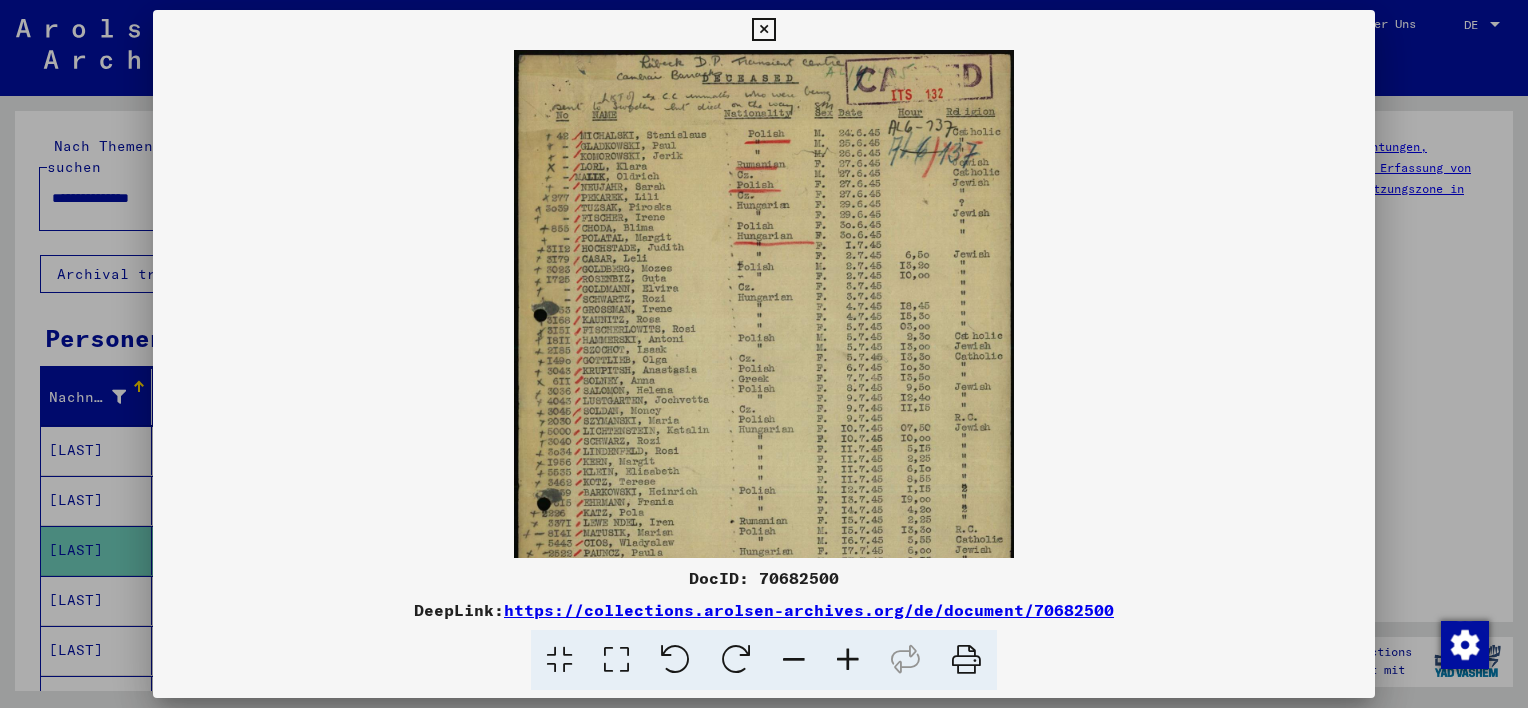 click at bounding box center [848, 660] 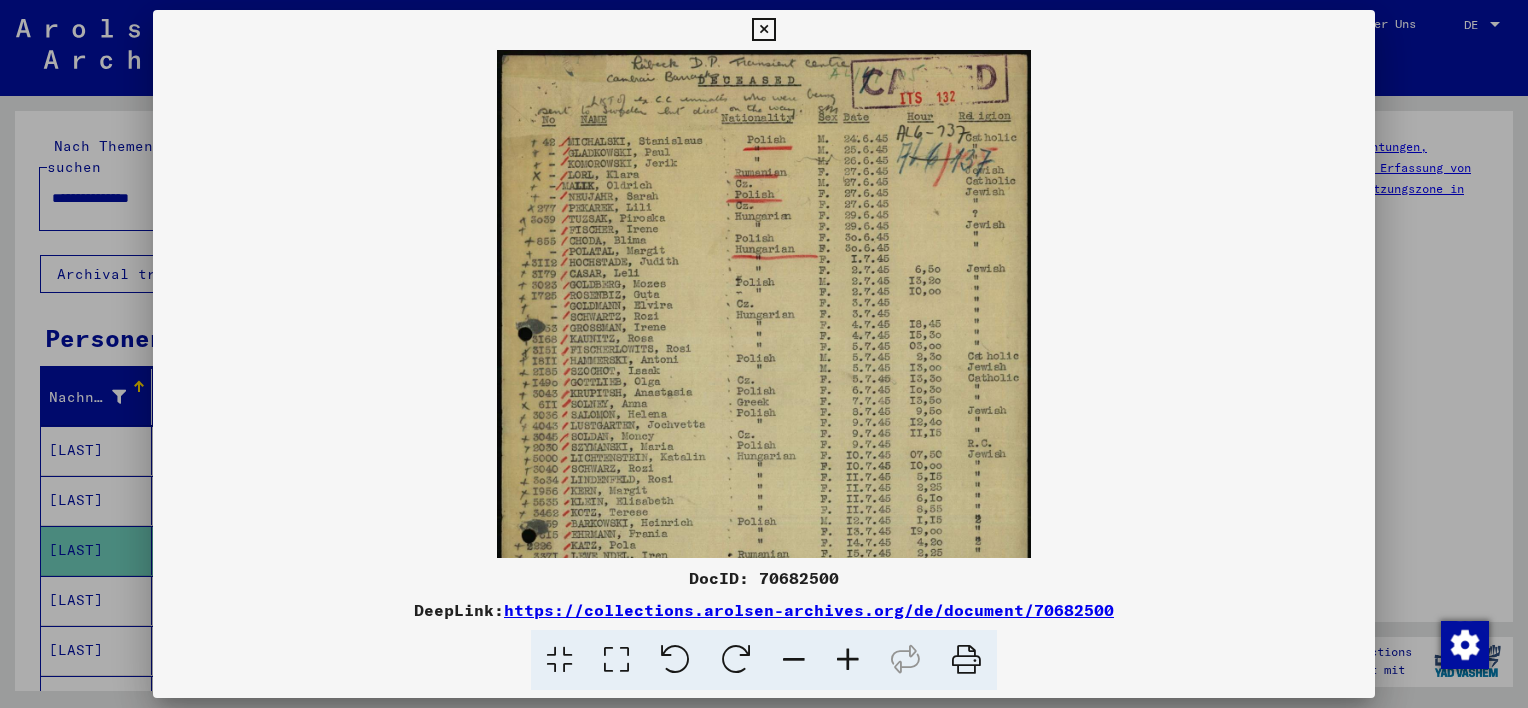 click at bounding box center (848, 660) 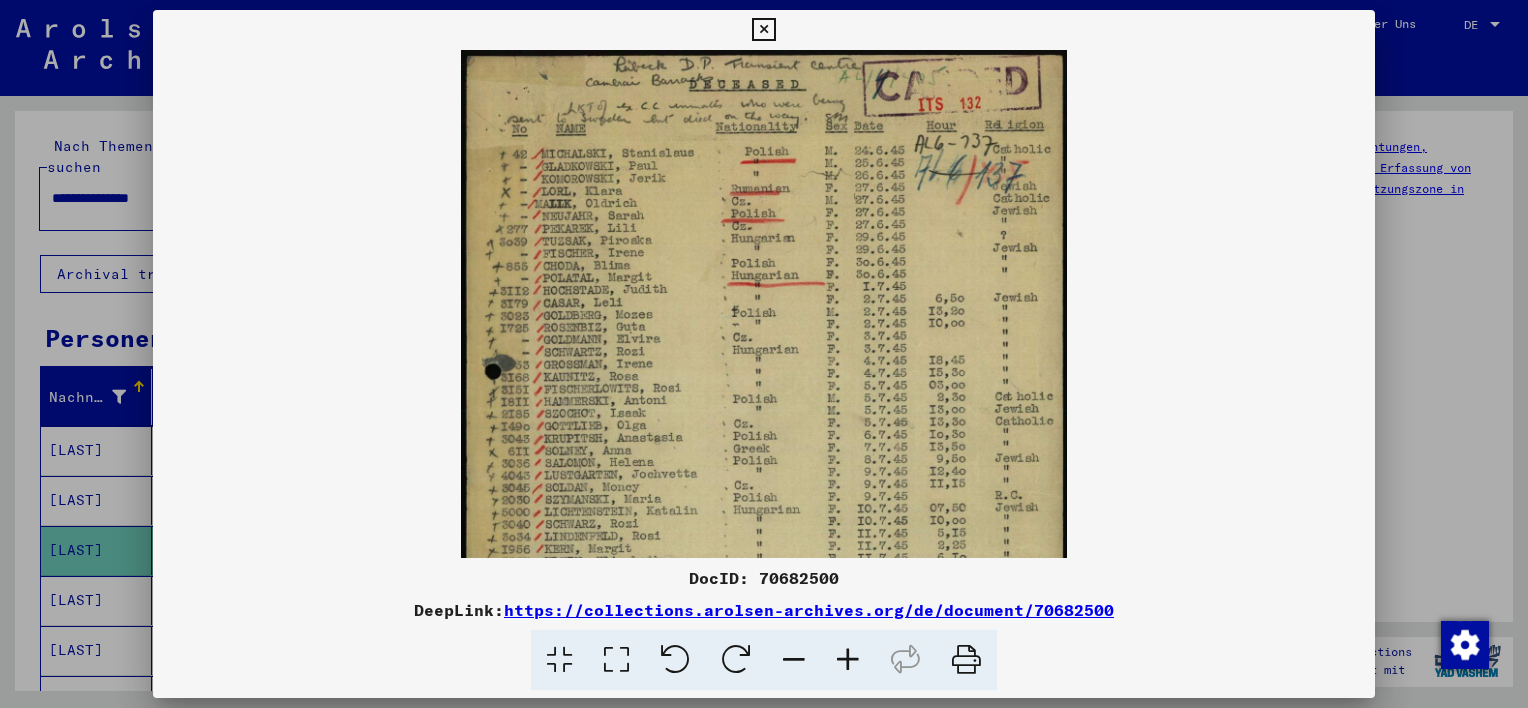 click at bounding box center [848, 660] 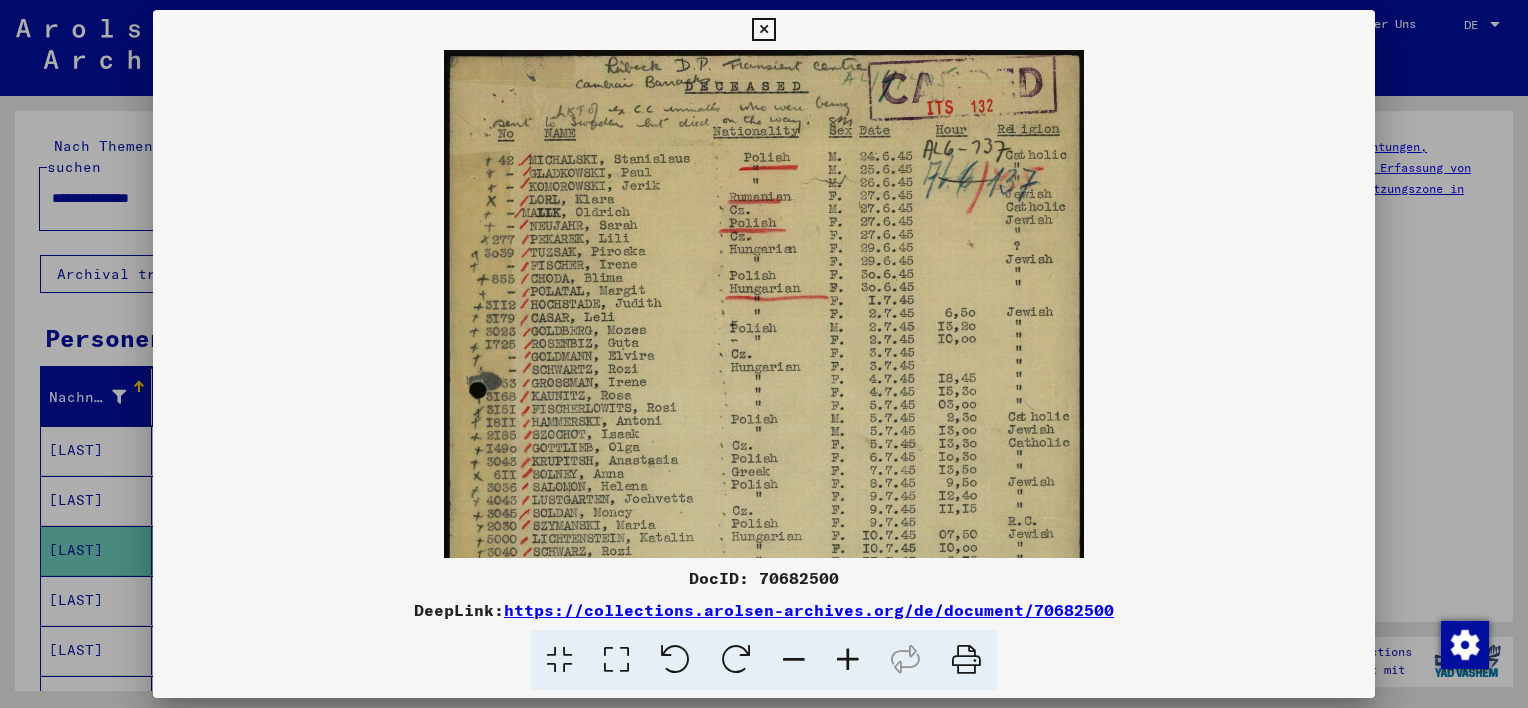click at bounding box center (848, 660) 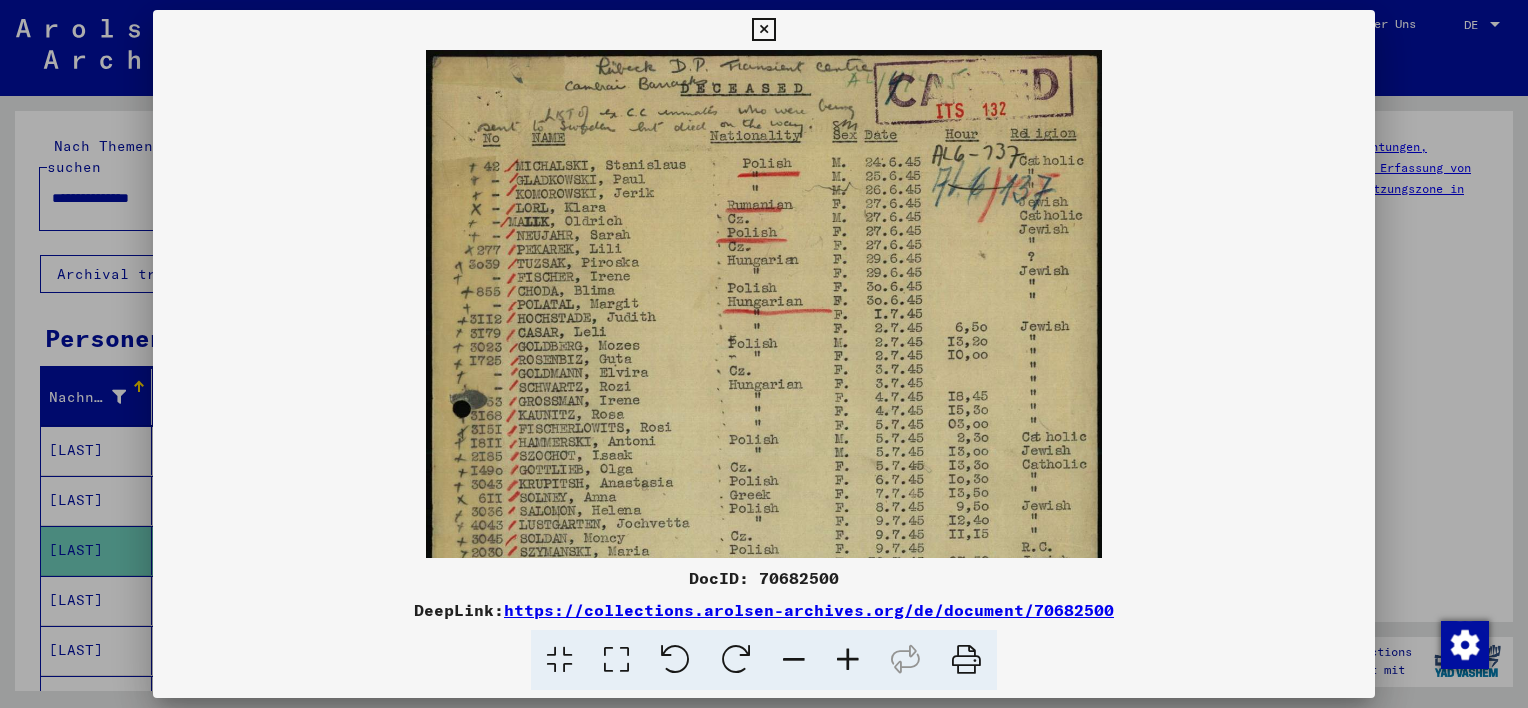 click at bounding box center (848, 660) 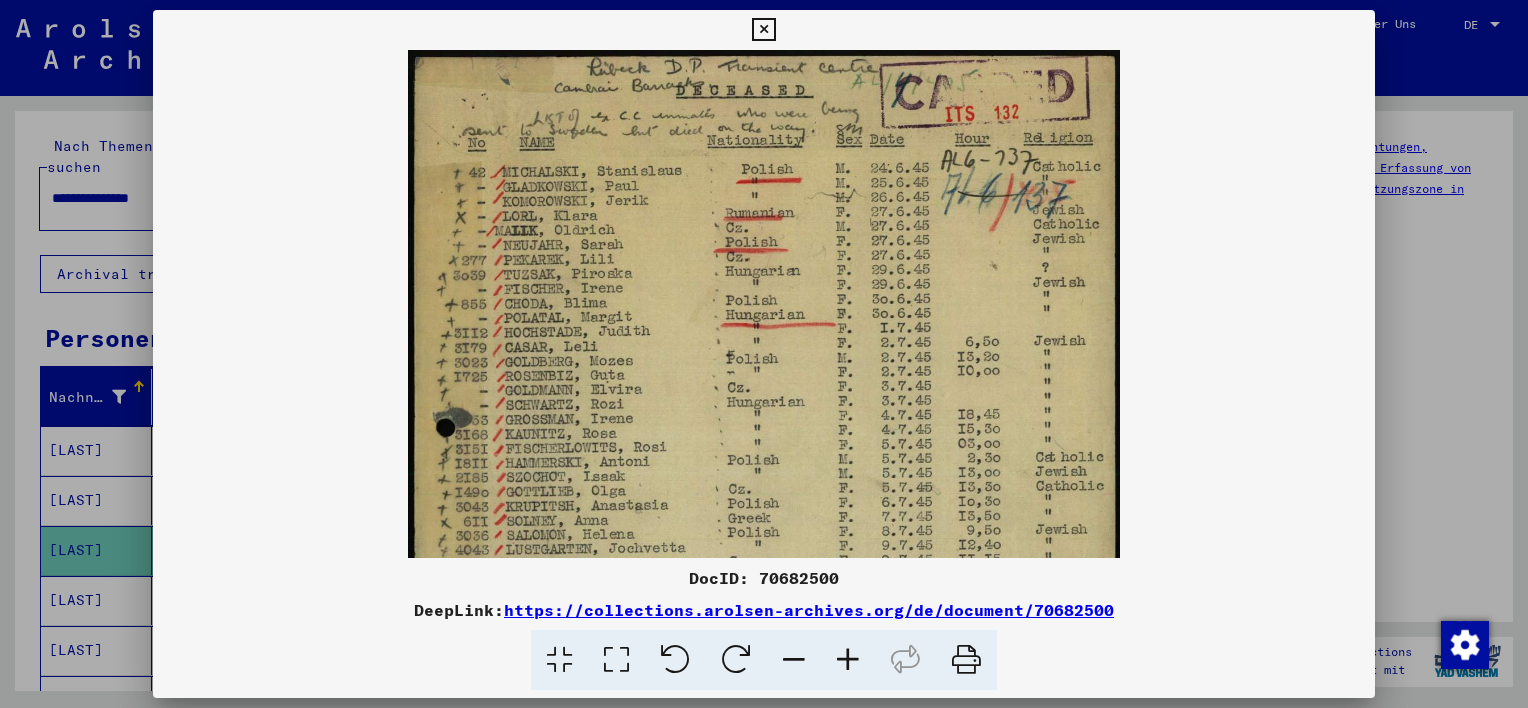 click at bounding box center [848, 660] 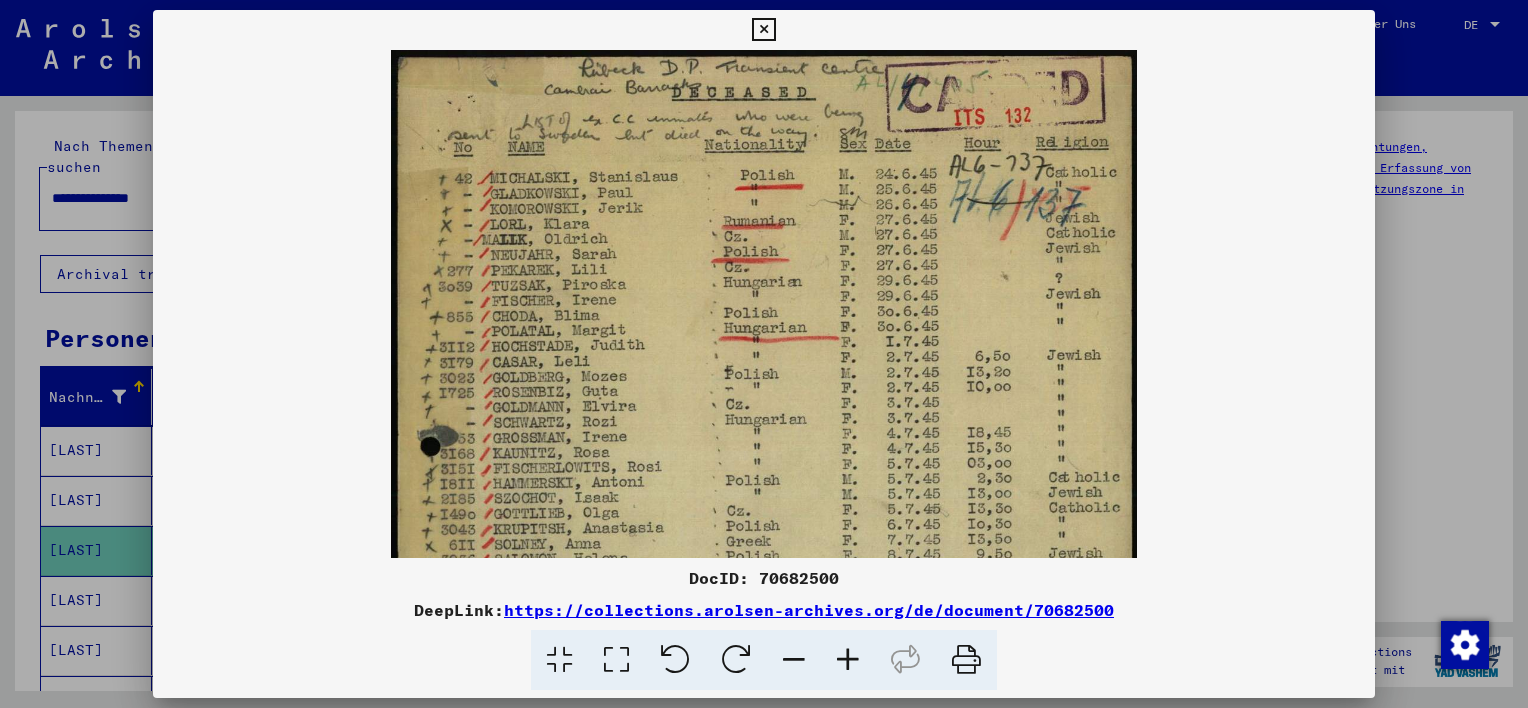 click at bounding box center [848, 660] 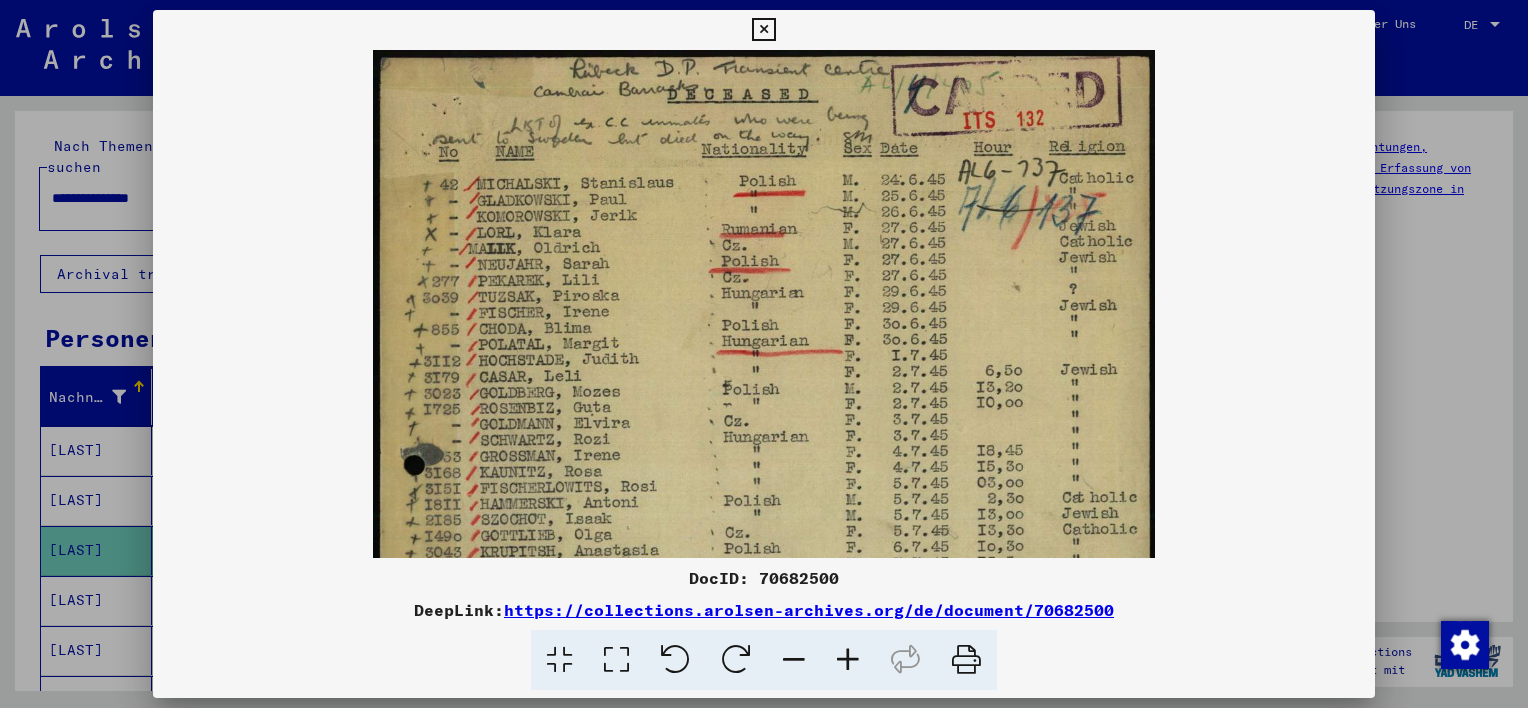 click at bounding box center [848, 660] 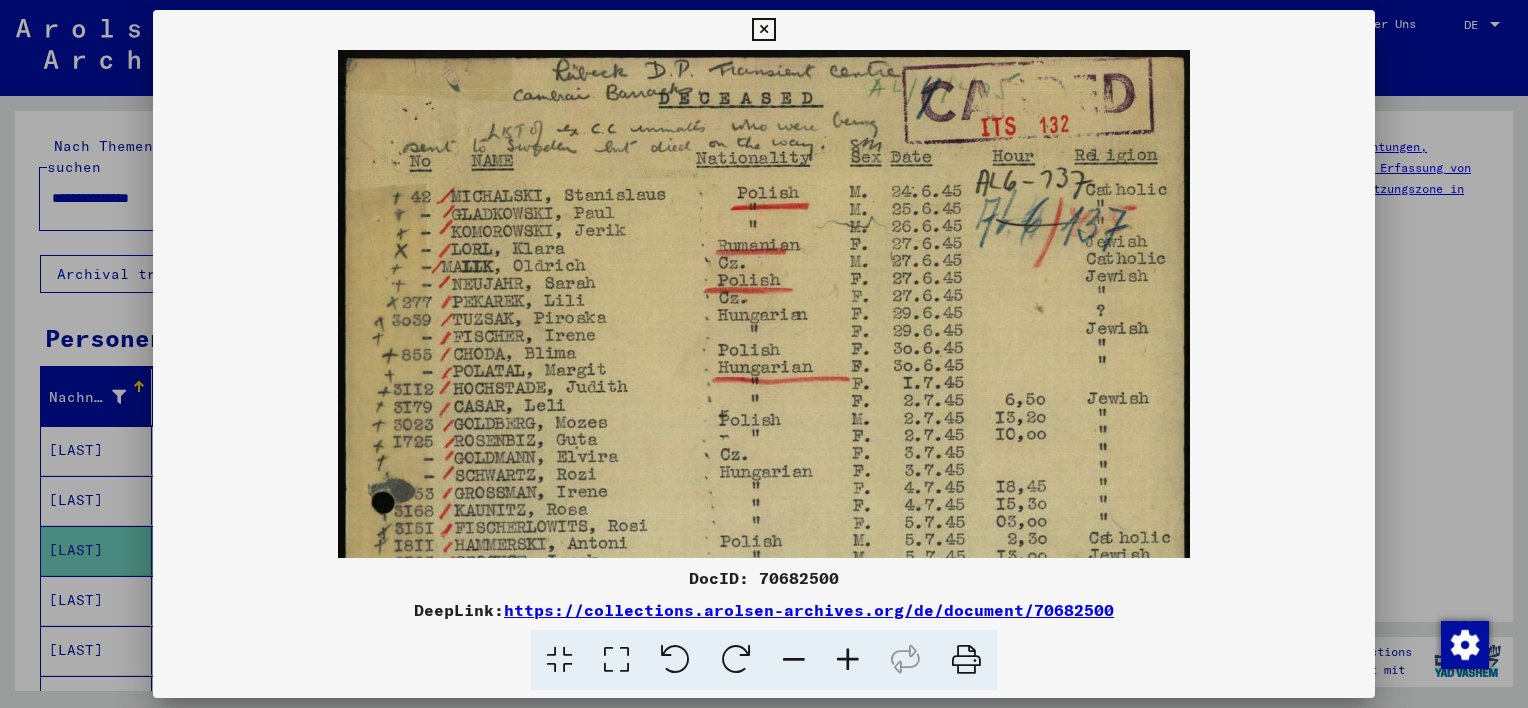 click at bounding box center [848, 660] 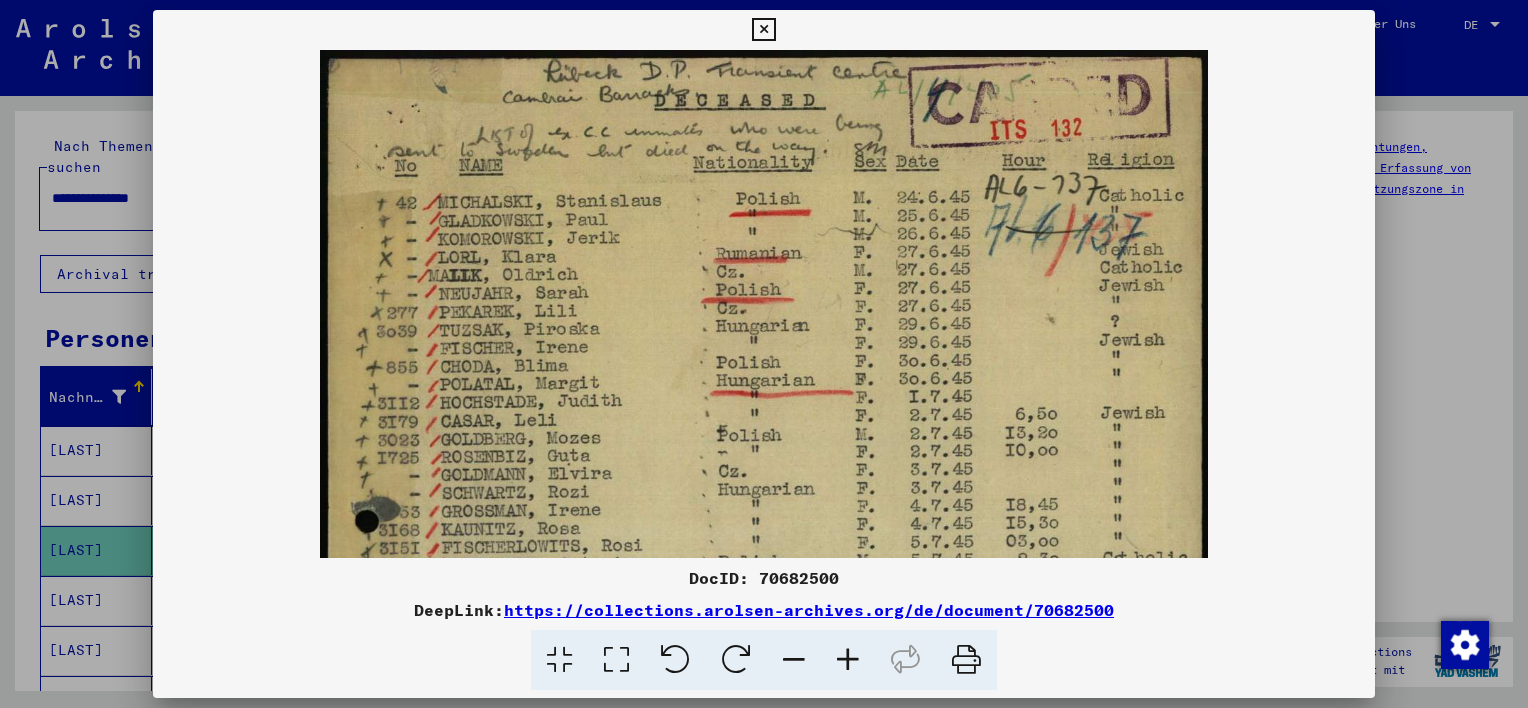 click at bounding box center [764, 679] 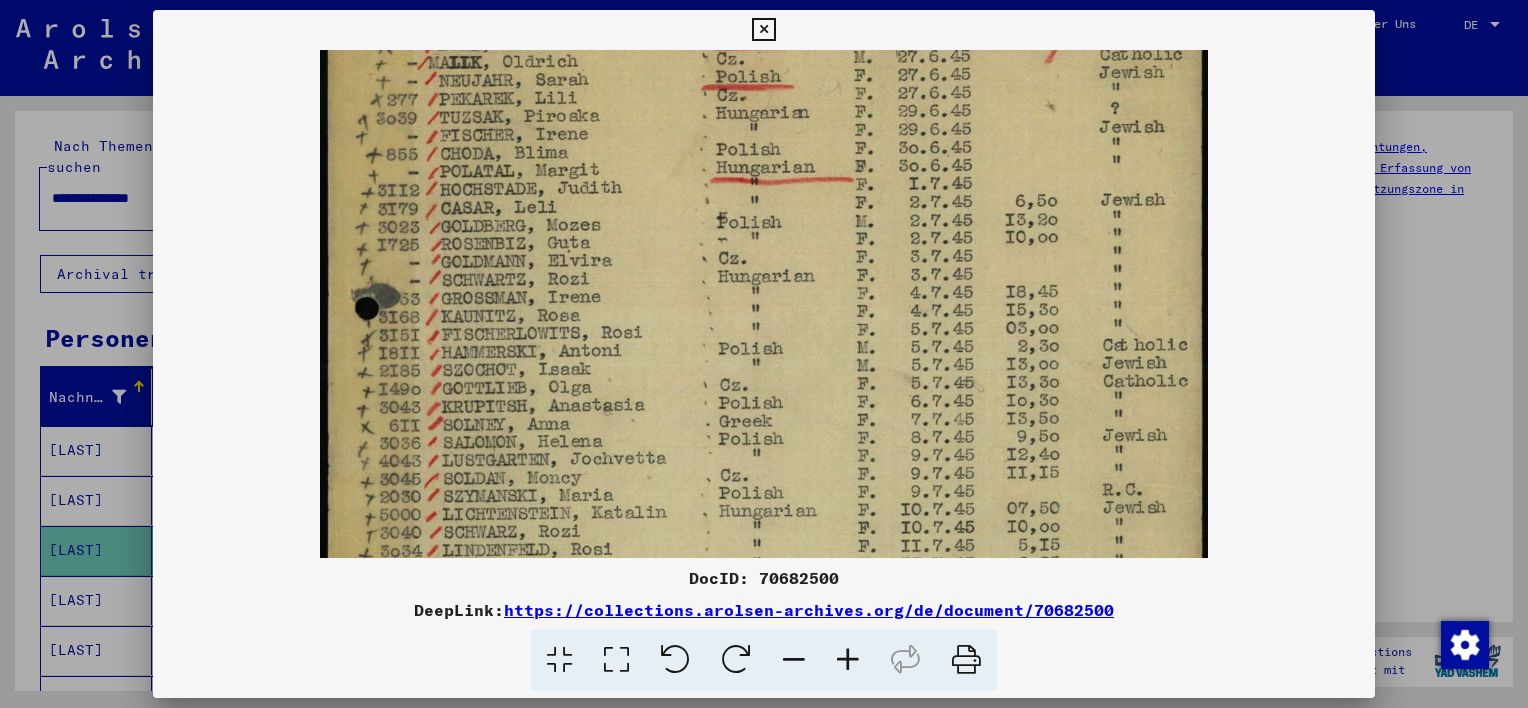 drag, startPoint x: 663, startPoint y: 347, endPoint x: 674, endPoint y: 135, distance: 212.28519 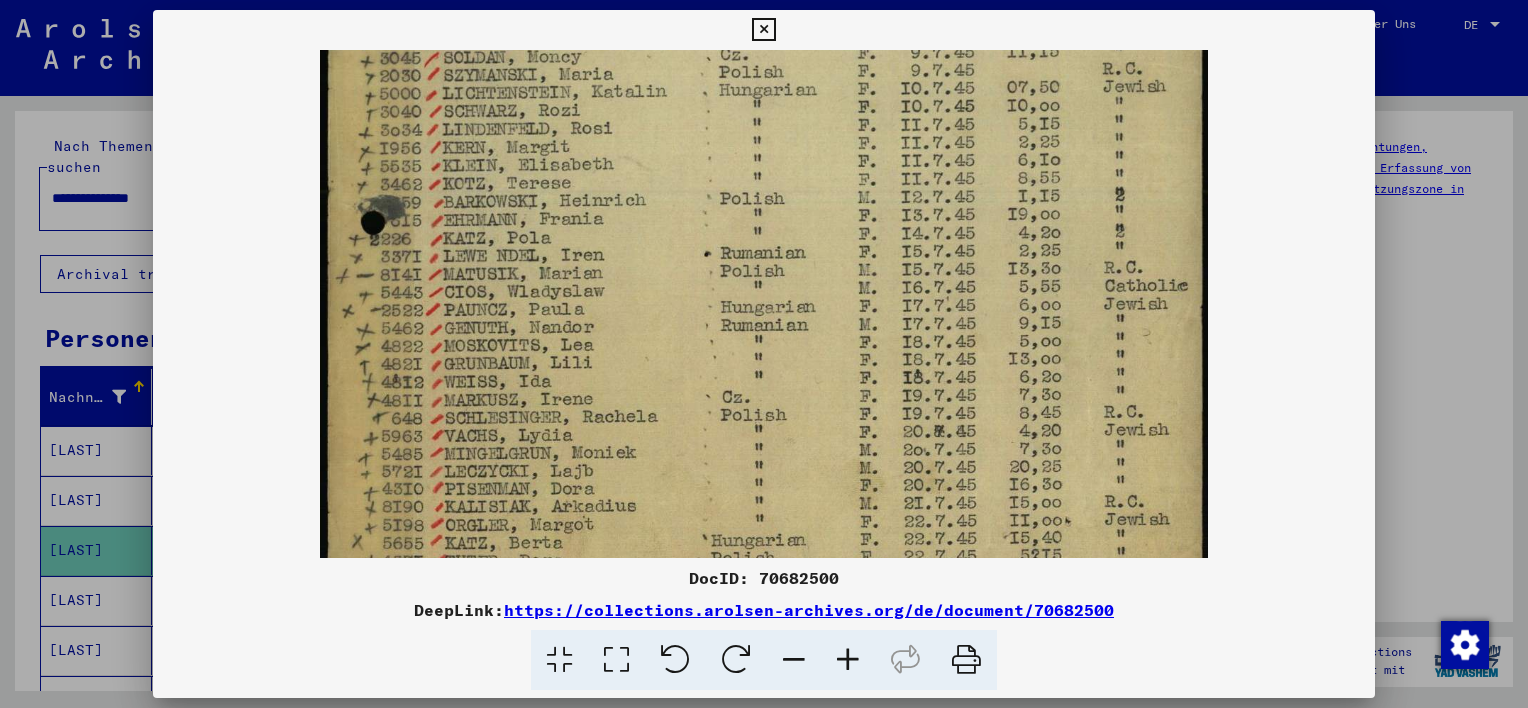 drag, startPoint x: 638, startPoint y: 444, endPoint x: 648, endPoint y: 24, distance: 420.11902 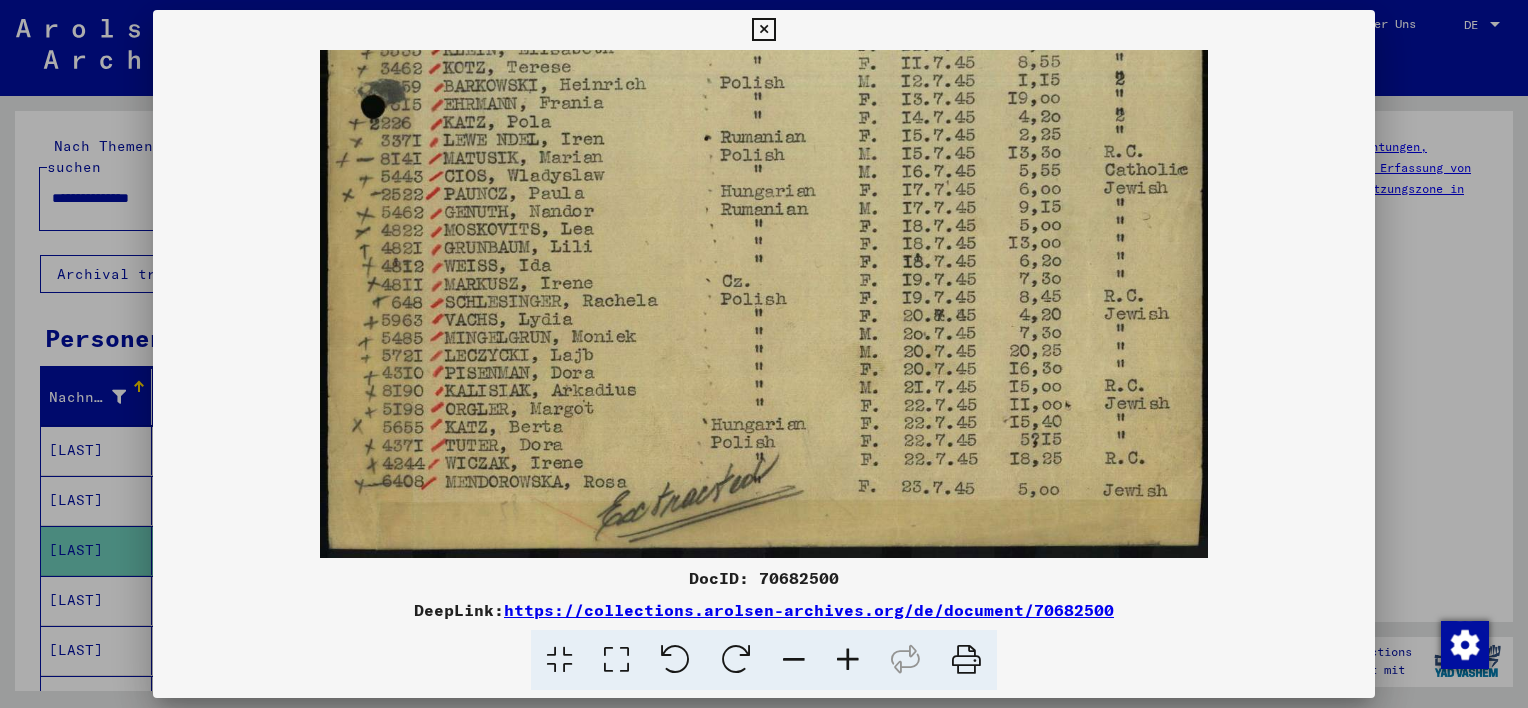 drag, startPoint x: 648, startPoint y: 274, endPoint x: 652, endPoint y: -73, distance: 347.02304 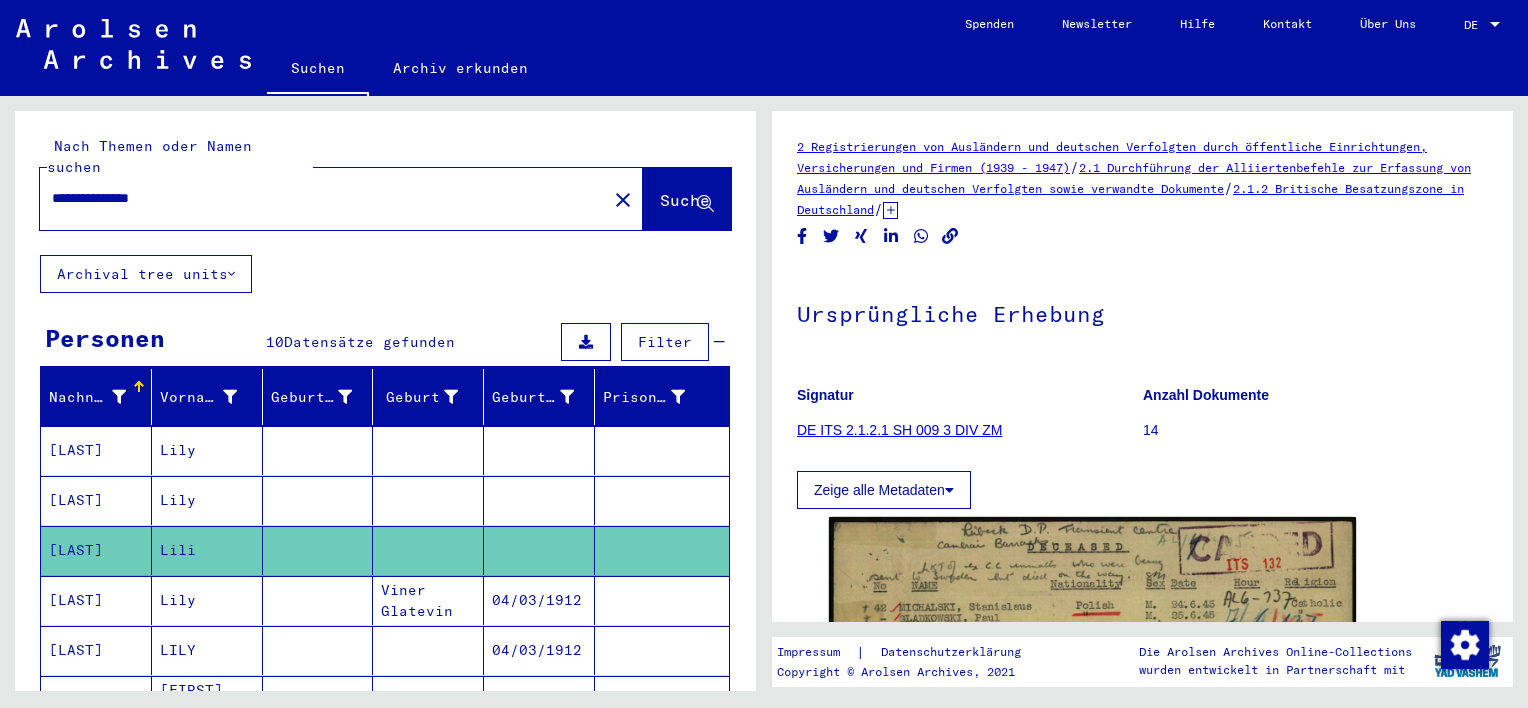 click on "Viner Glatevin" at bounding box center (428, 650) 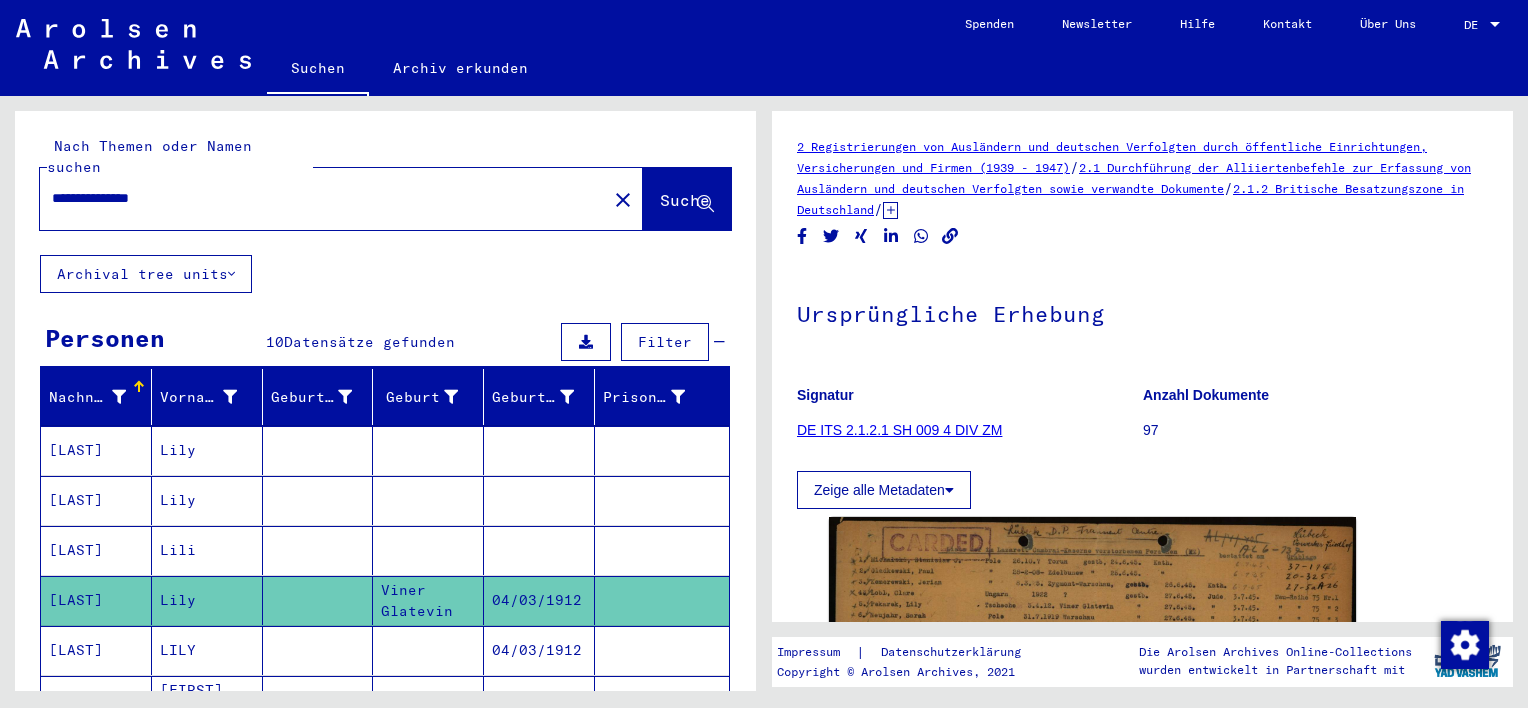 scroll, scrollTop: 0, scrollLeft: 0, axis: both 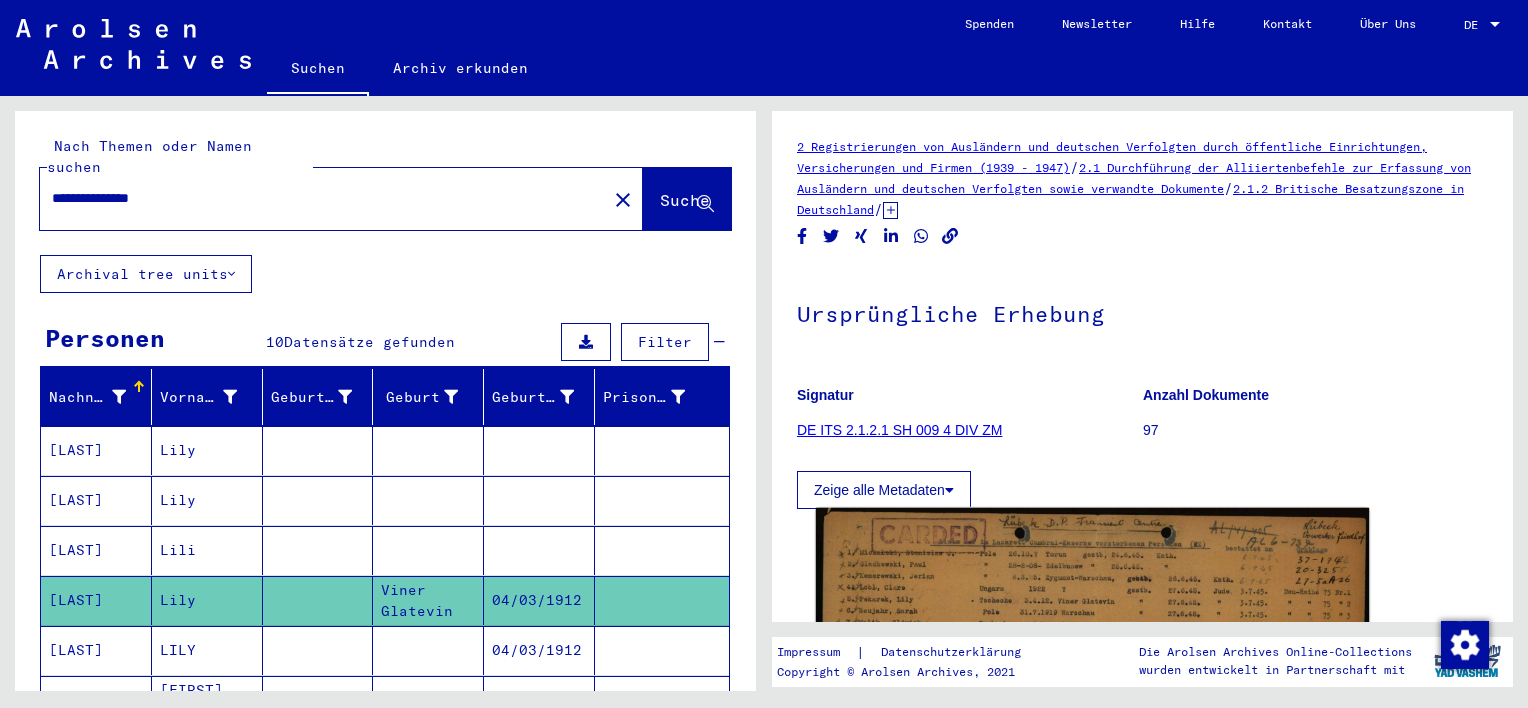 click 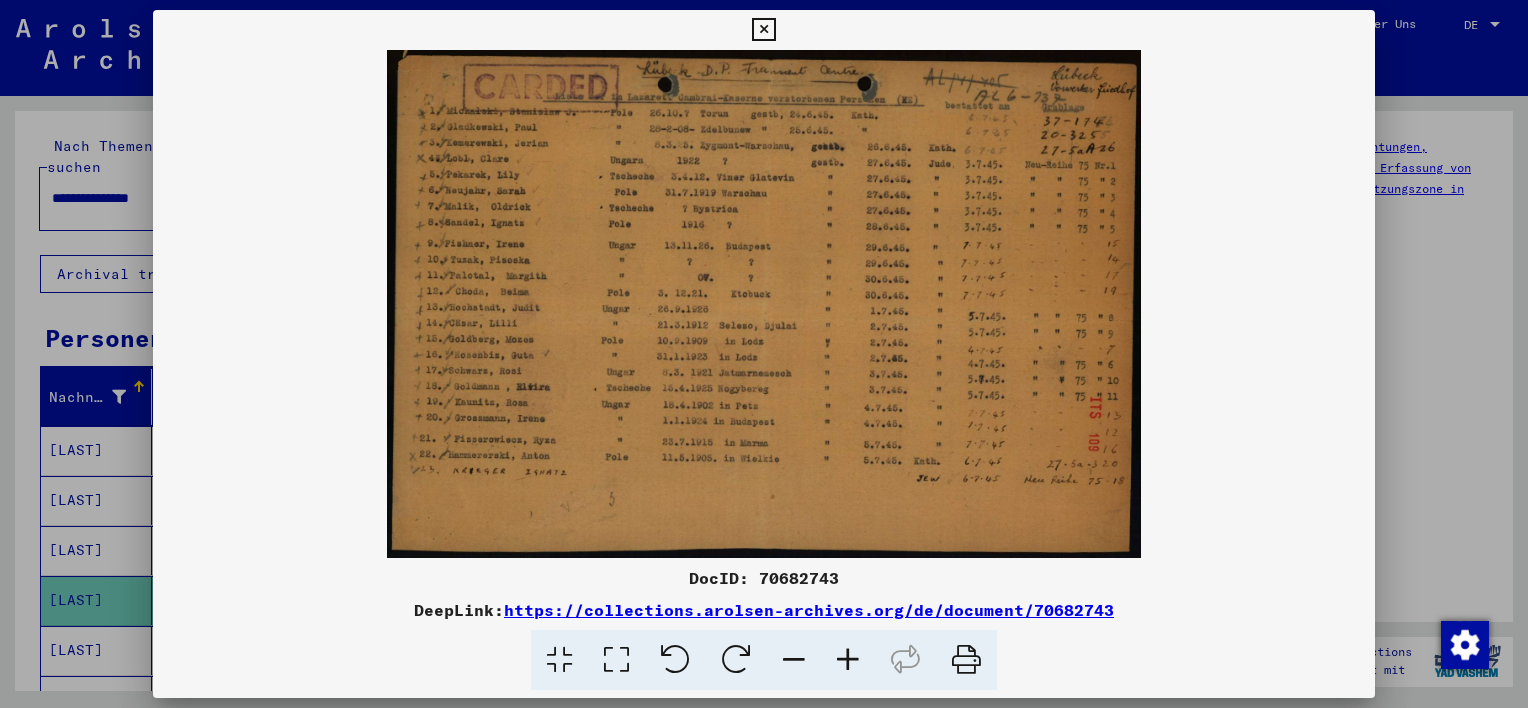 click at bounding box center [848, 660] 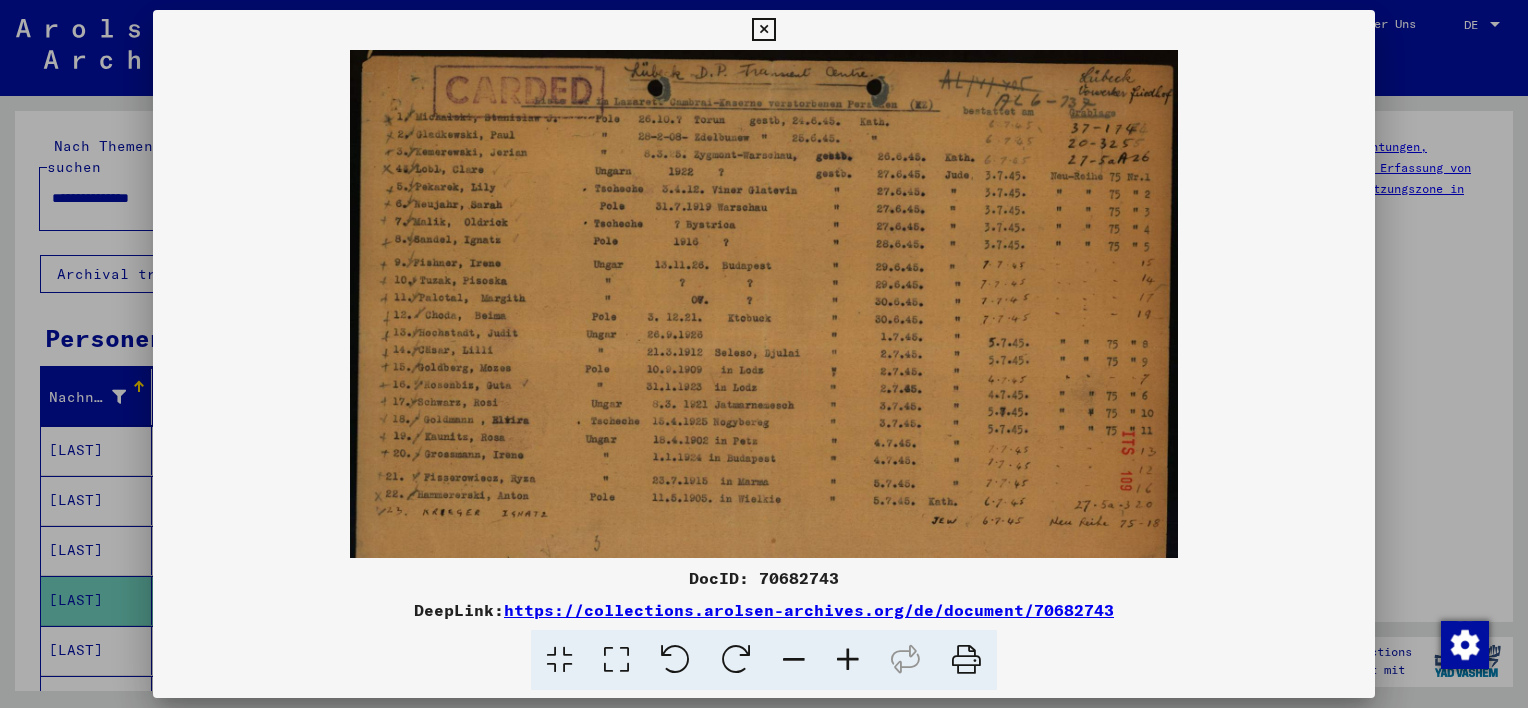 click at bounding box center [848, 660] 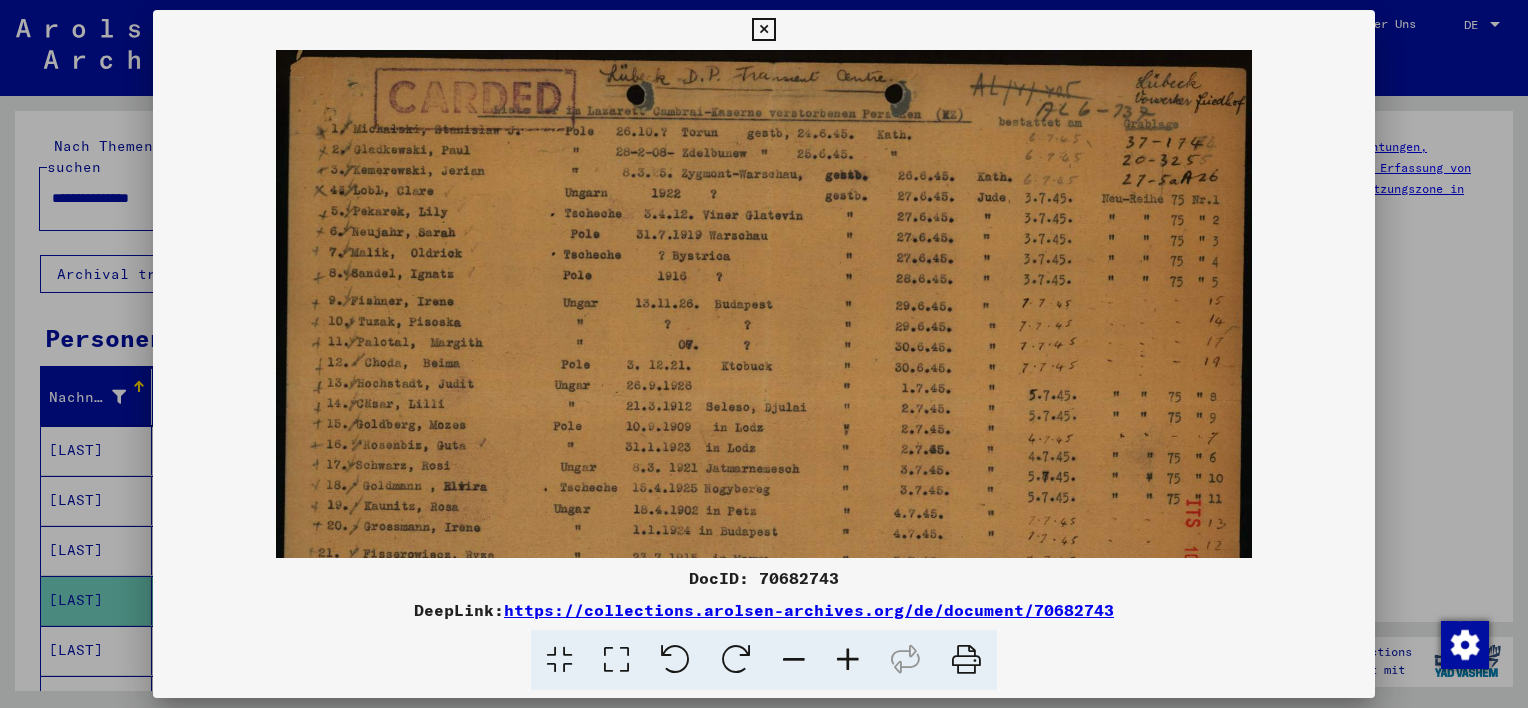 click at bounding box center [848, 660] 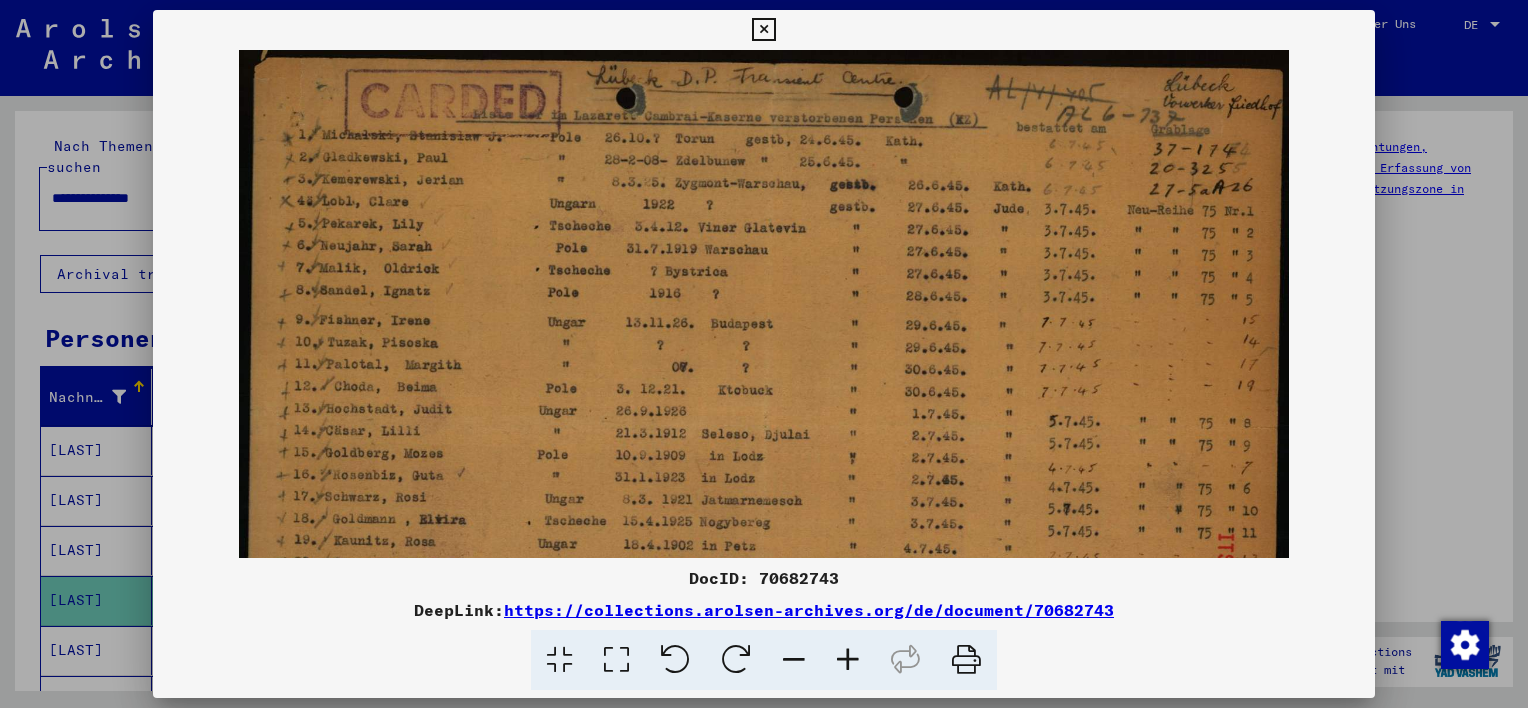 click at bounding box center (848, 660) 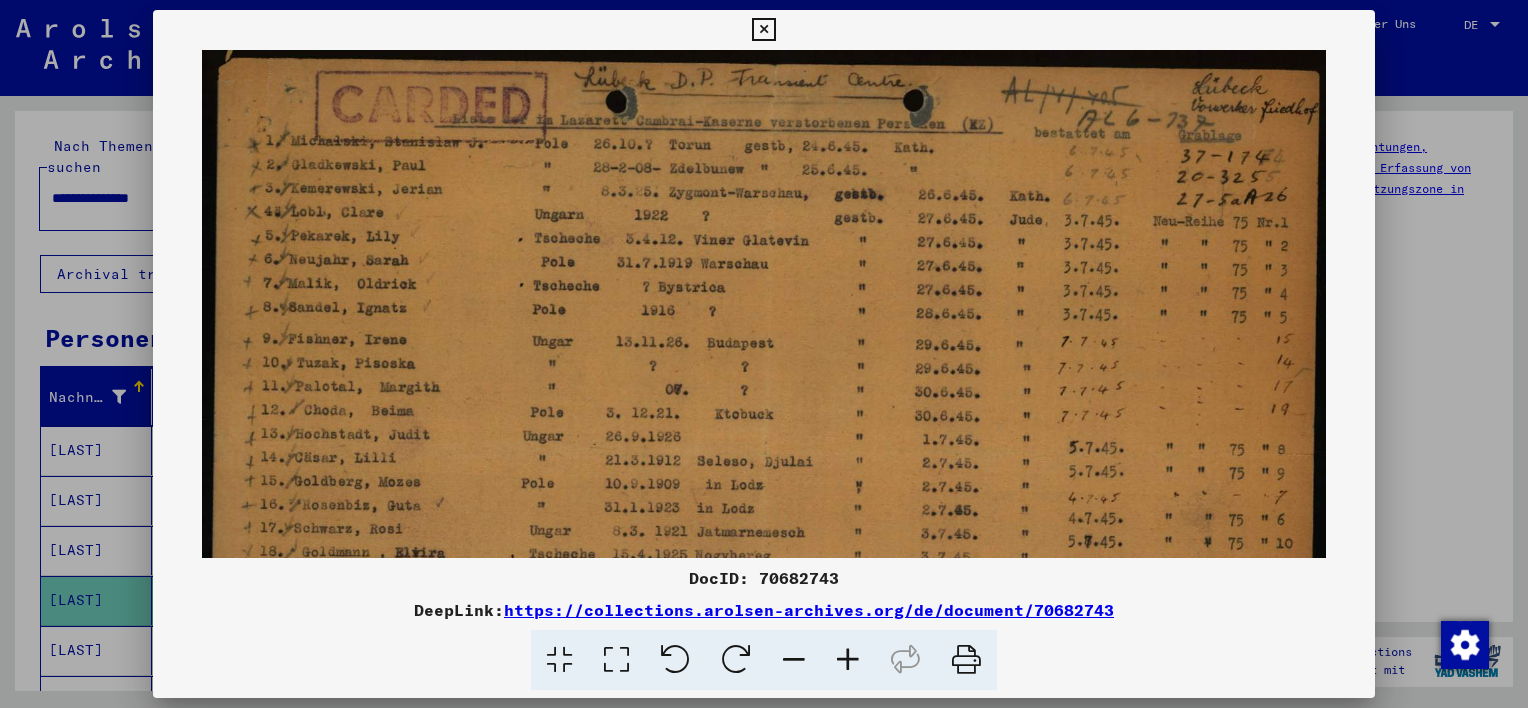 click at bounding box center (848, 660) 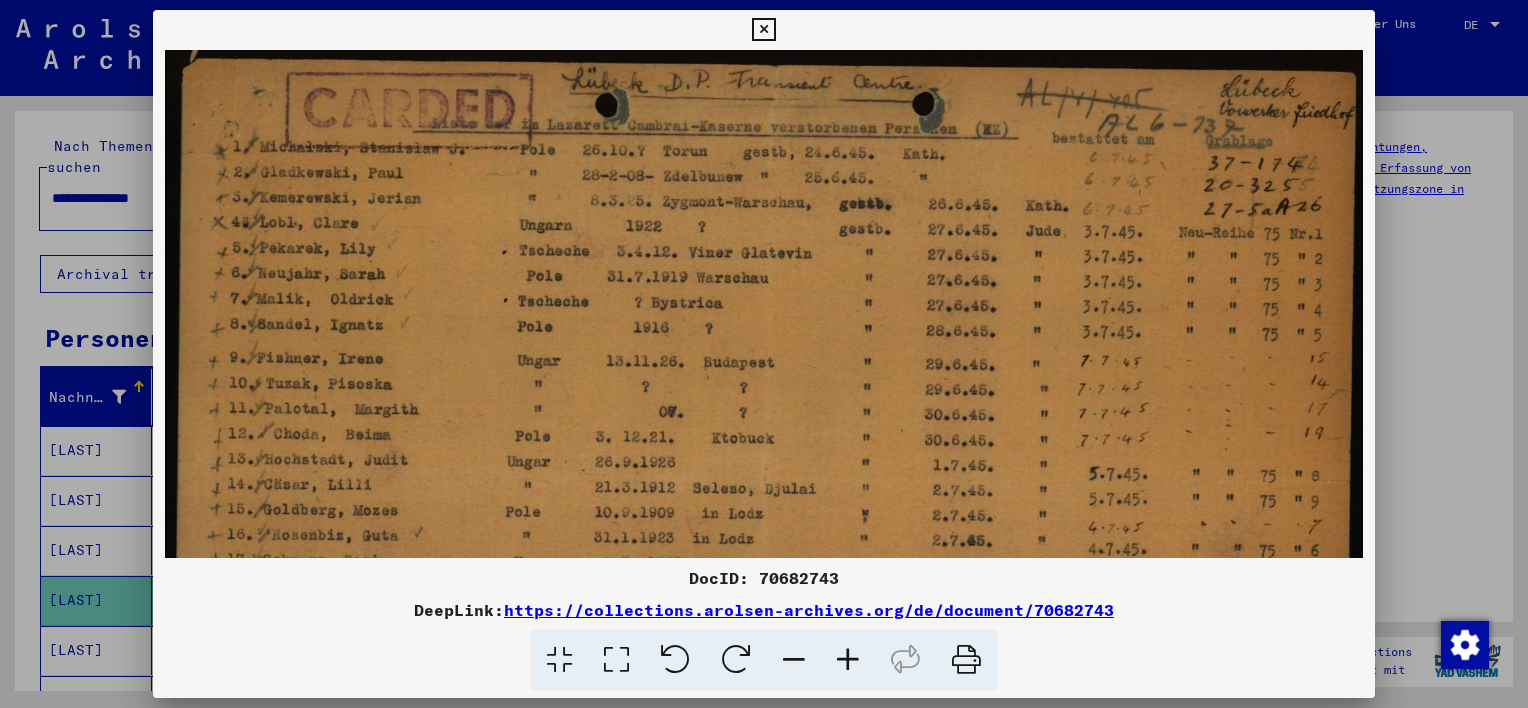 click at bounding box center (848, 660) 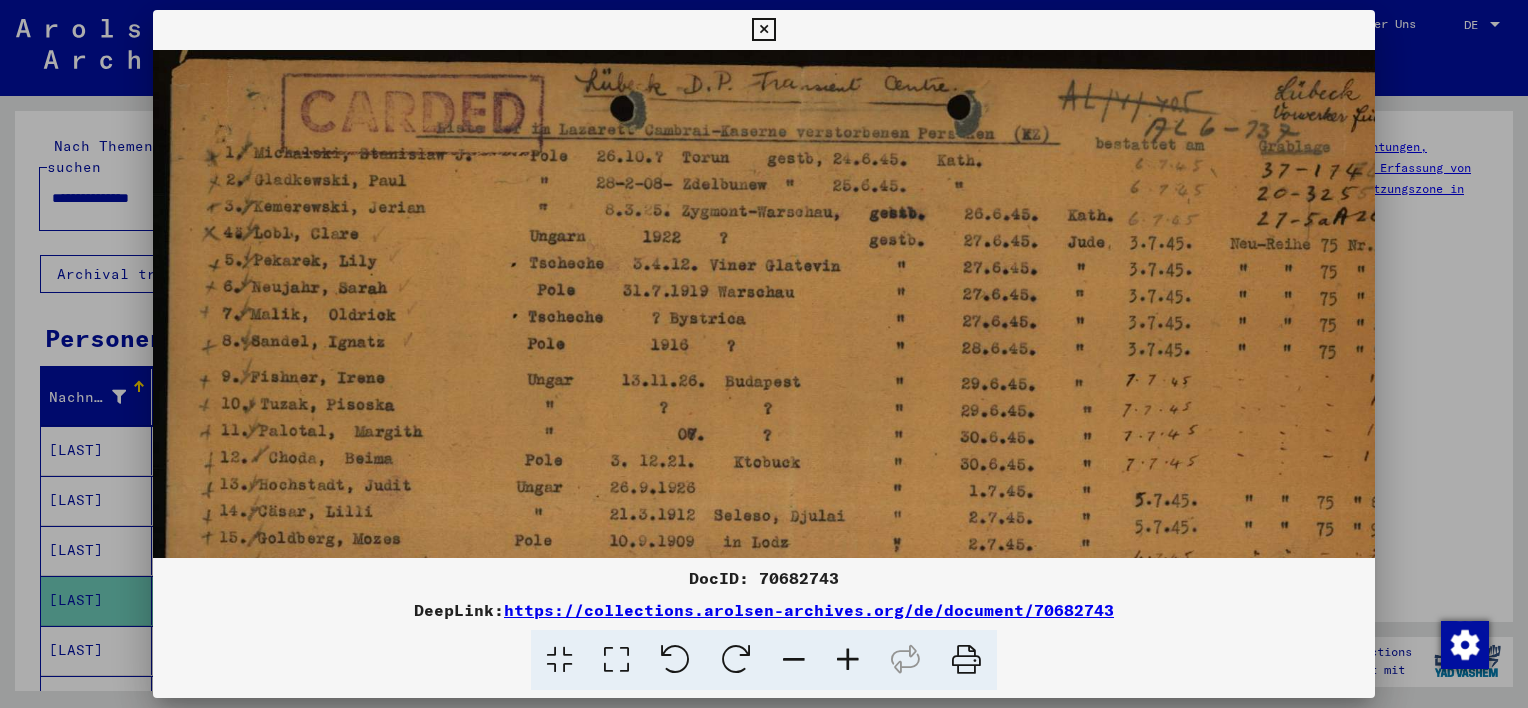 click at bounding box center [848, 660] 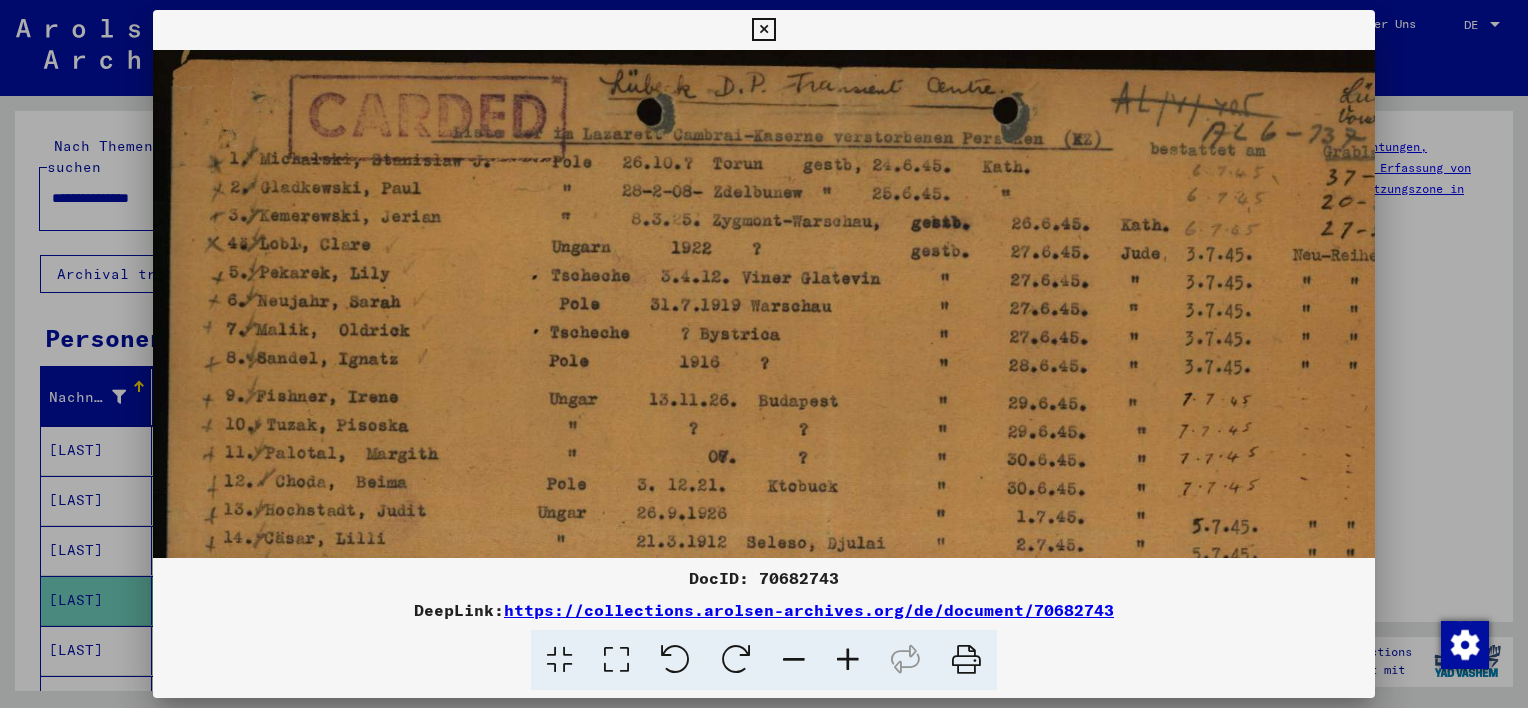click at bounding box center (848, 660) 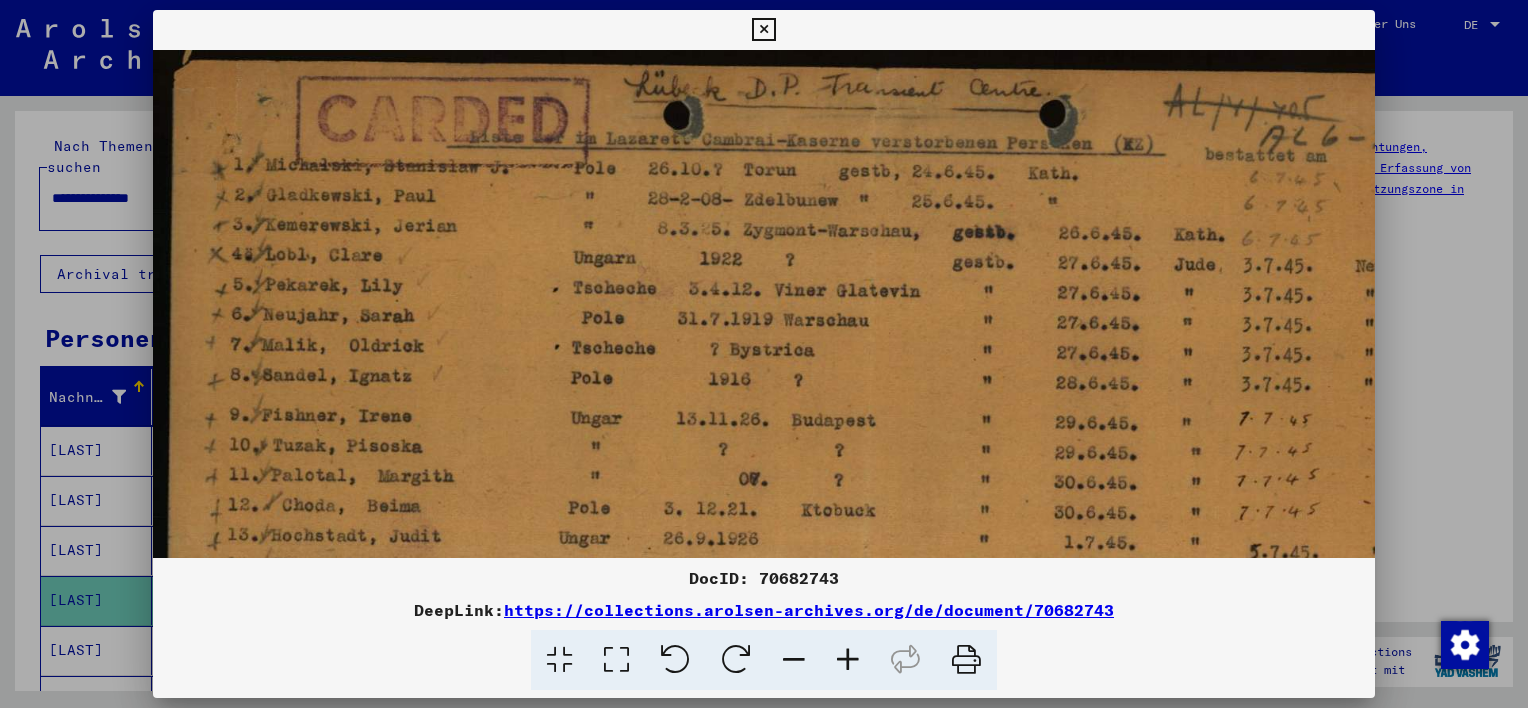 click at bounding box center (848, 660) 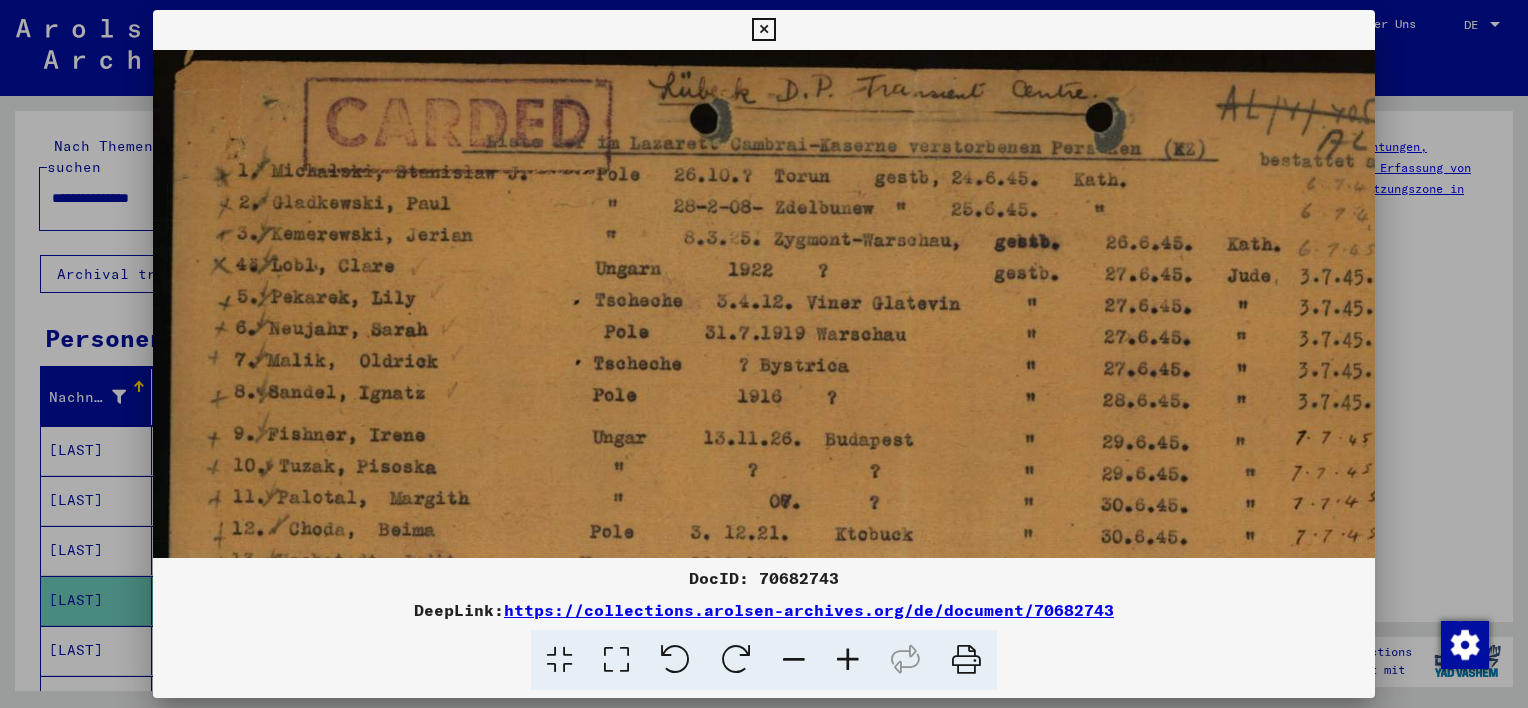 click at bounding box center [848, 660] 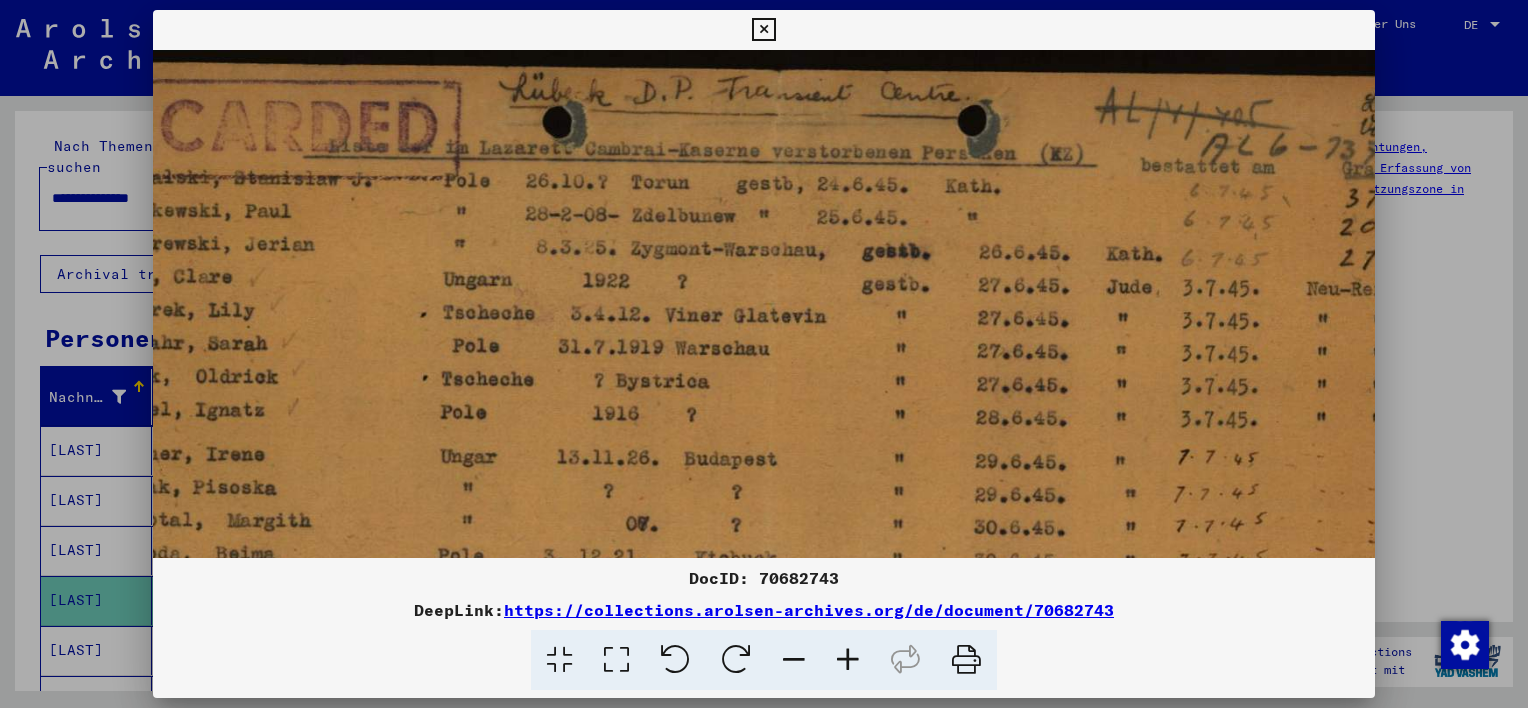 scroll, scrollTop: 0, scrollLeft: 176, axis: horizontal 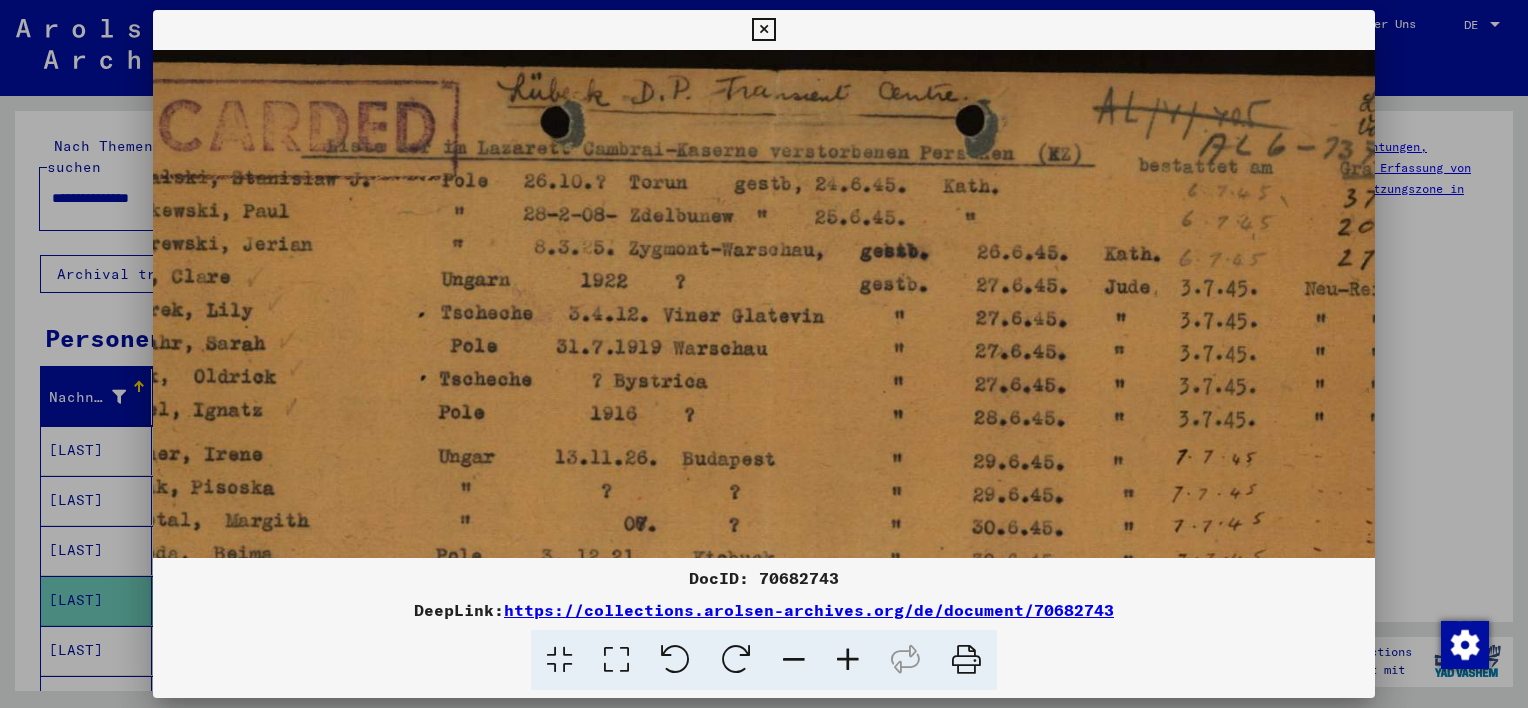 drag, startPoint x: 1242, startPoint y: 388, endPoint x: 1068, endPoint y: 421, distance: 177.10167 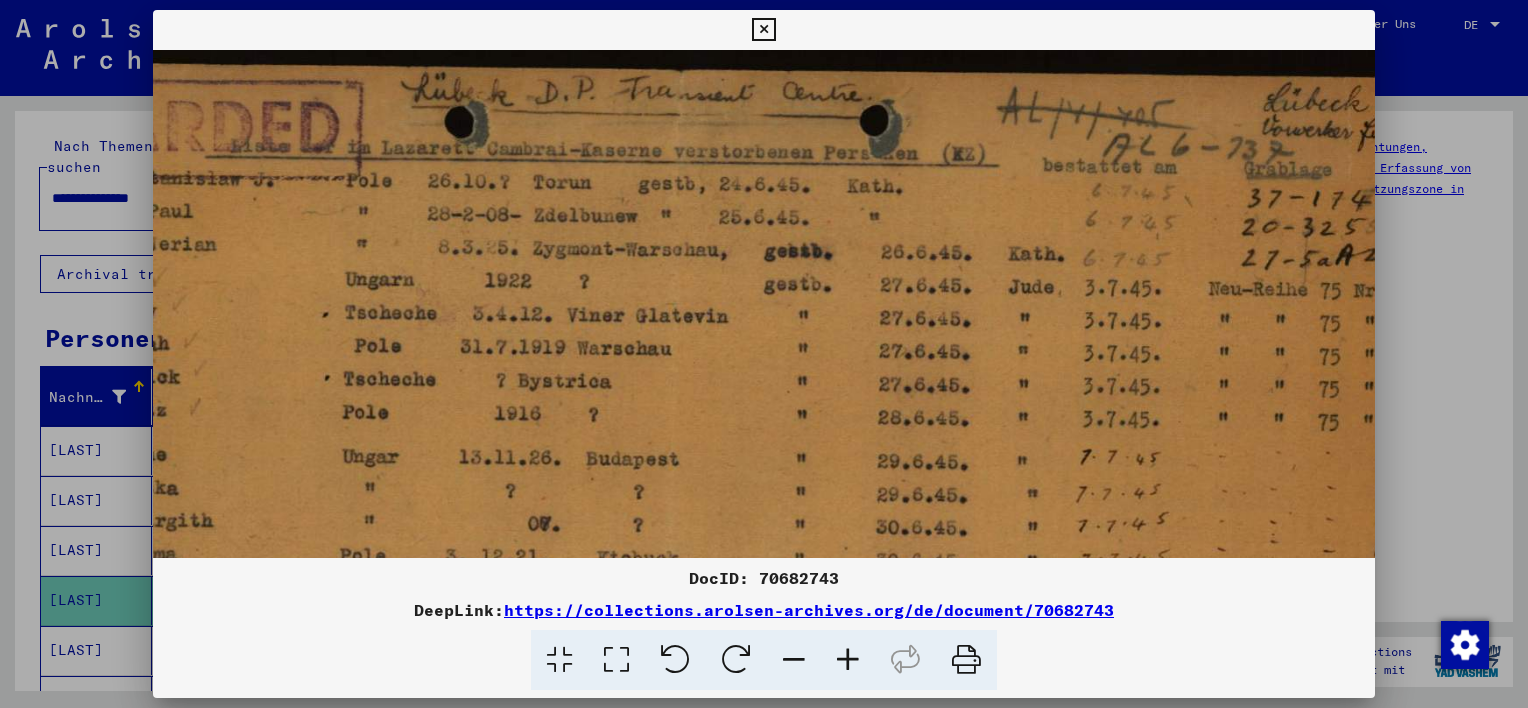 scroll, scrollTop: 0, scrollLeft: 279, axis: horizontal 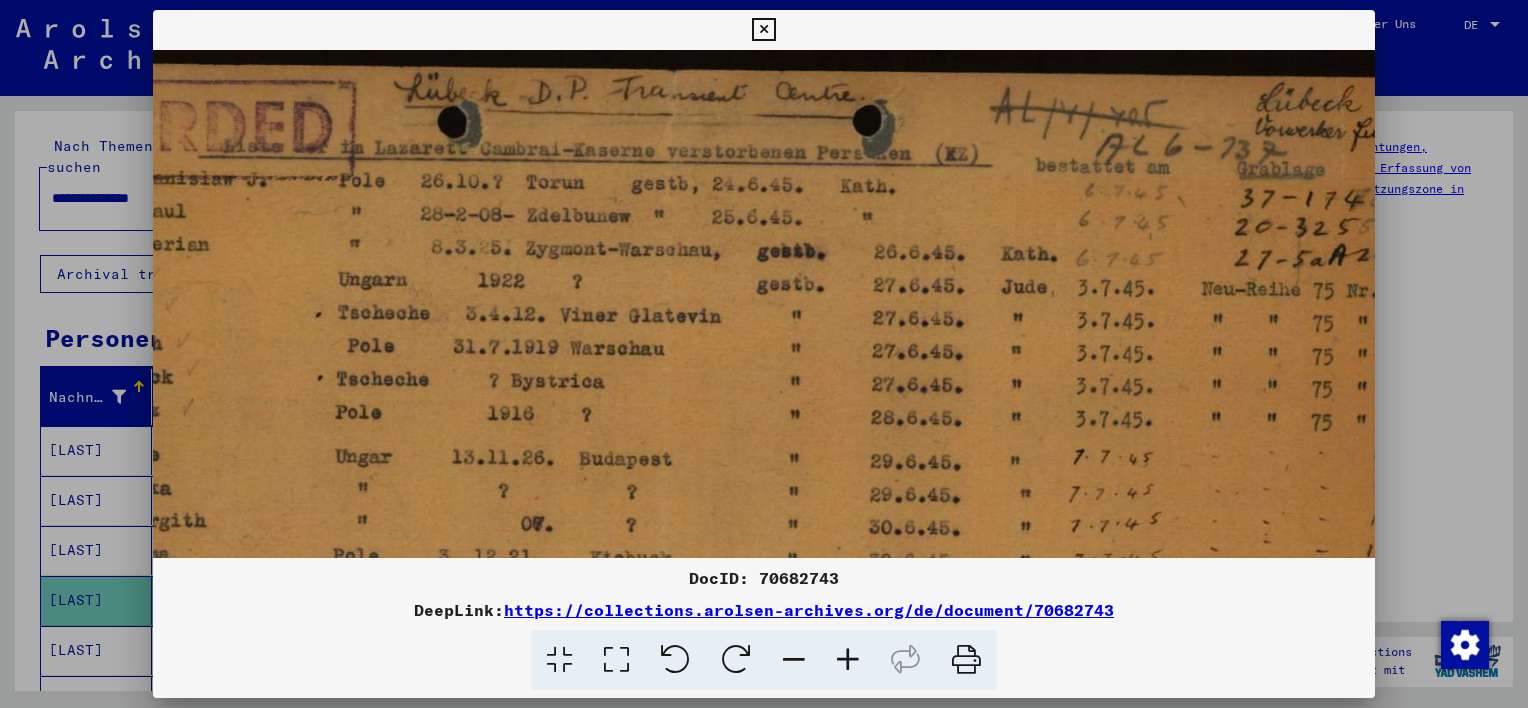 drag, startPoint x: 1128, startPoint y: 406, endPoint x: 1026, endPoint y: 432, distance: 105.26158 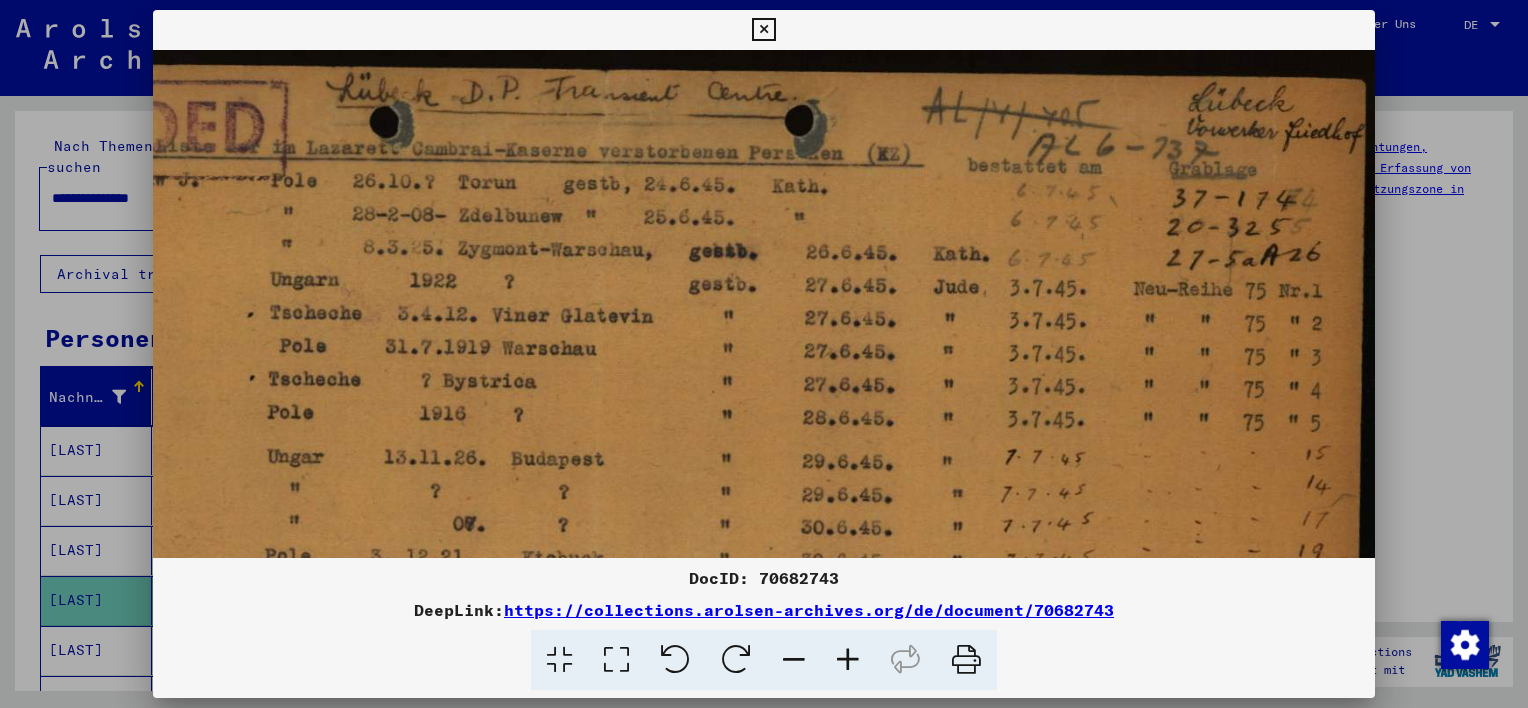 drag, startPoint x: 1096, startPoint y: 388, endPoint x: 1001, endPoint y: 392, distance: 95.084175 